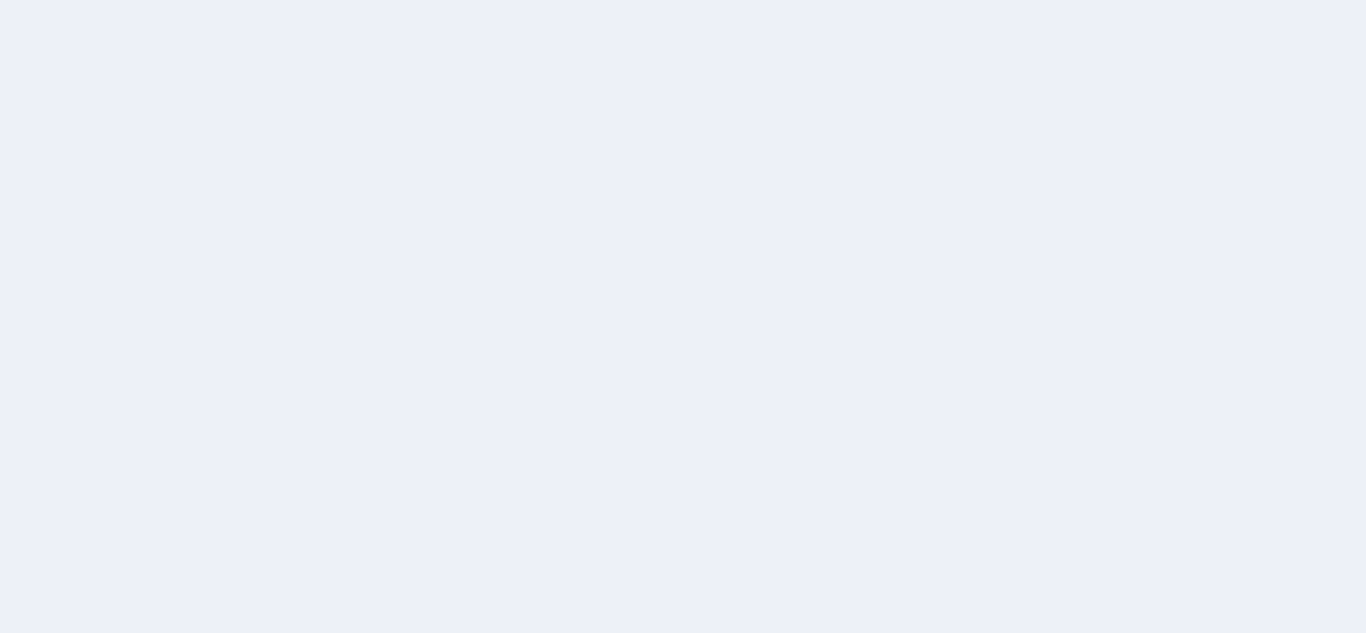scroll, scrollTop: 0, scrollLeft: 0, axis: both 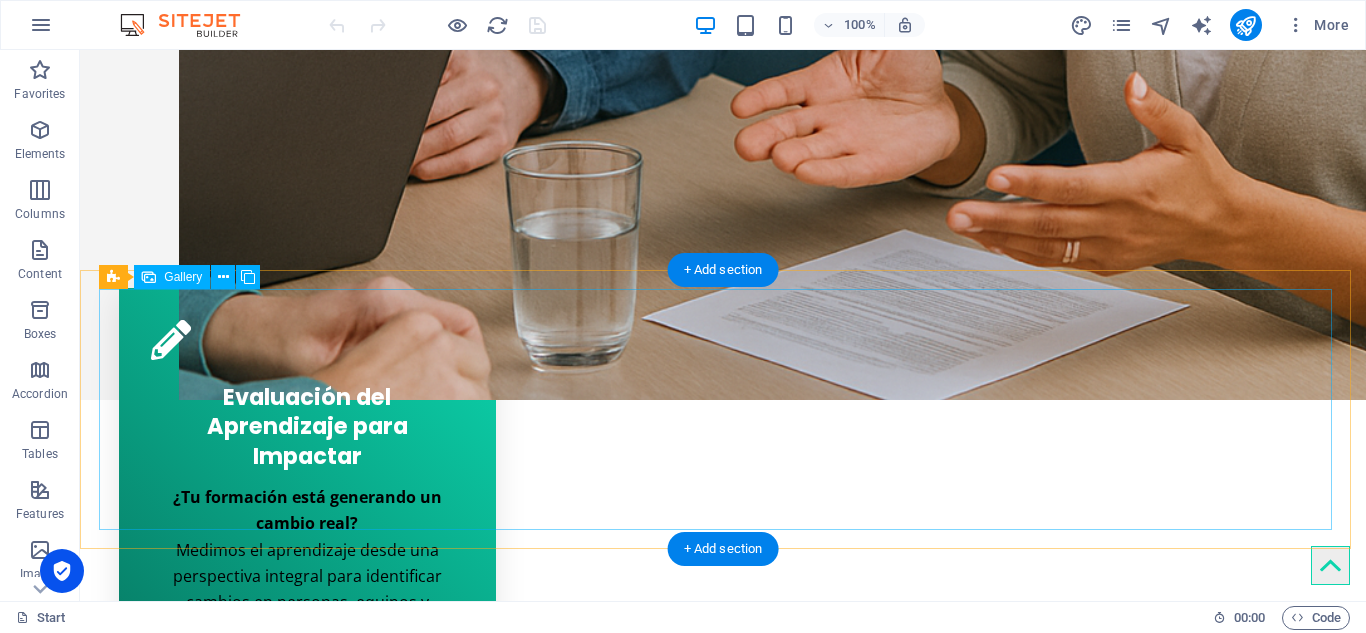 click at bounding box center [1190, 3258] 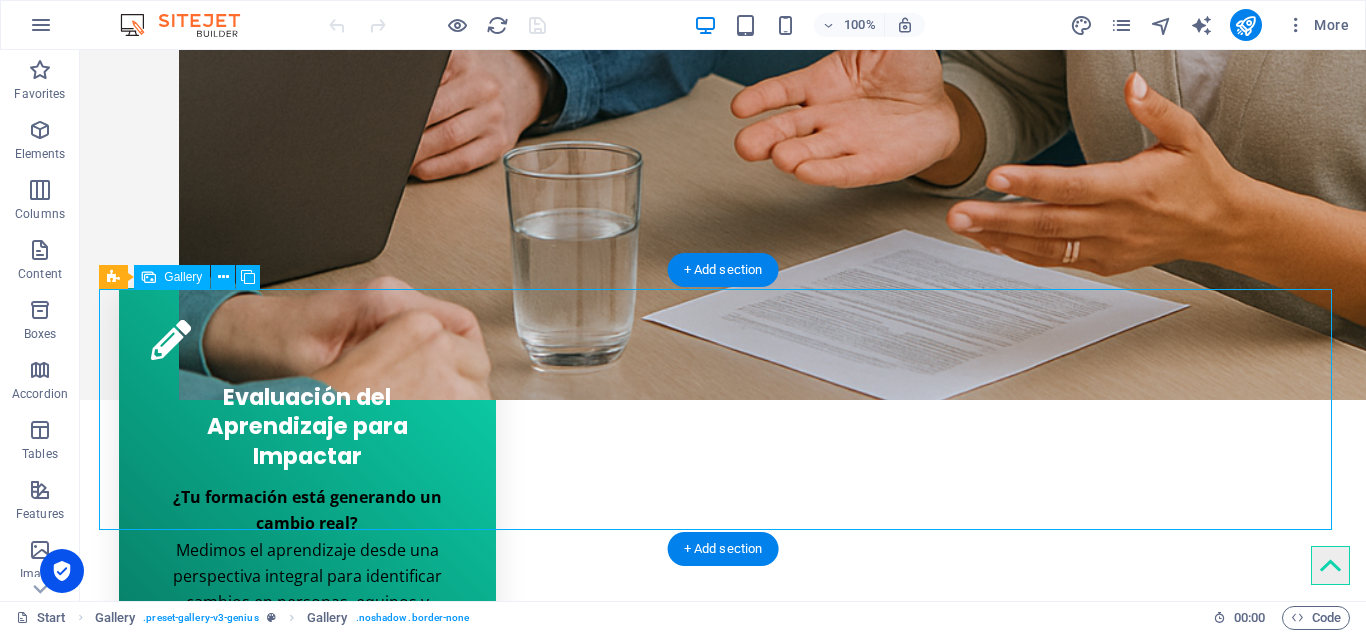 click at bounding box center [1190, 3258] 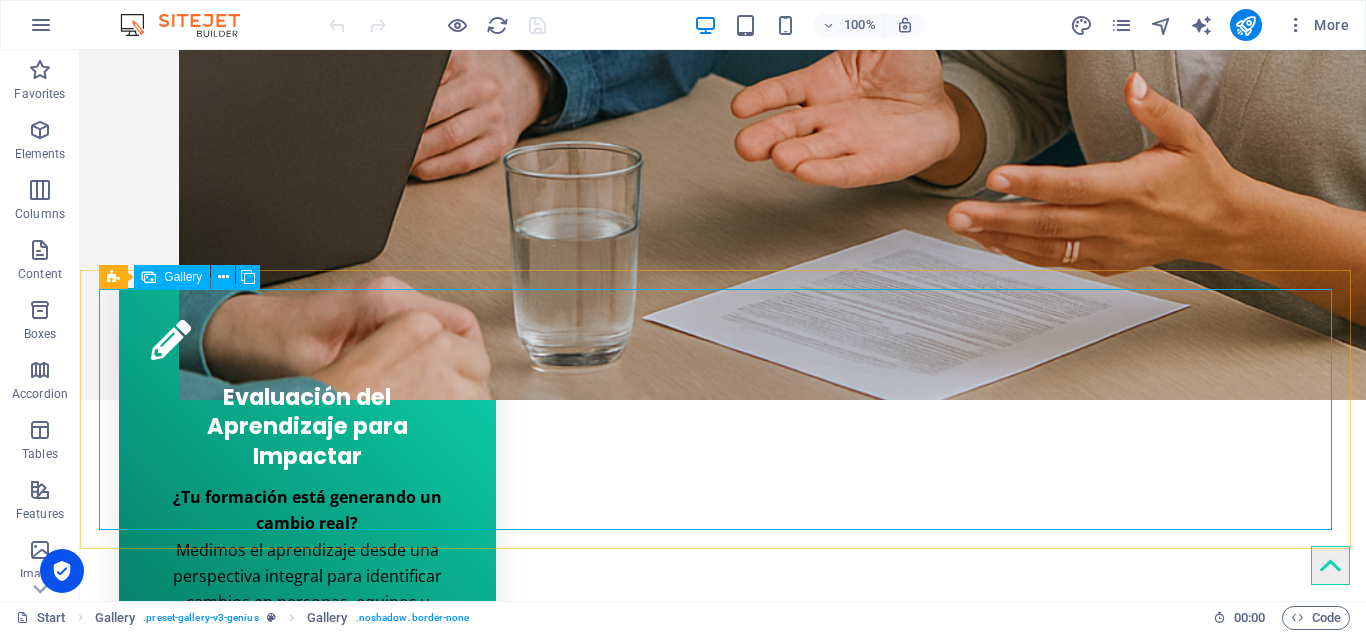 click on "Gallery" at bounding box center (183, 277) 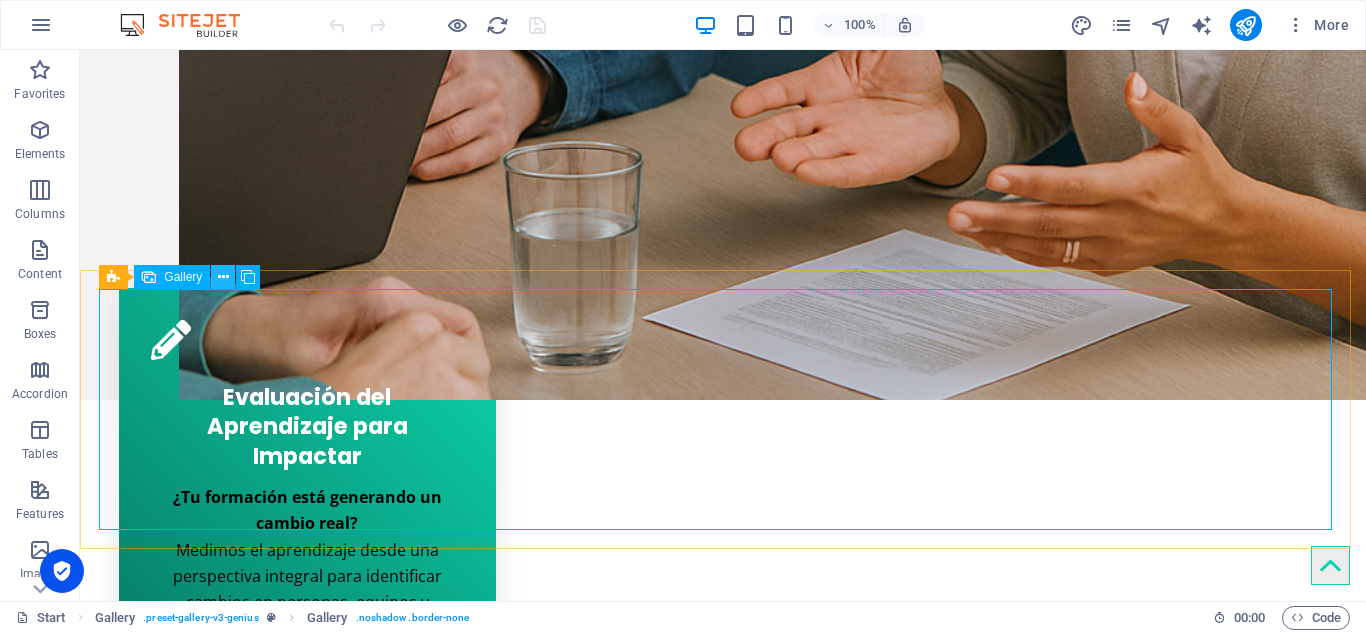 click at bounding box center (223, 277) 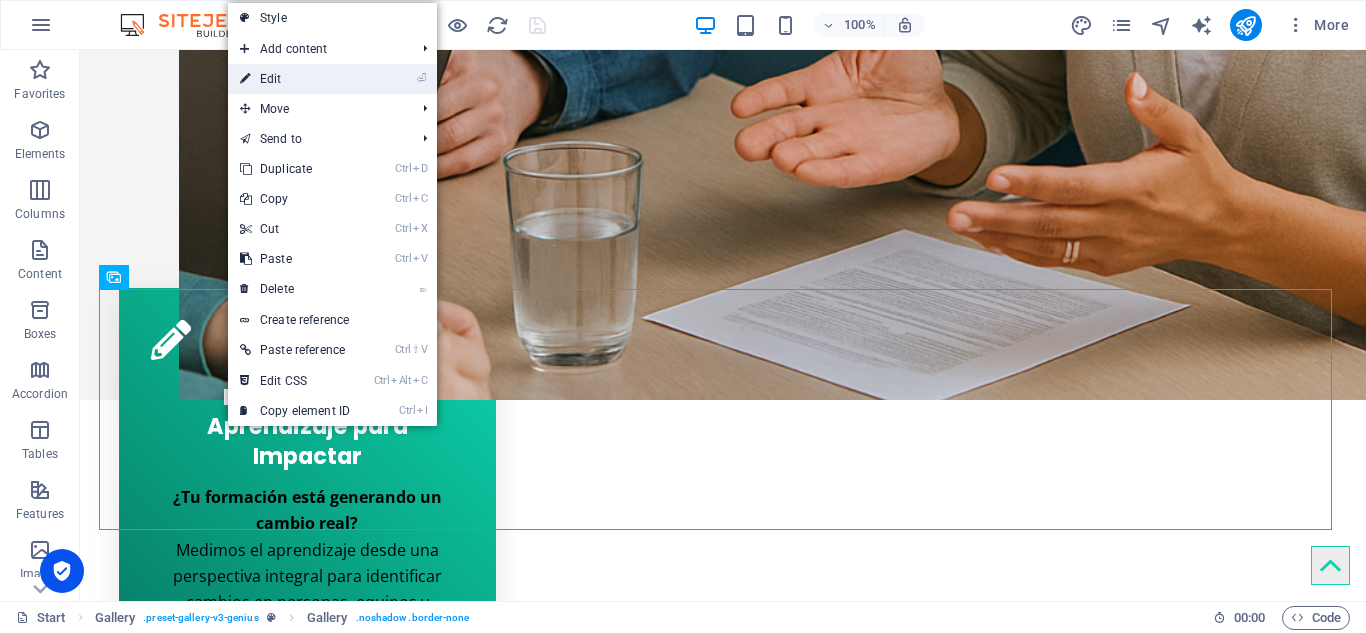 click on "⏎  Edit" at bounding box center [295, 79] 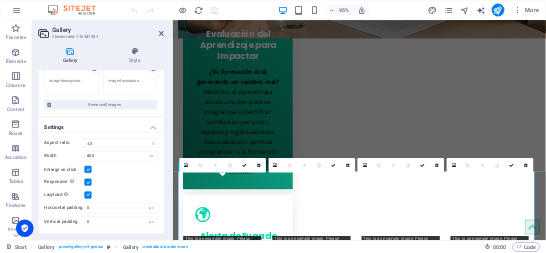 scroll, scrollTop: 400, scrollLeft: 0, axis: vertical 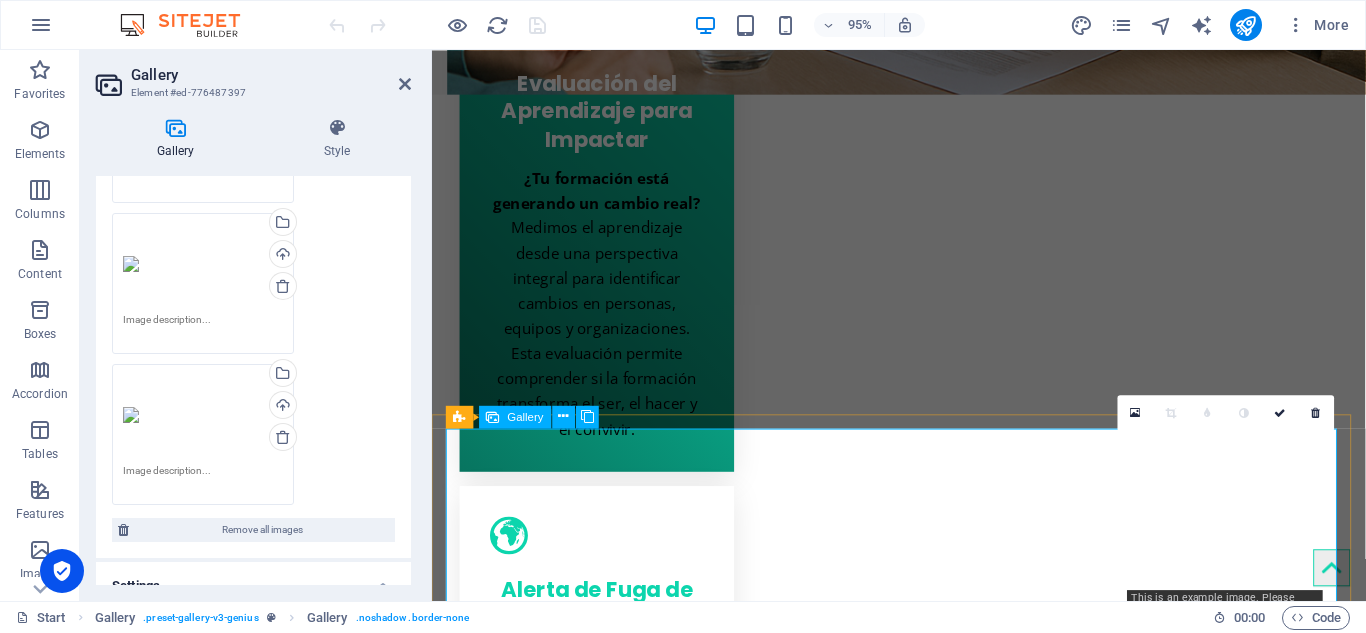 click at bounding box center [1281, 3654] 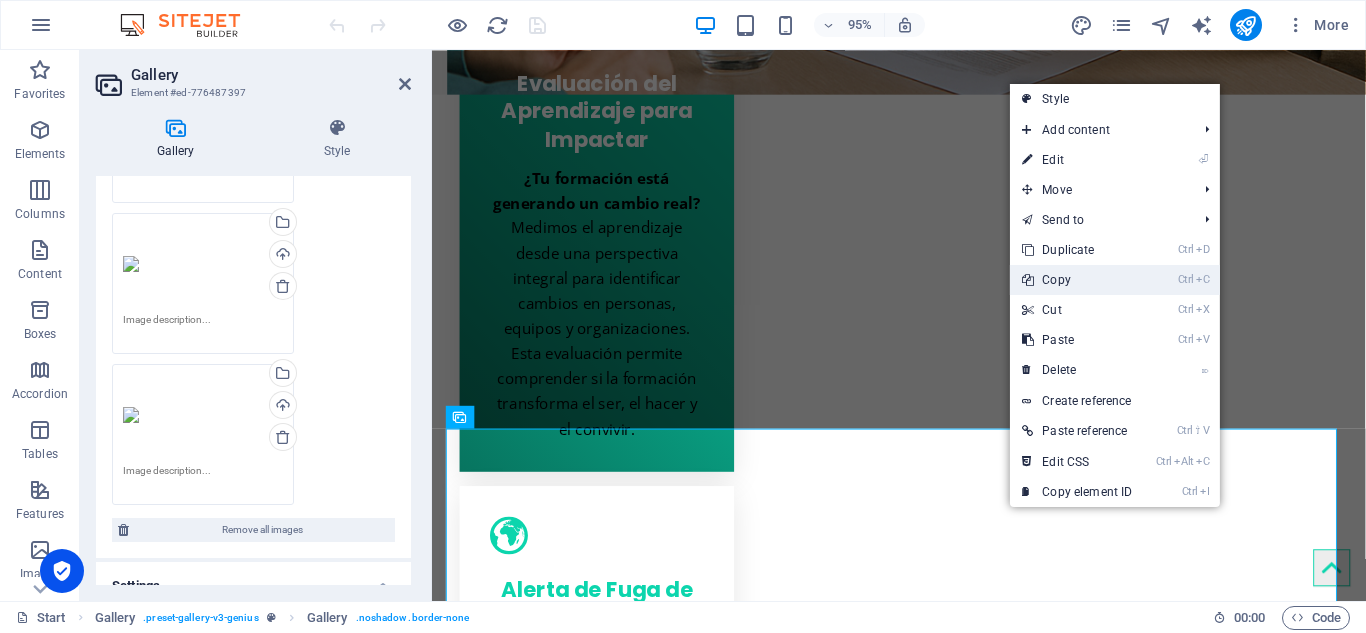 click on "Ctrl C  Copy" at bounding box center [1077, 280] 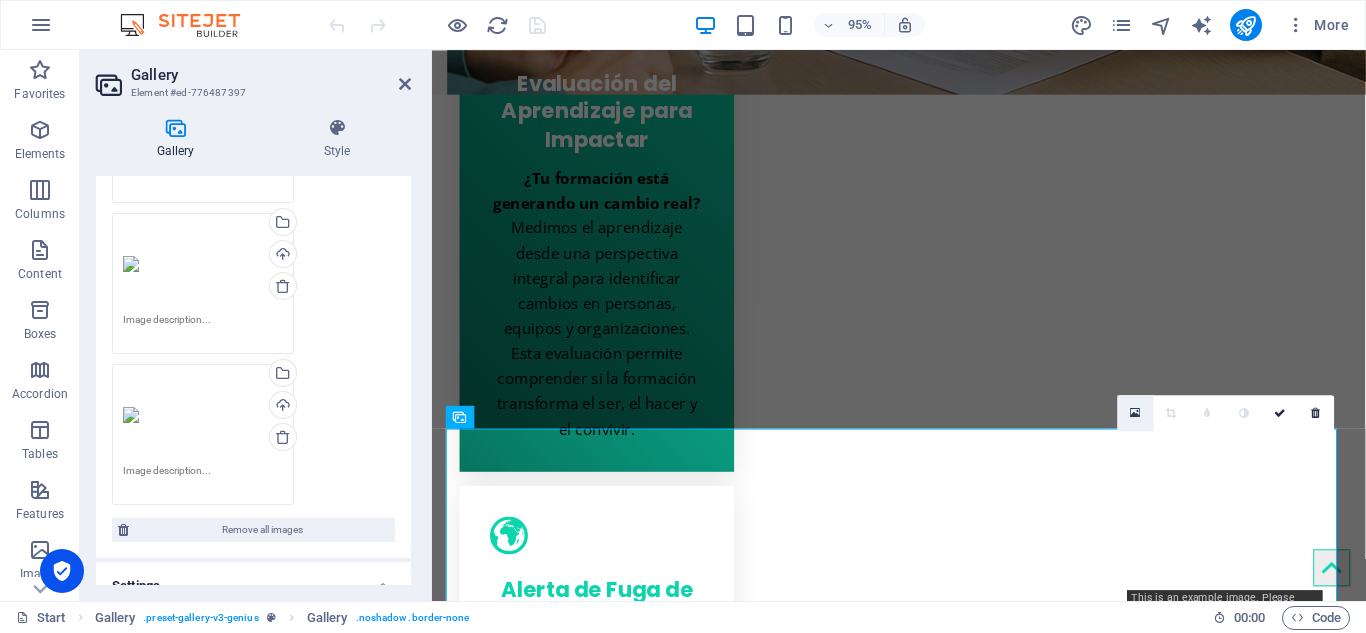 click at bounding box center [1136, 412] 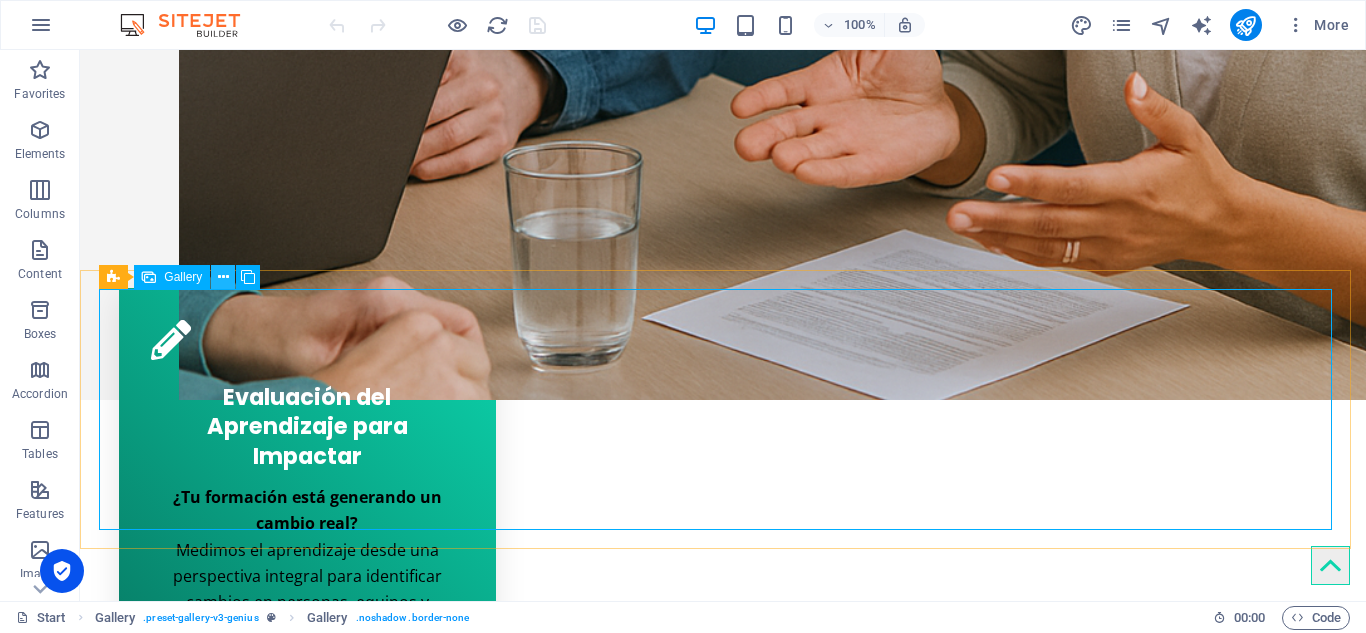 click at bounding box center [223, 277] 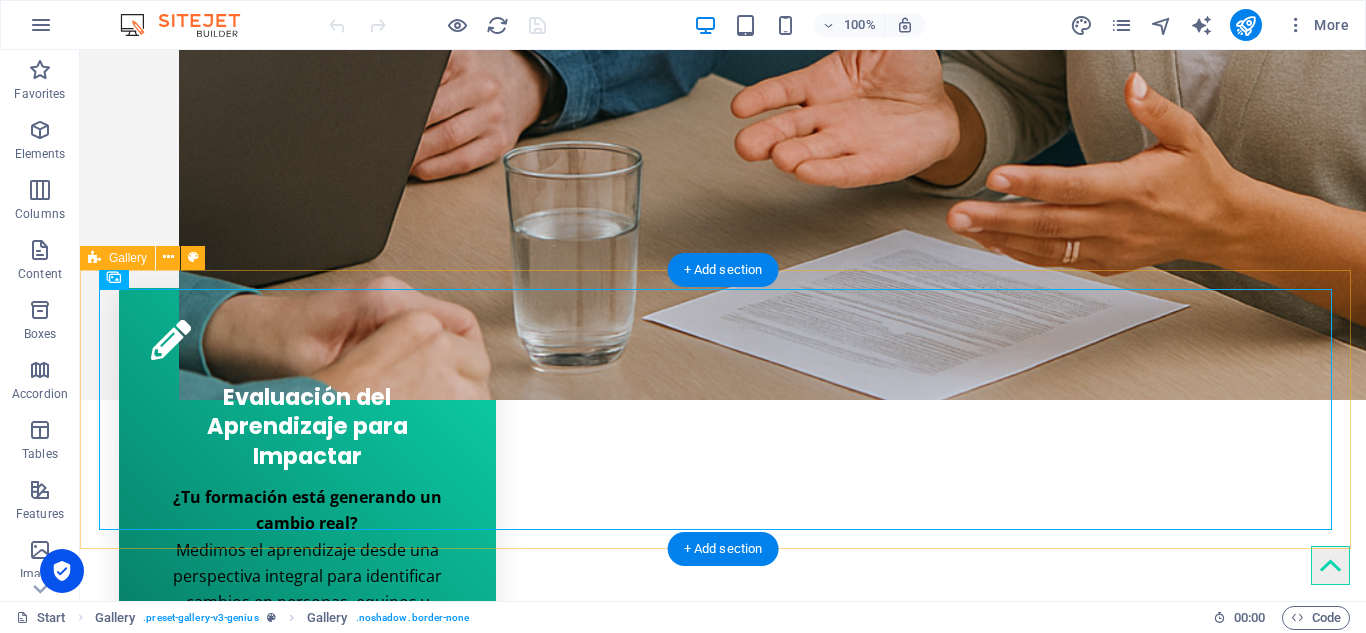 click at bounding box center (723, 3258) 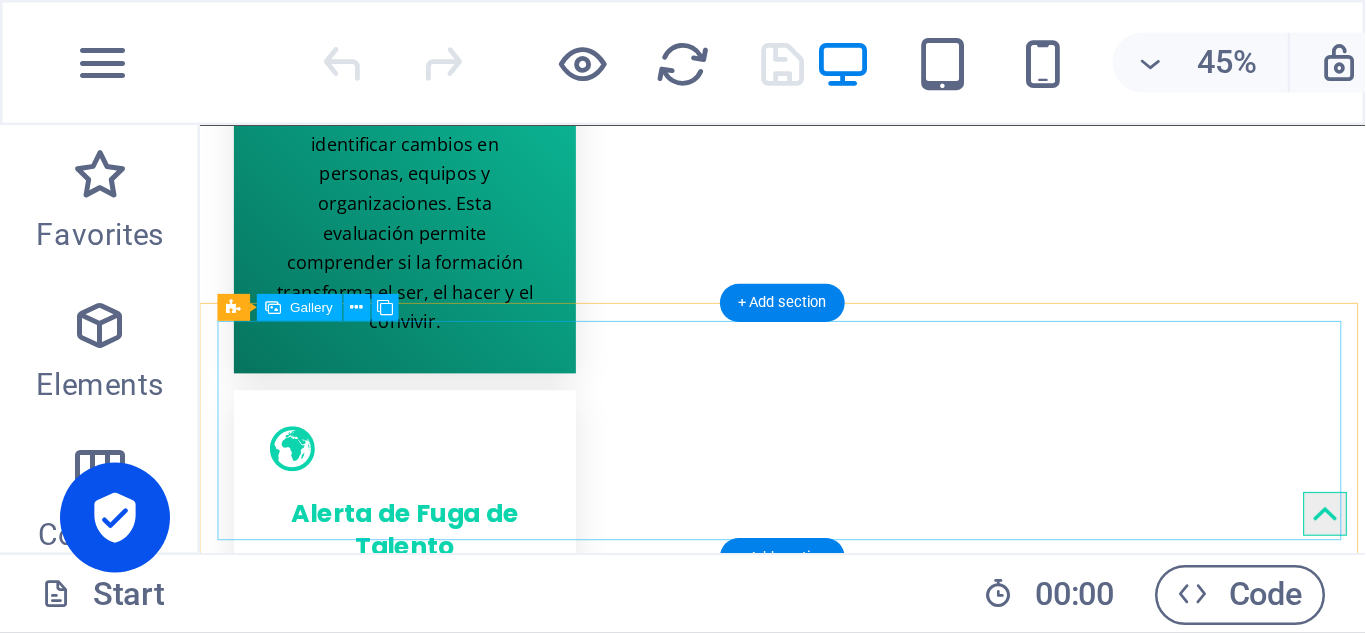 scroll, scrollTop: 1720, scrollLeft: 0, axis: vertical 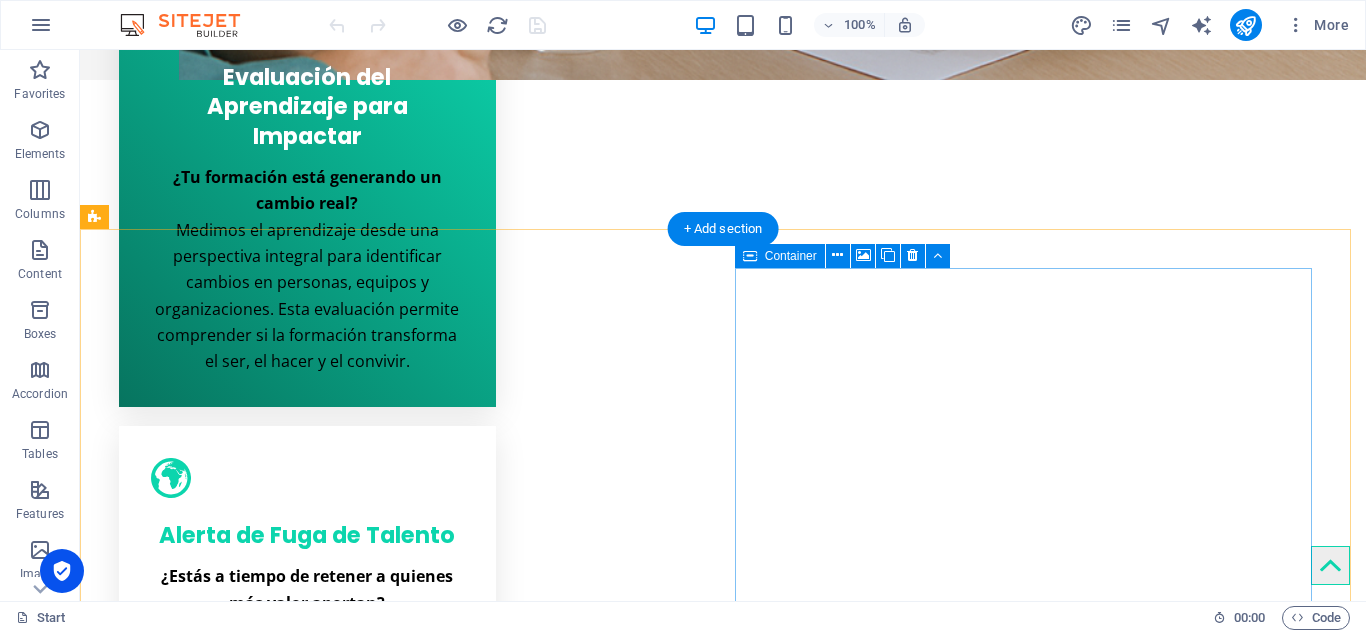 click on "Drop content here or  Add elements  Paste clipboard" at bounding box center (411, 4947) 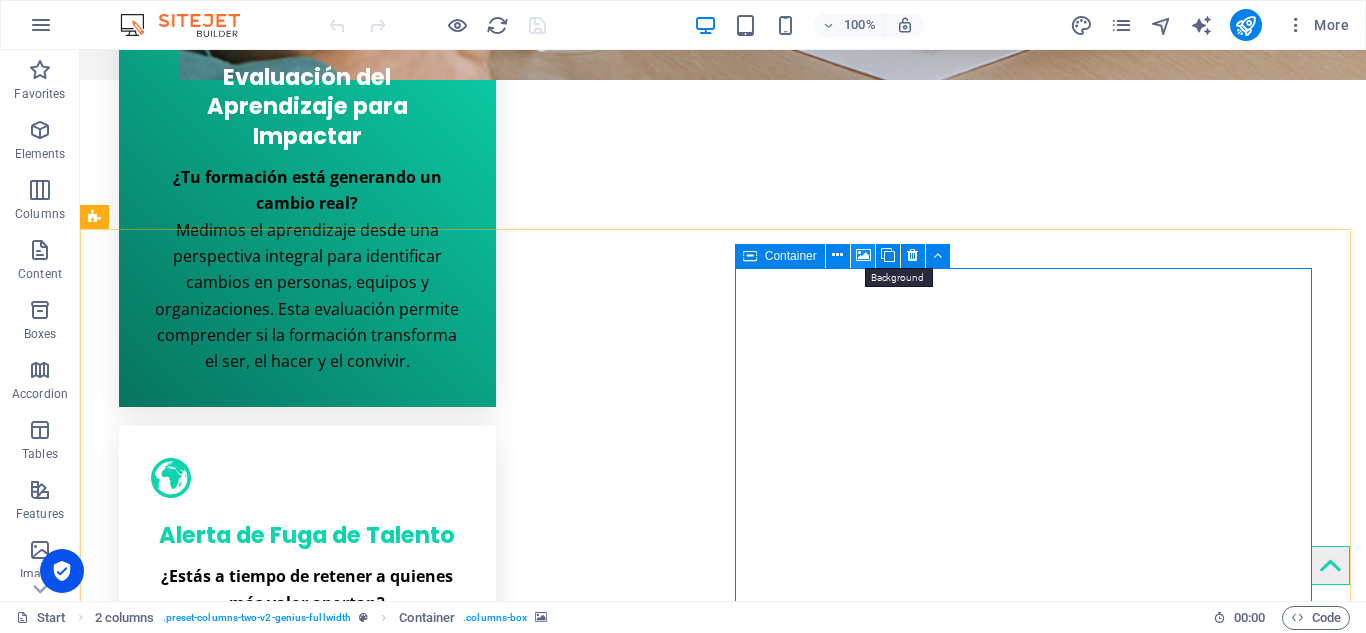 click at bounding box center (863, 255) 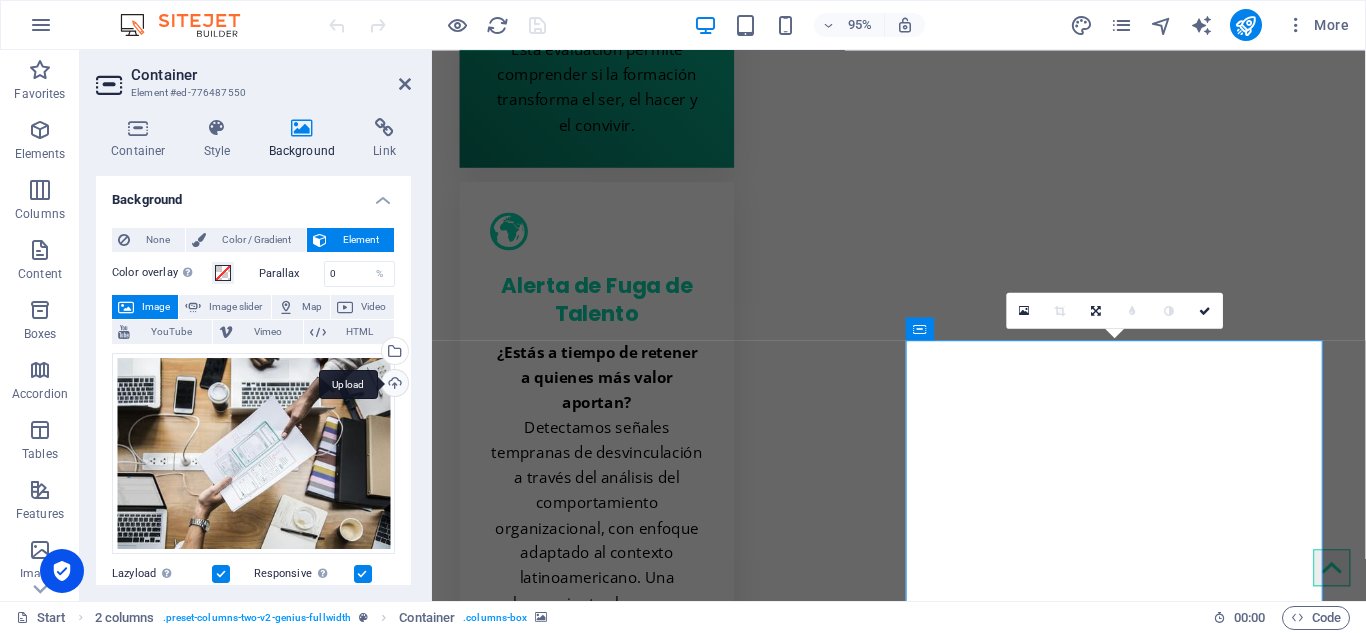 click on "Upload" at bounding box center (393, 385) 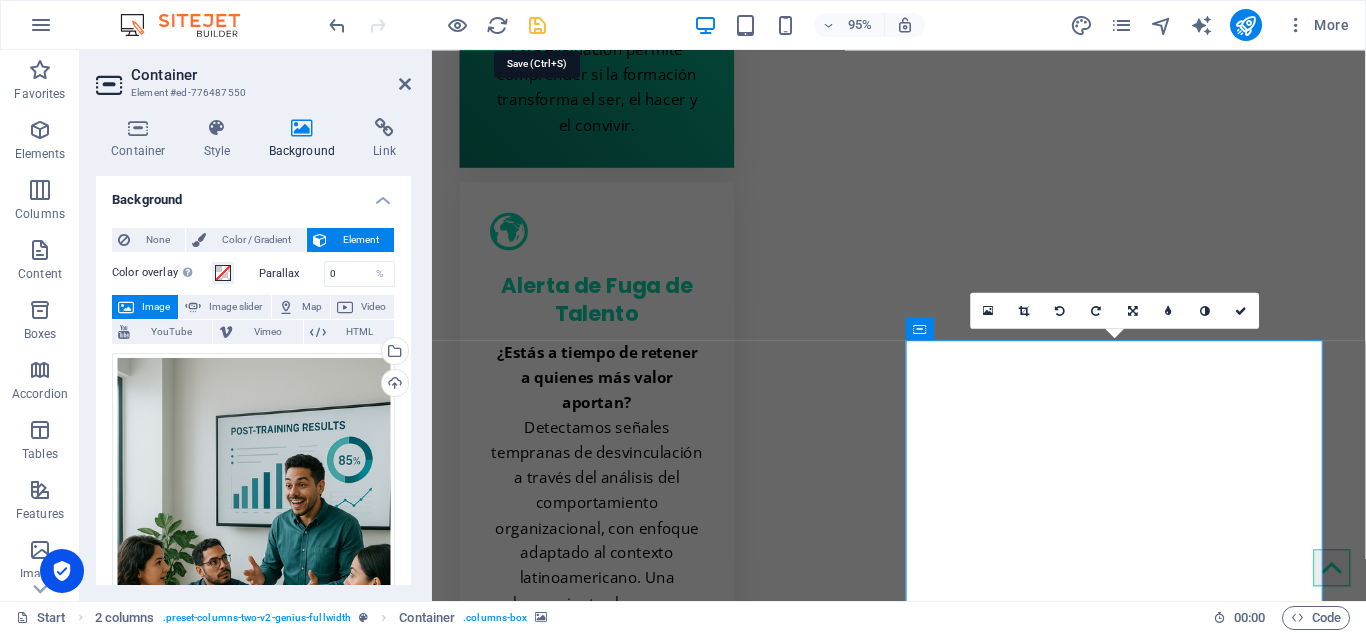 click at bounding box center [537, 25] 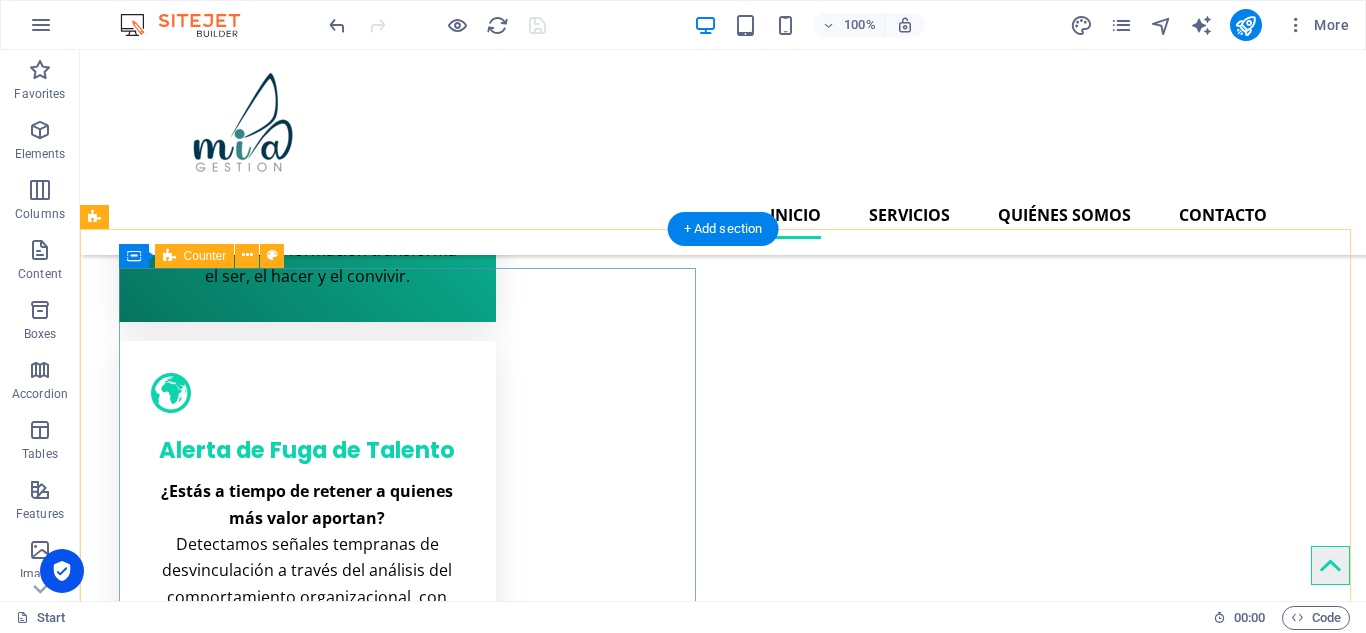 scroll, scrollTop: 1720, scrollLeft: 0, axis: vertical 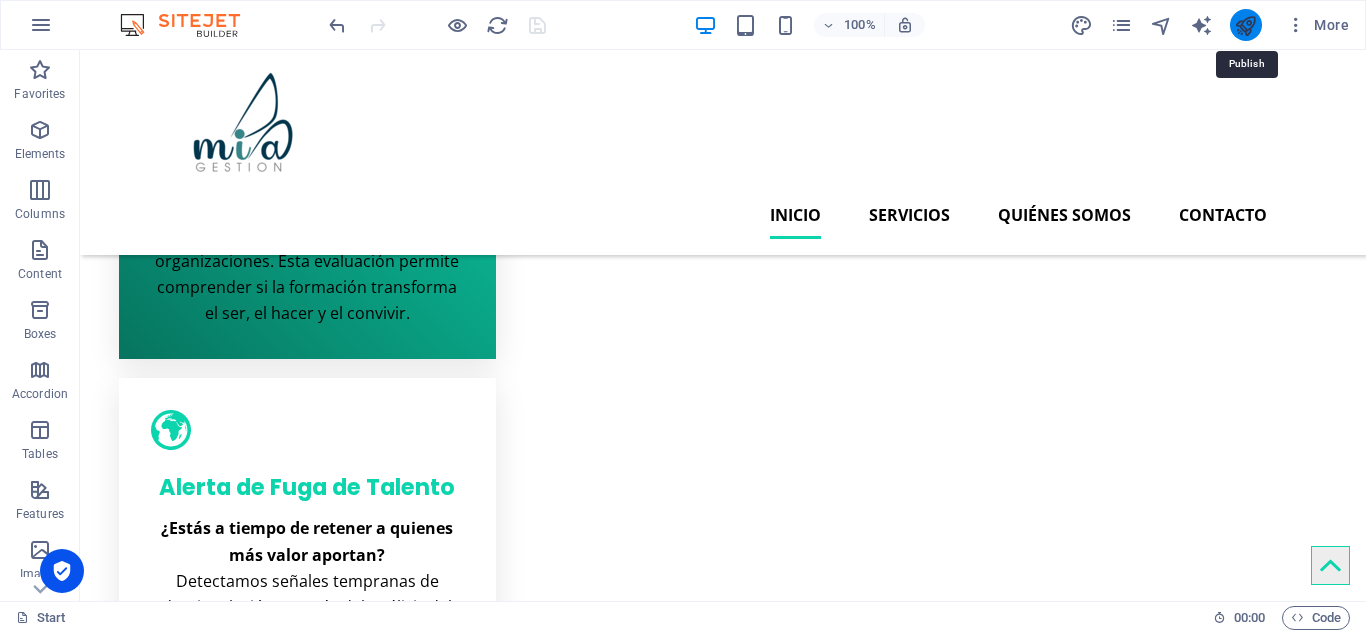 click at bounding box center (1245, 25) 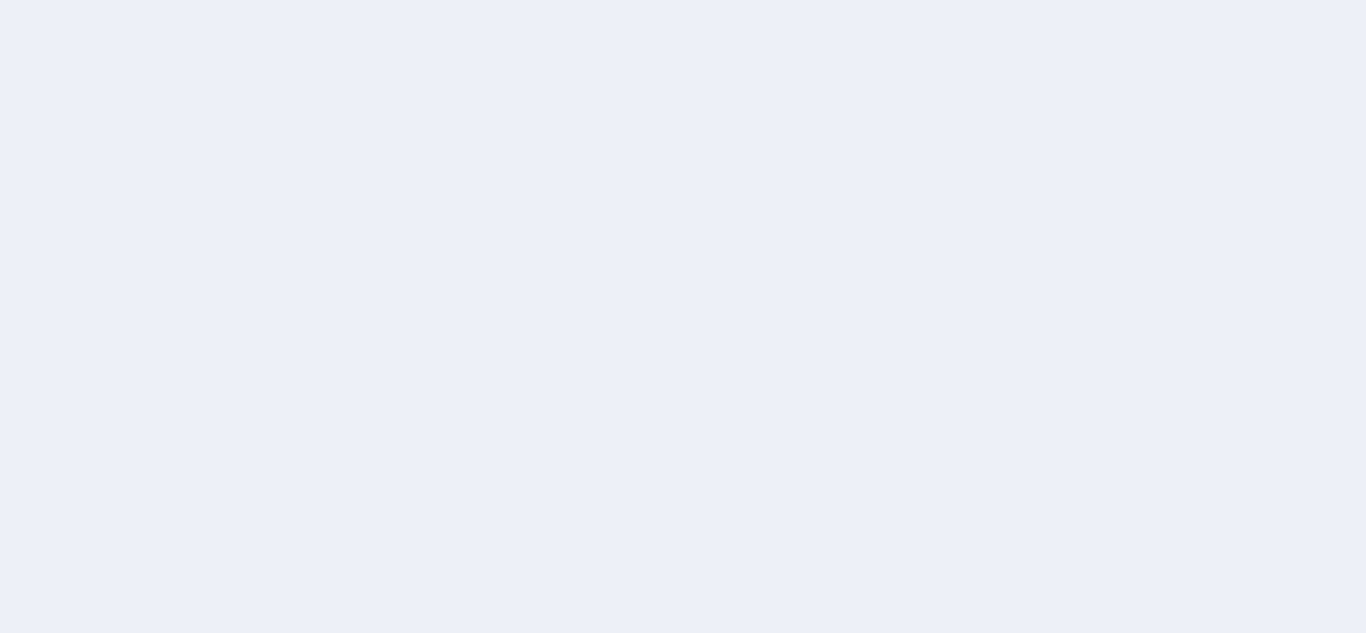 scroll, scrollTop: 0, scrollLeft: 0, axis: both 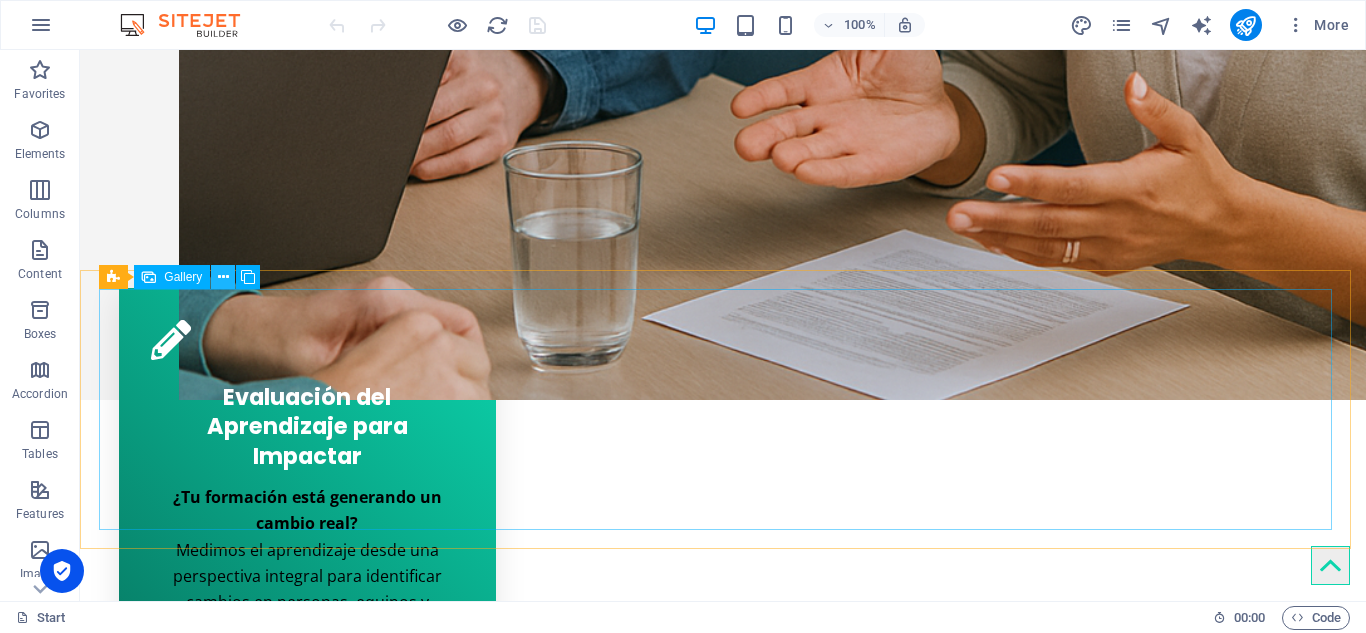click at bounding box center (223, 277) 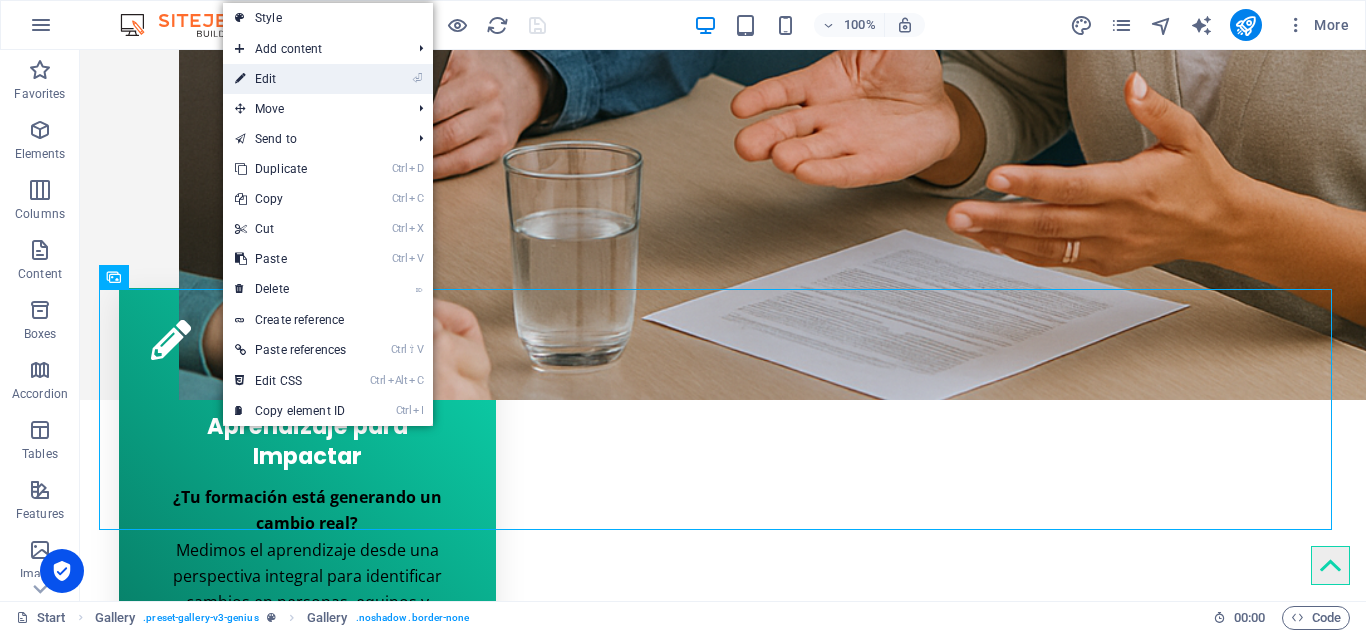 click on "⏎  Edit" at bounding box center (290, 79) 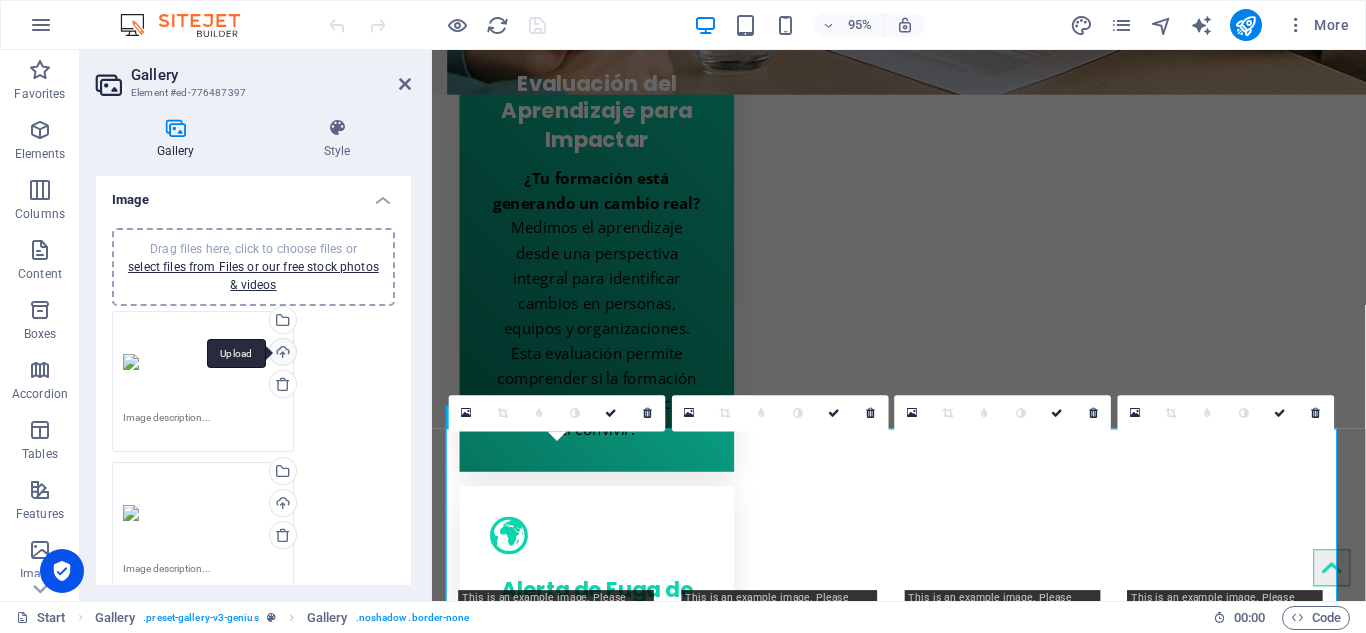 click on "Upload" at bounding box center [281, 354] 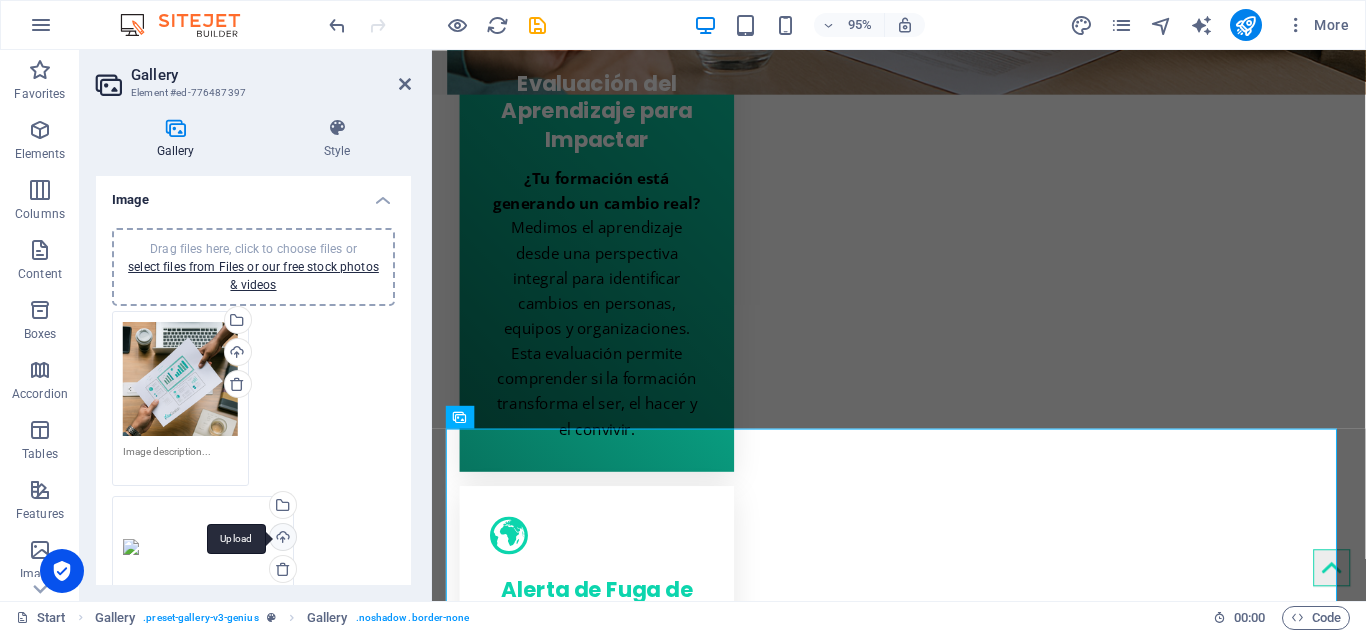 click on "Upload" at bounding box center [281, 539] 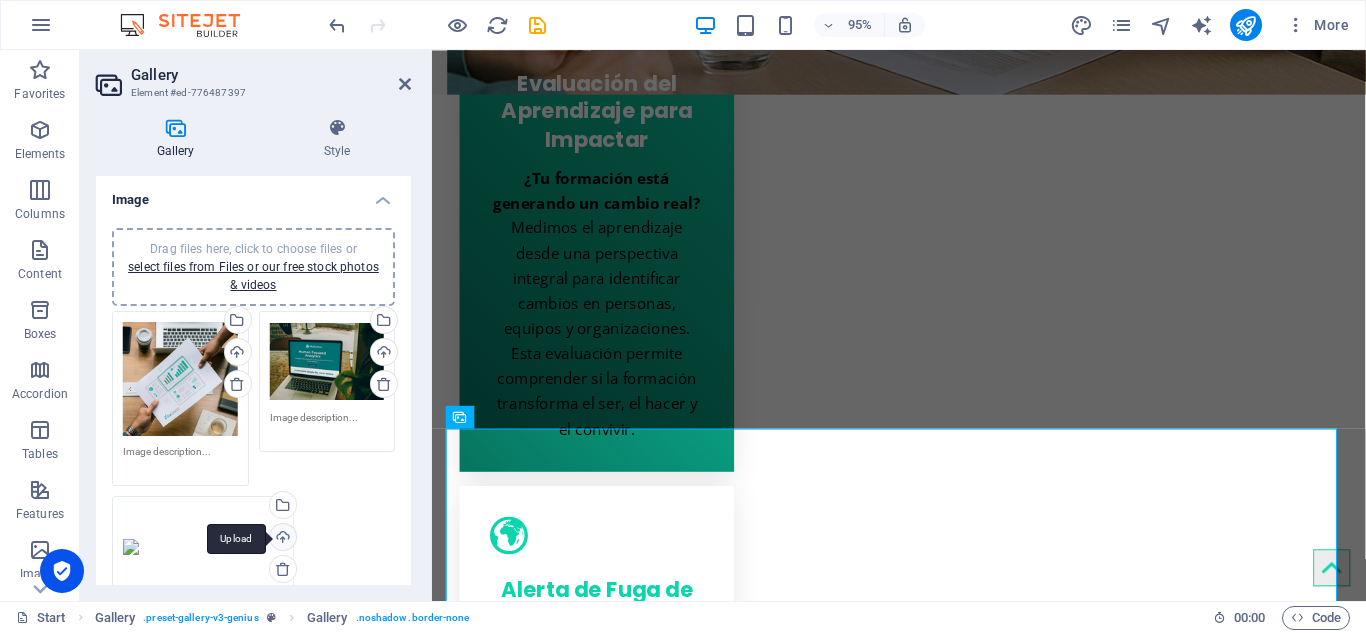 click on "Upload" at bounding box center [281, 539] 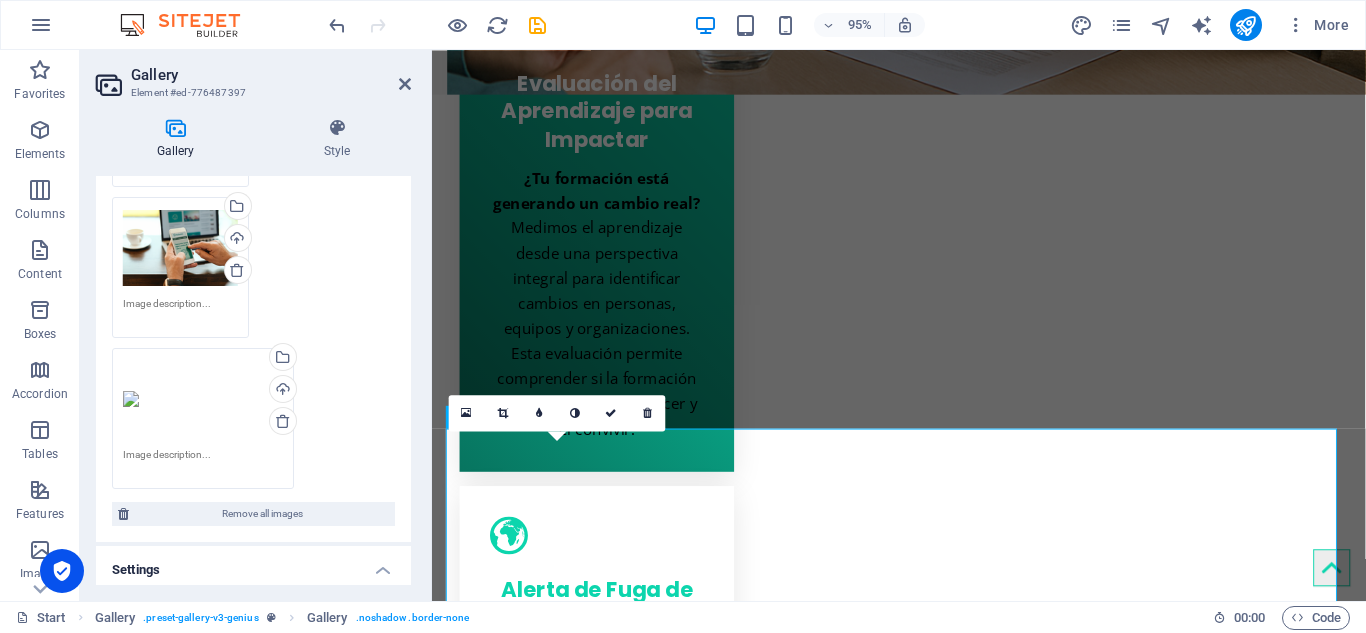 scroll, scrollTop: 300, scrollLeft: 0, axis: vertical 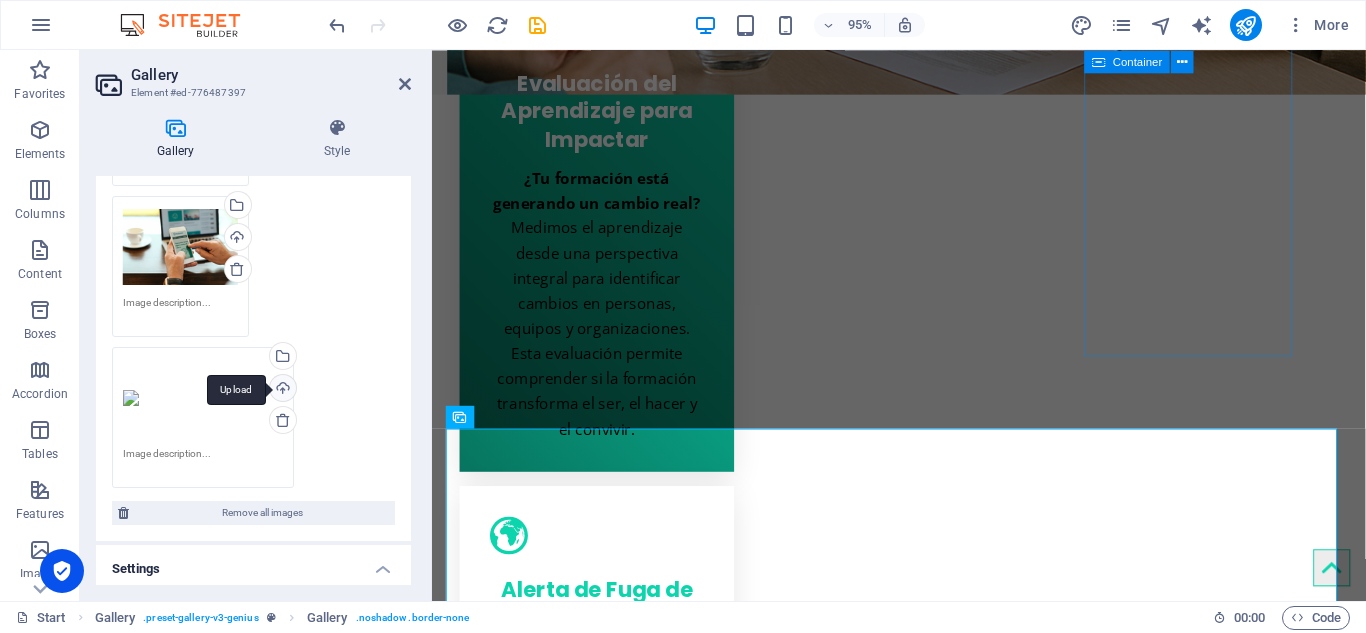 click on "Upload" at bounding box center (281, 390) 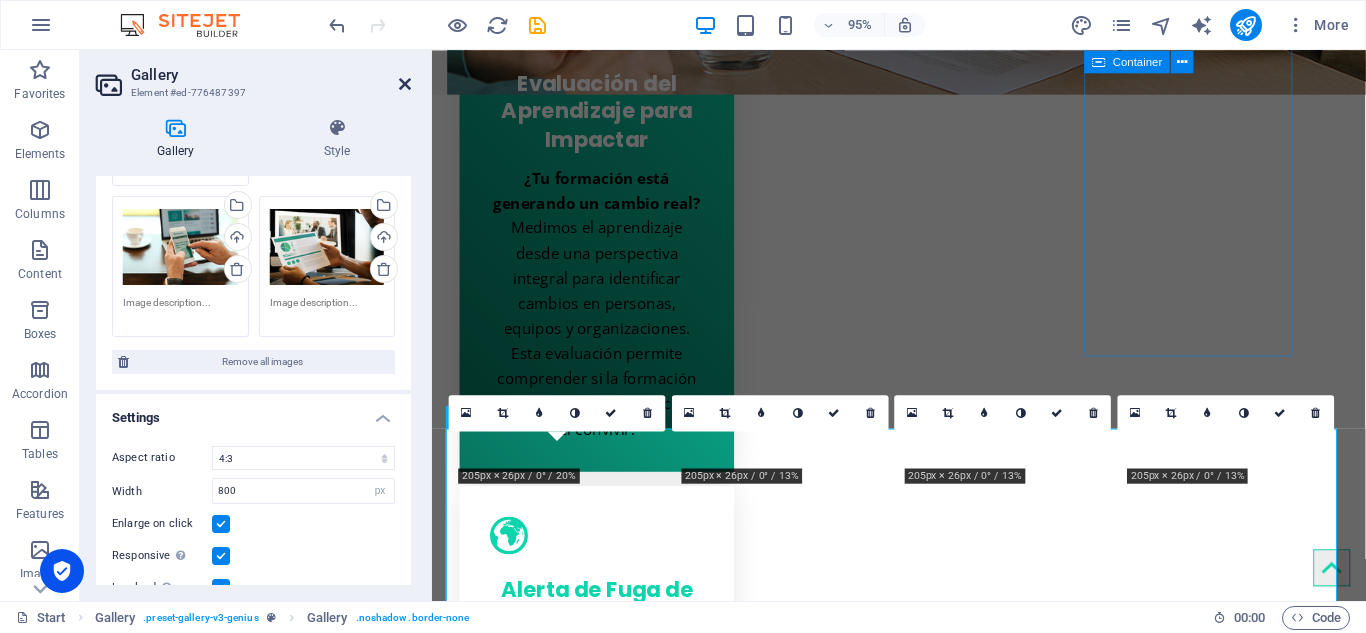 click at bounding box center [405, 84] 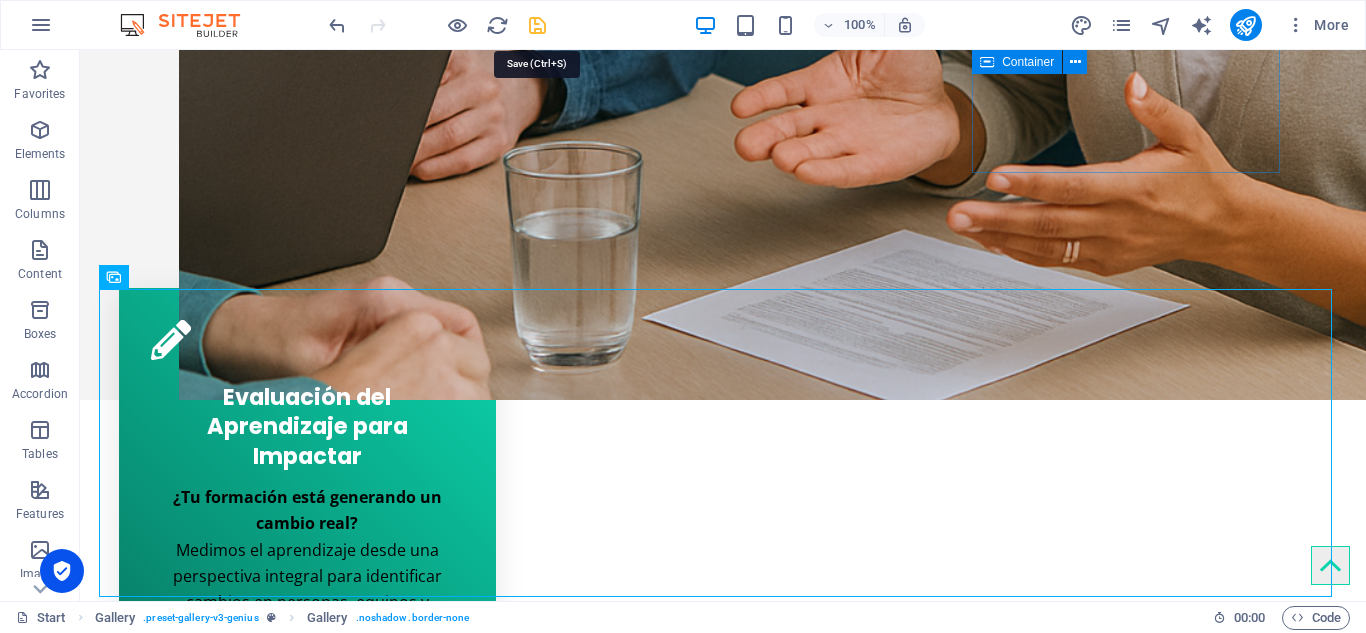 click at bounding box center (537, 25) 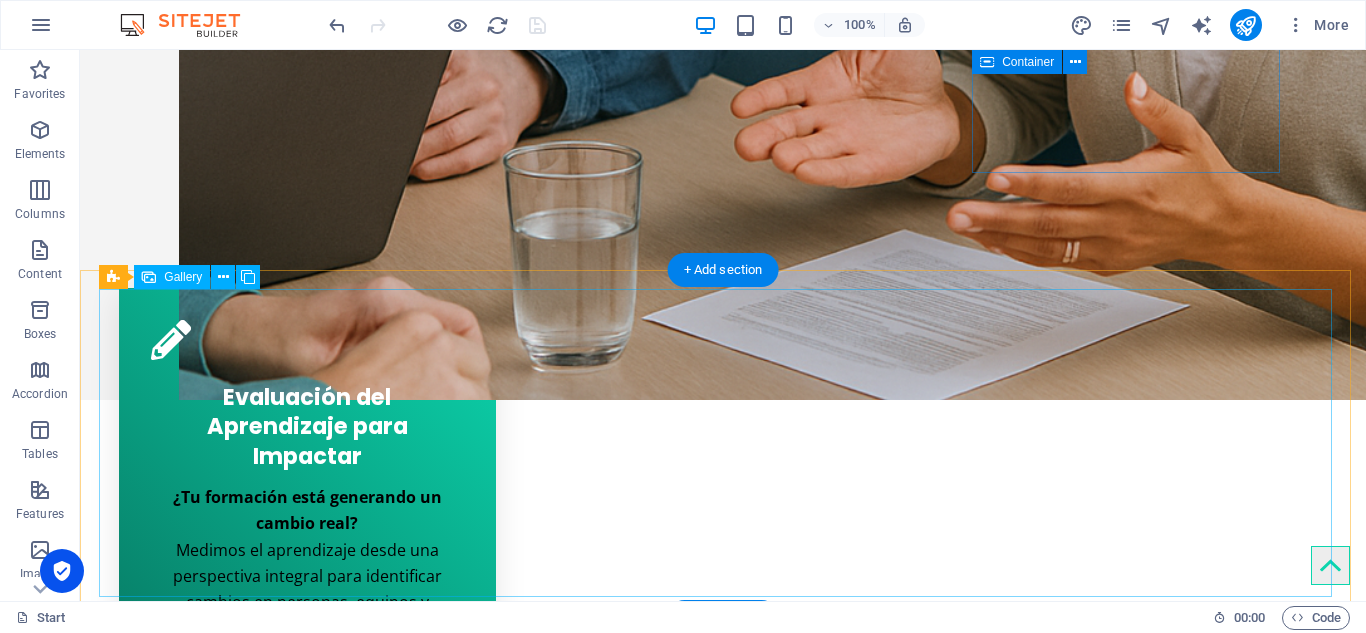 click at bounding box center (255, 3292) 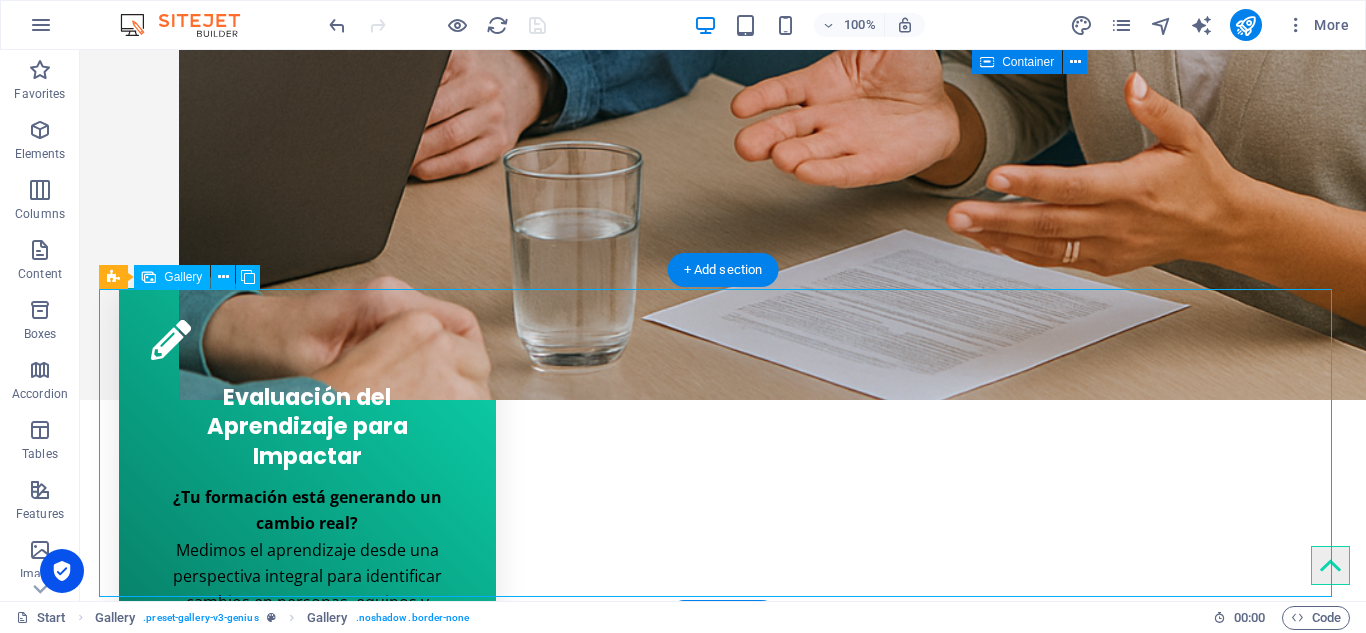 click at bounding box center (255, 3292) 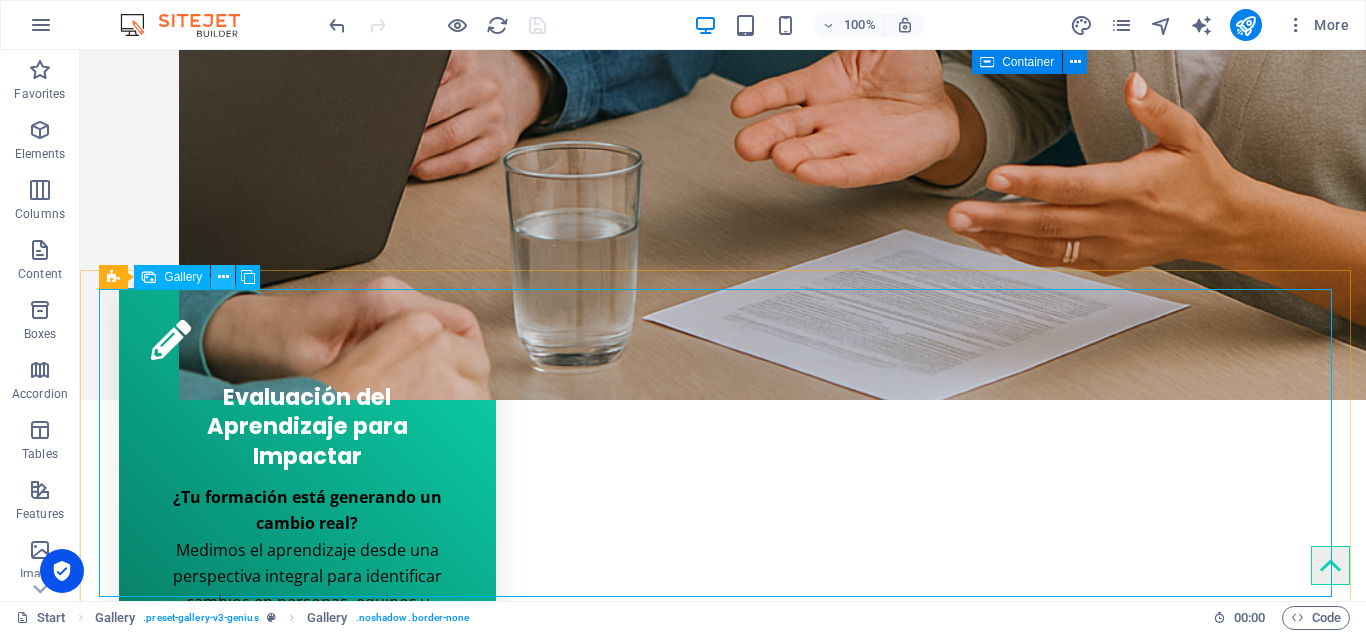 click at bounding box center [223, 277] 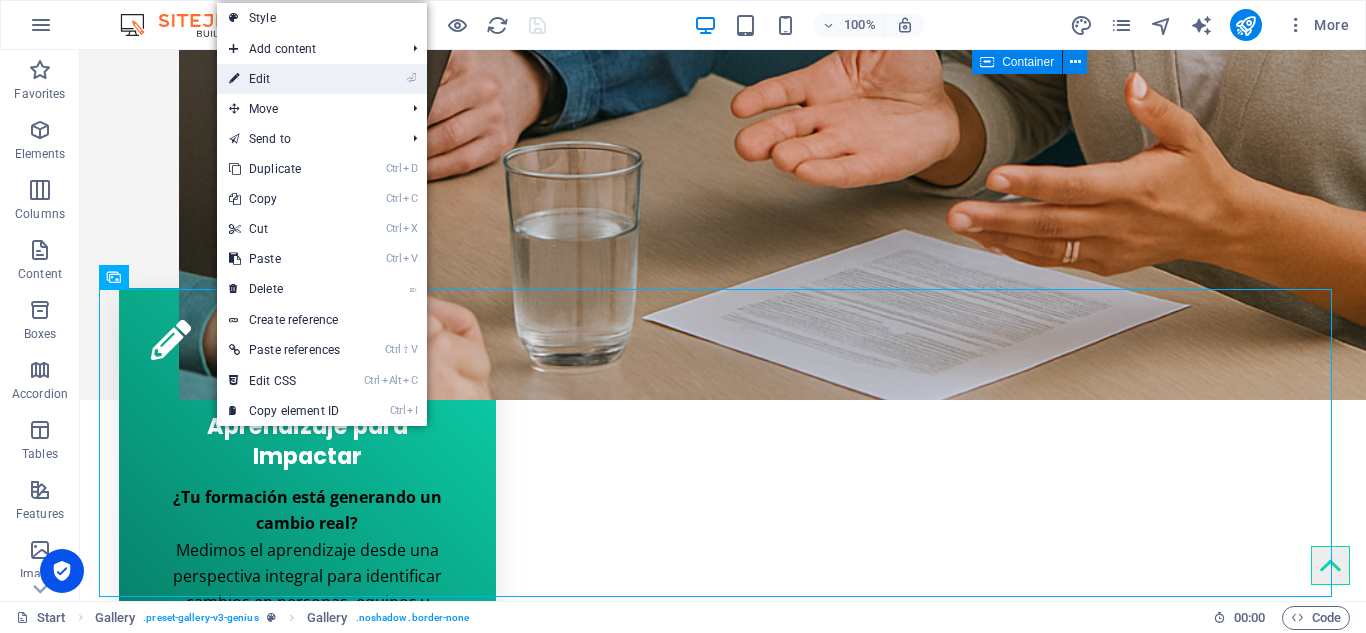 click on "⏎  Edit" at bounding box center (284, 79) 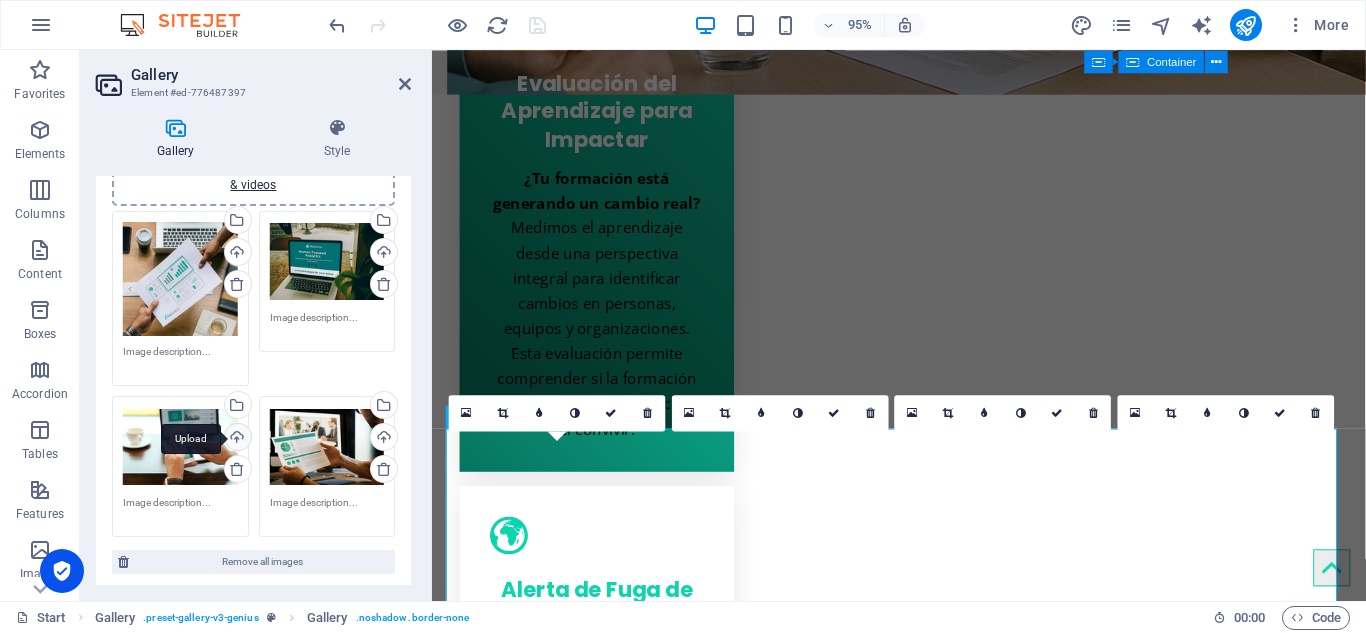 scroll, scrollTop: 0, scrollLeft: 0, axis: both 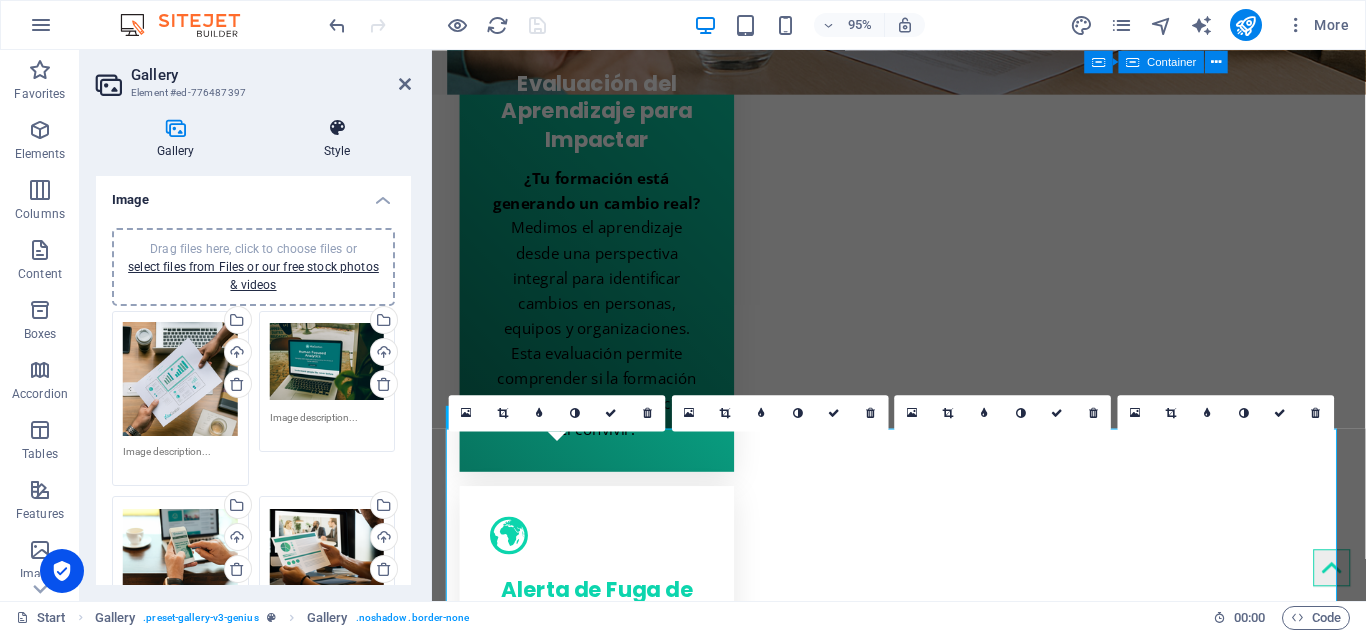 click at bounding box center [337, 128] 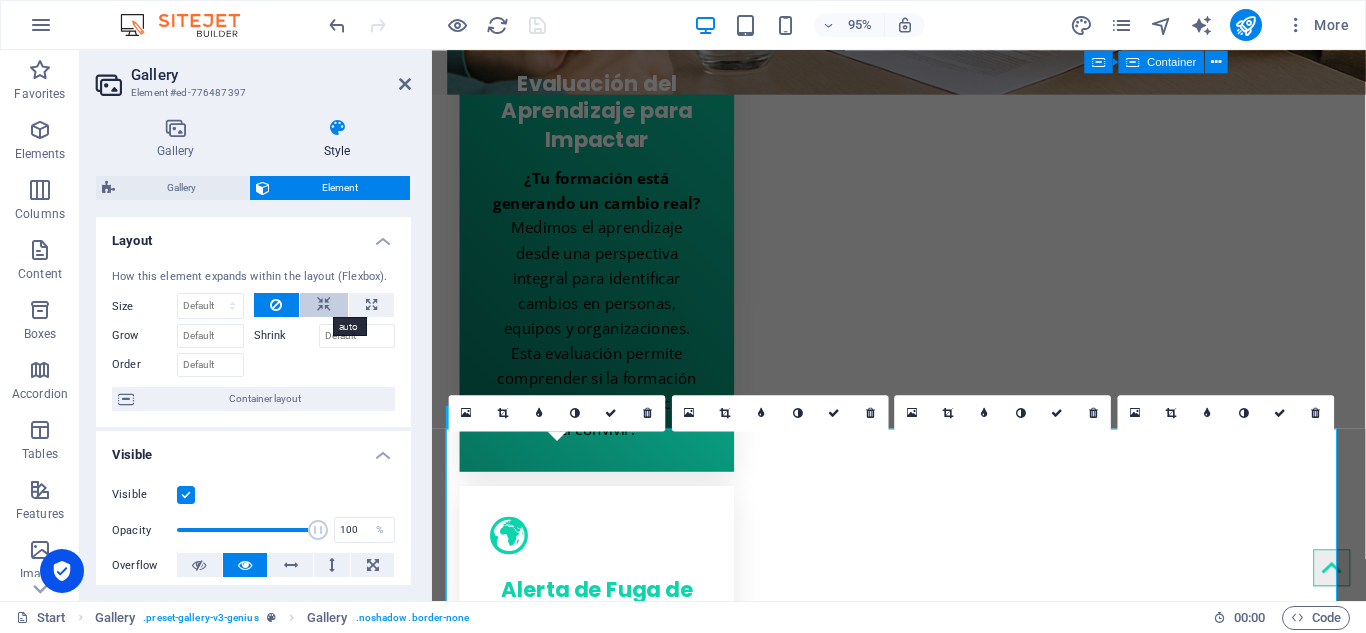 click at bounding box center [324, 305] 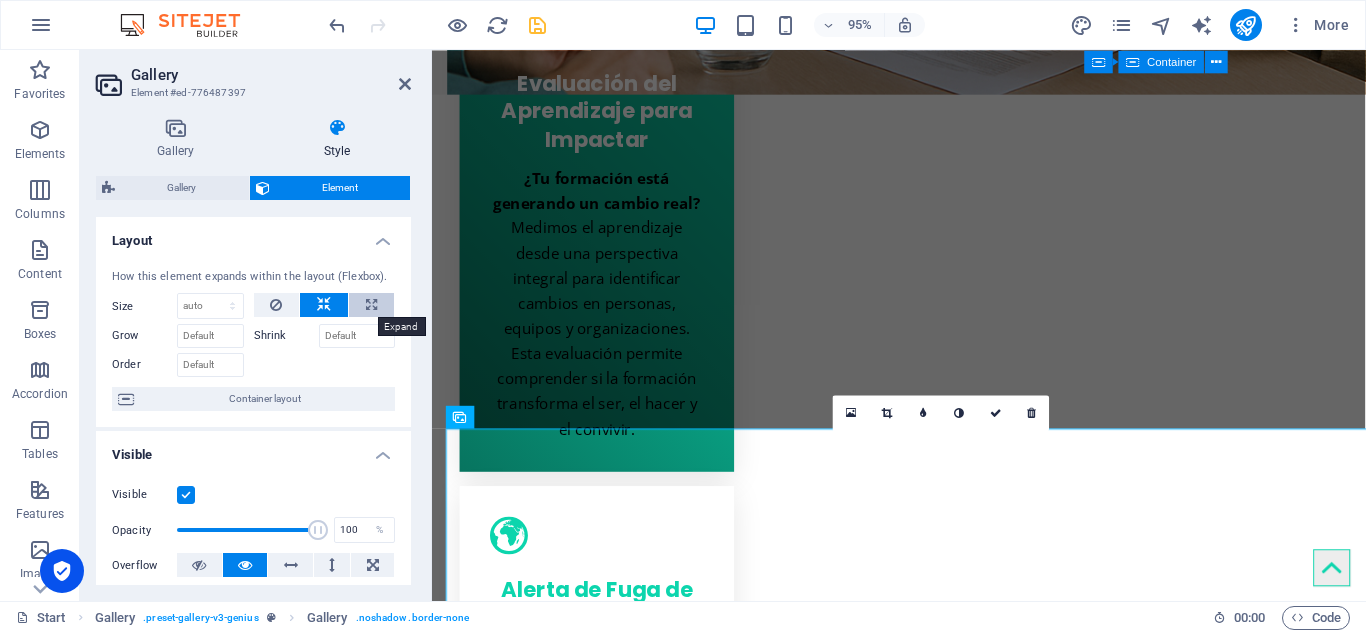 click at bounding box center (371, 305) 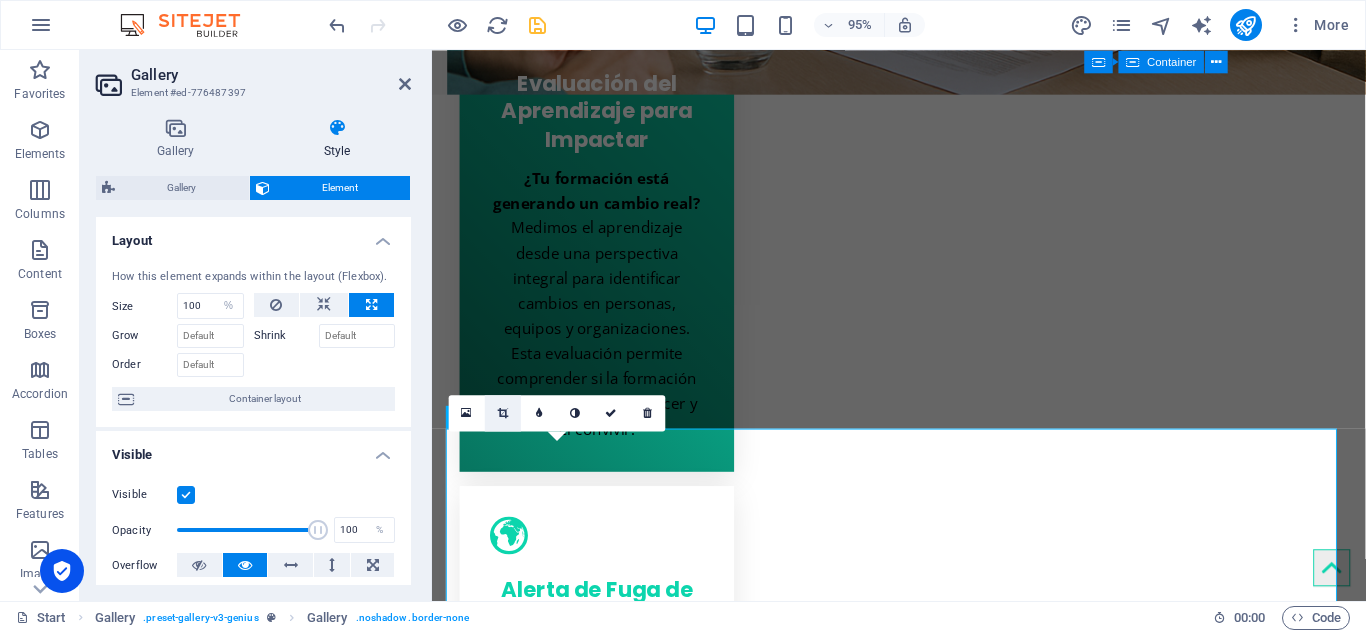 click at bounding box center [503, 412] 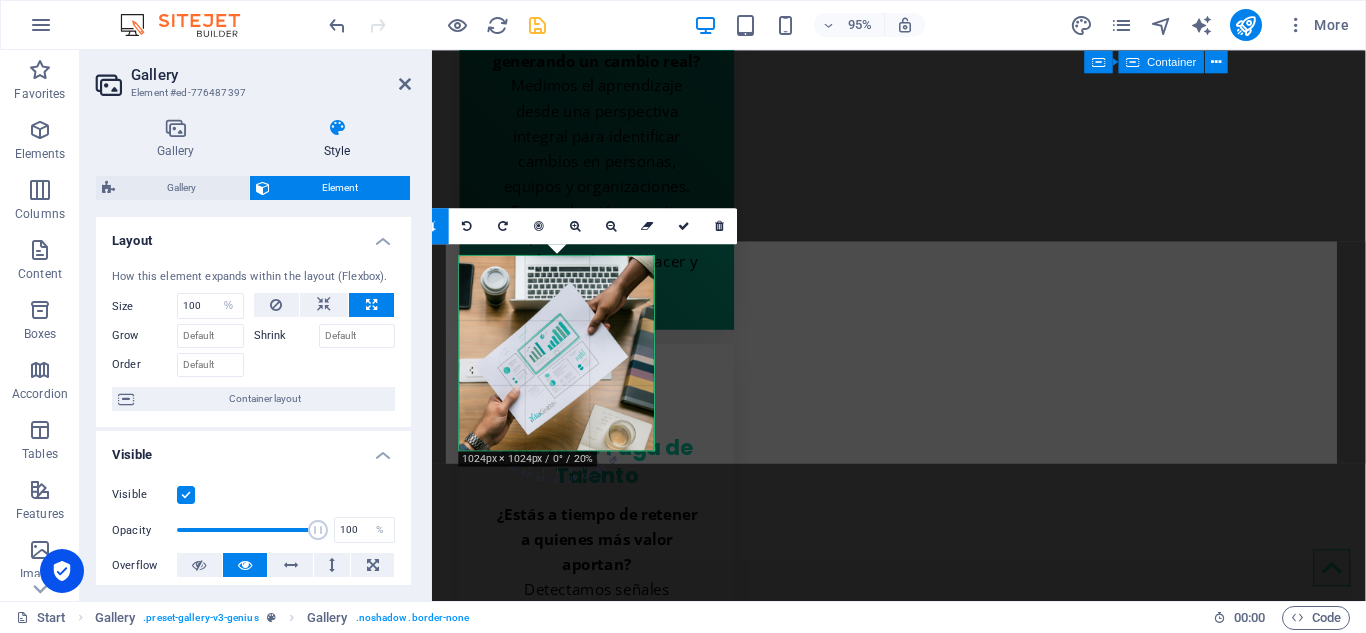 scroll, scrollTop: 1600, scrollLeft: 0, axis: vertical 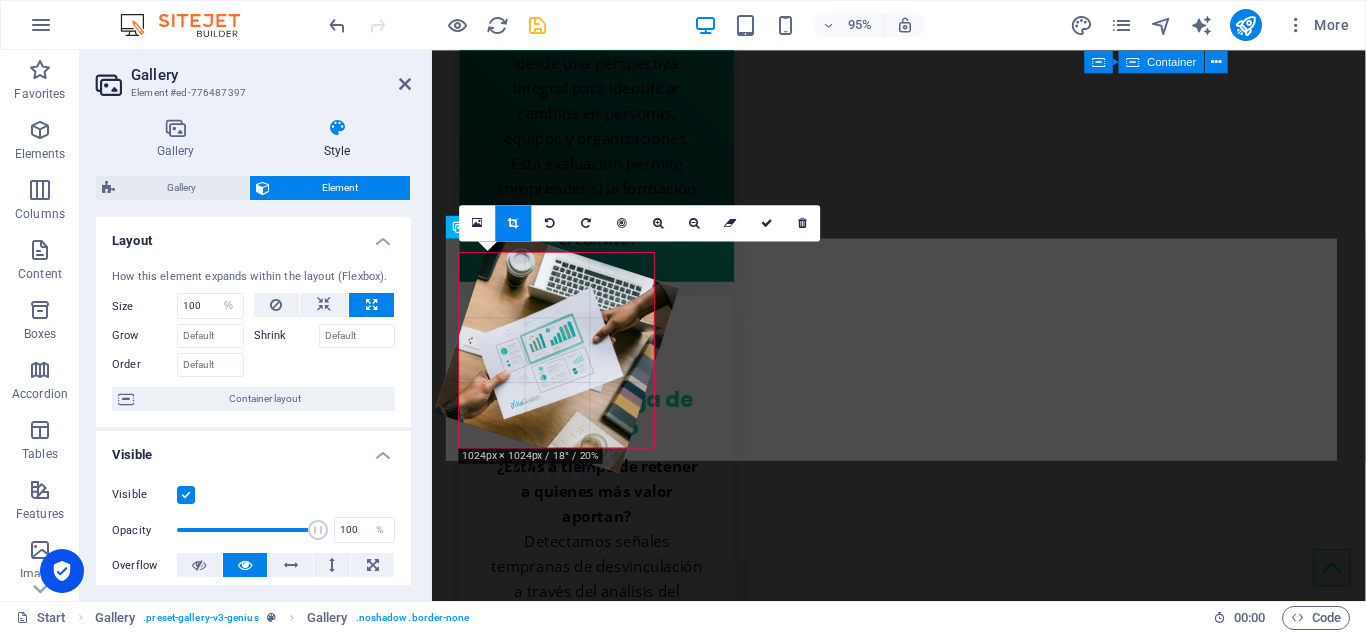 drag, startPoint x: 568, startPoint y: 448, endPoint x: 558, endPoint y: 417, distance: 32.572994 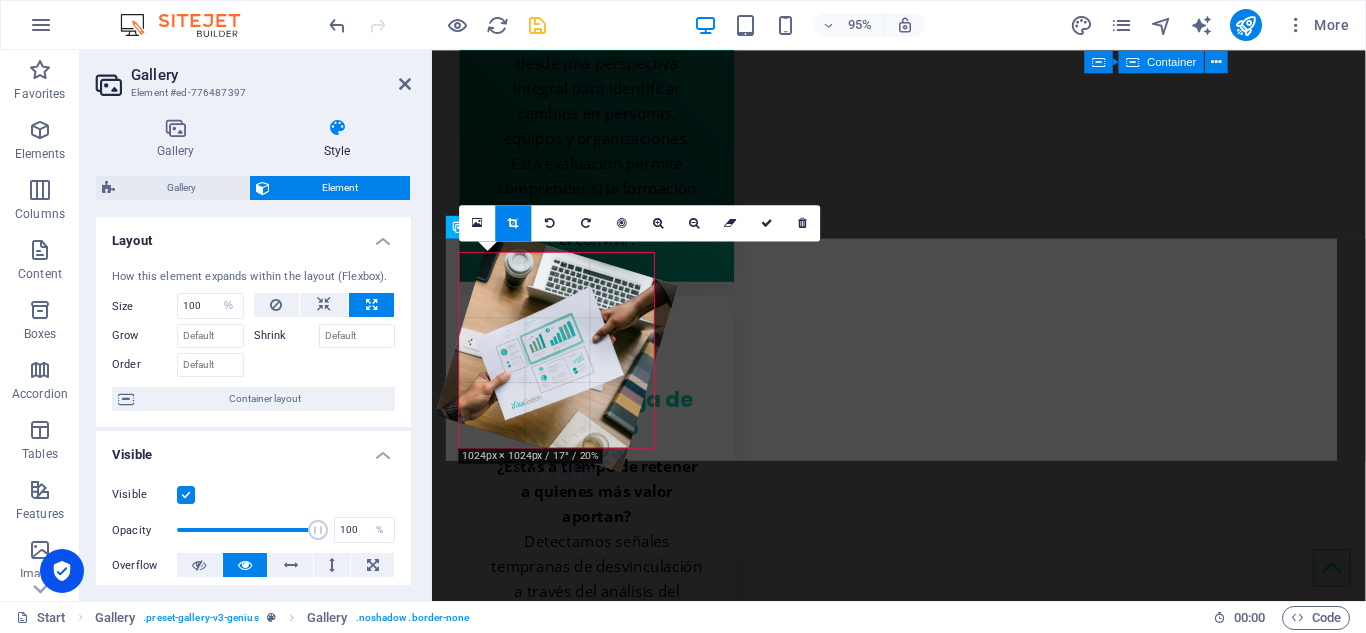 type 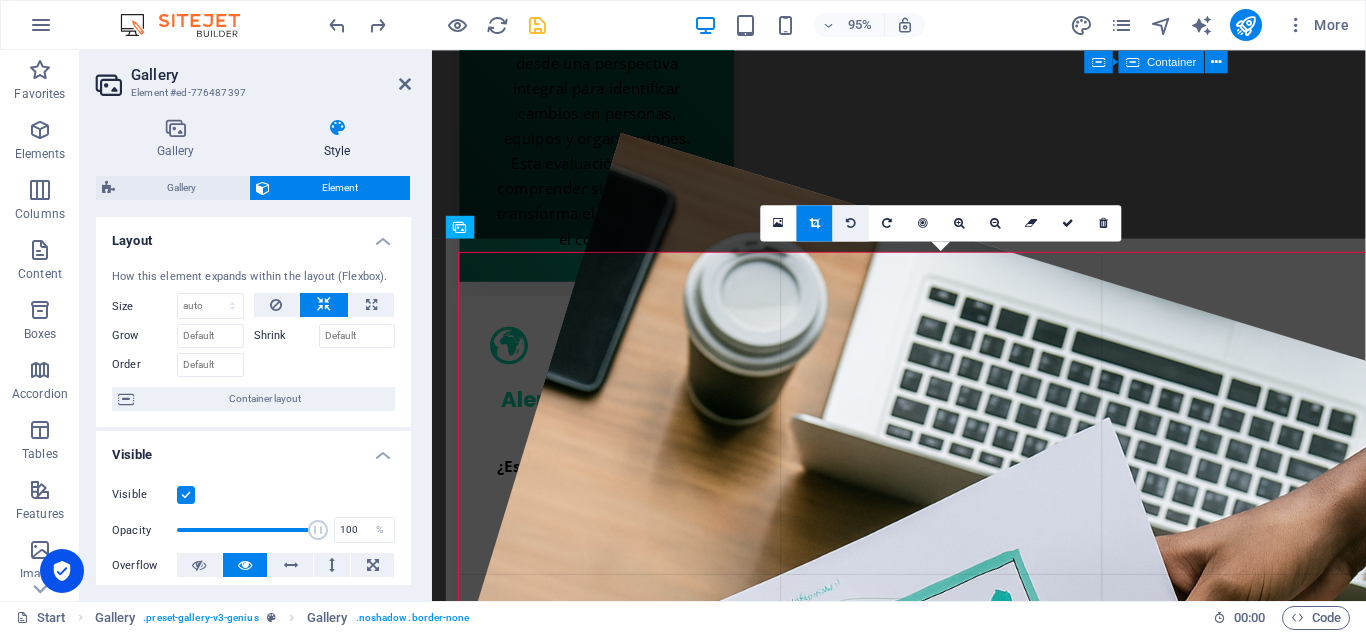 click at bounding box center [852, 222] 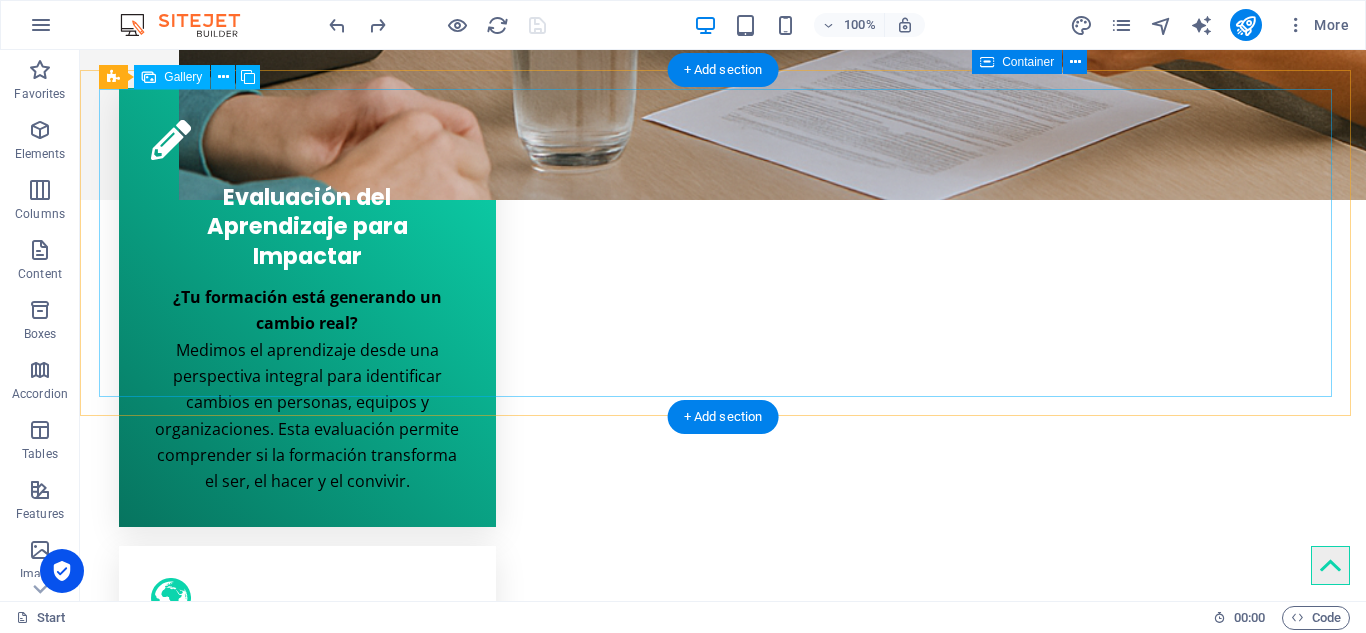 click at bounding box center [255, 3092] 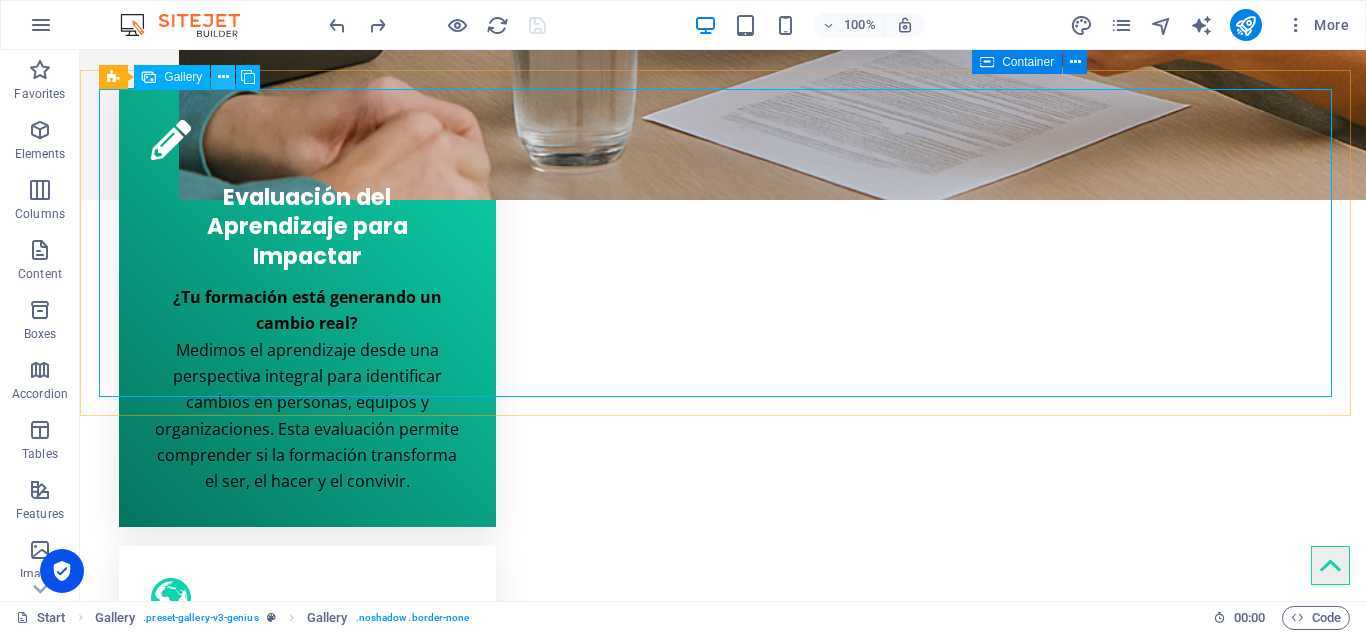 click at bounding box center [223, 77] 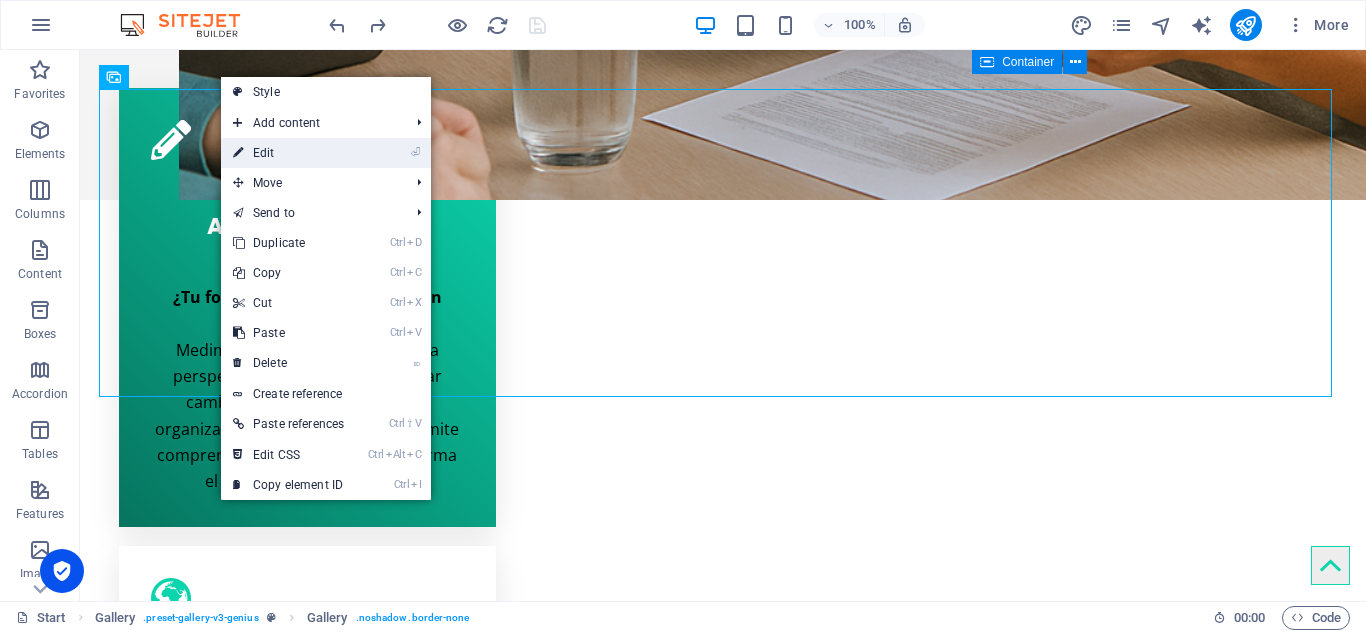 click on "⏎  Edit" at bounding box center (288, 153) 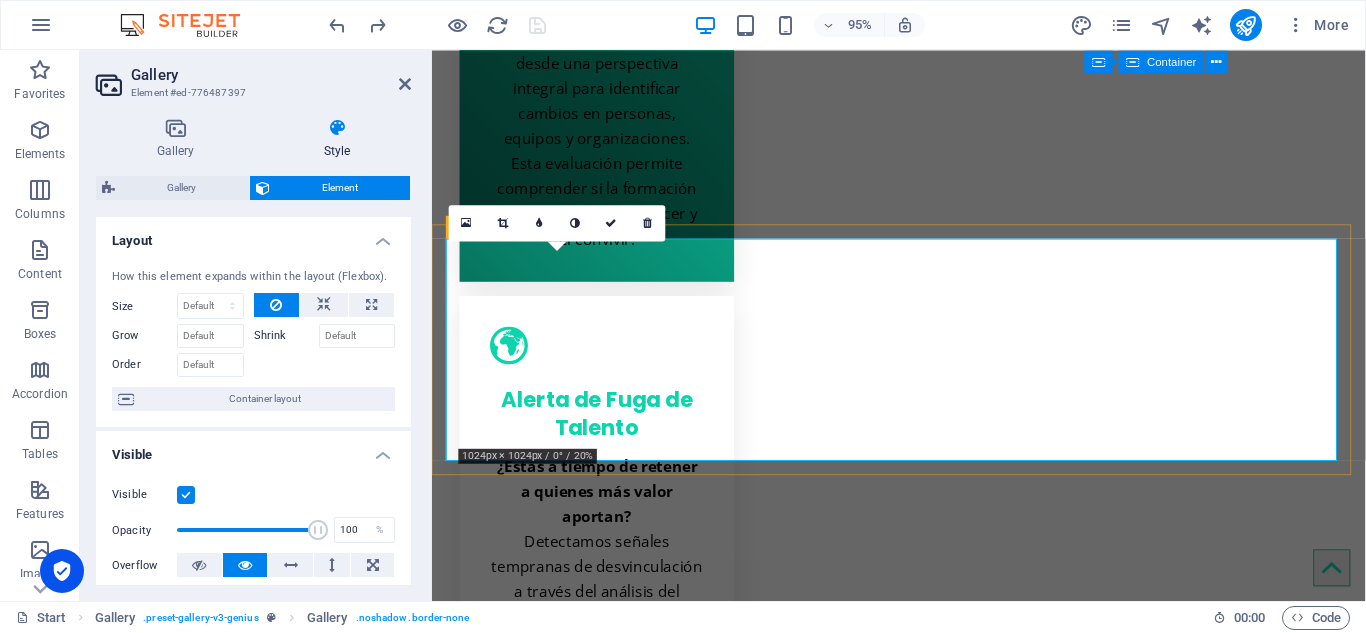 click at bounding box center (565, 3480) 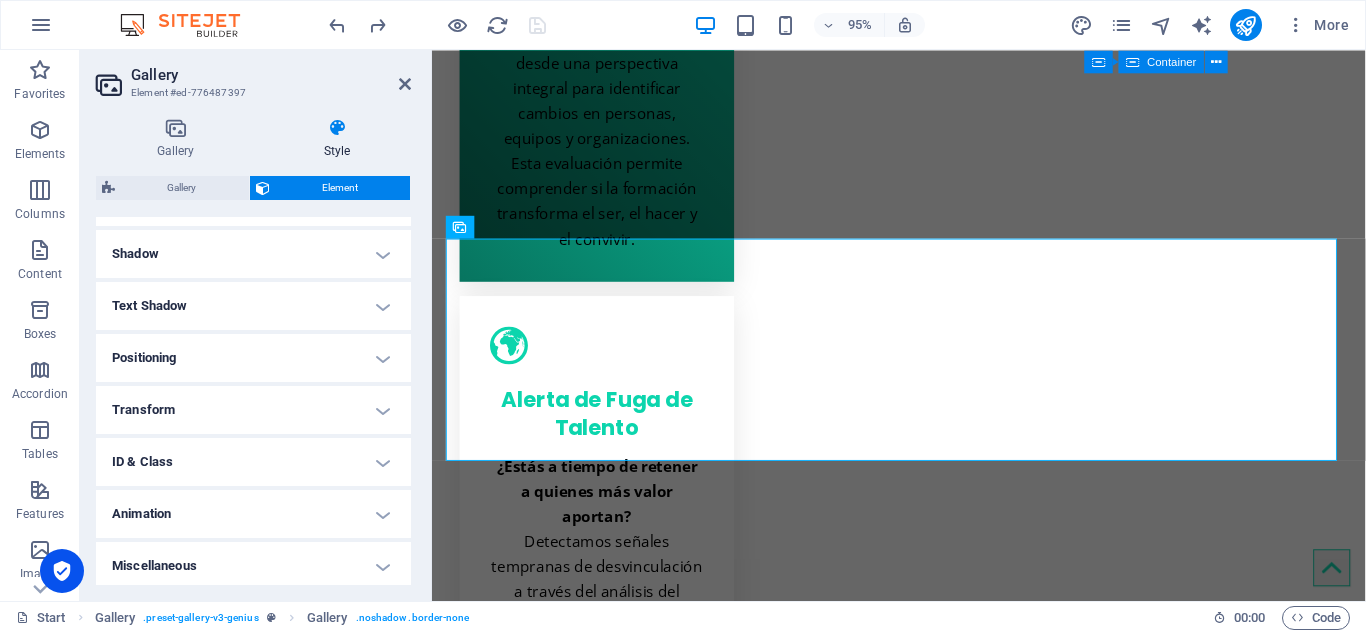 scroll, scrollTop: 477, scrollLeft: 0, axis: vertical 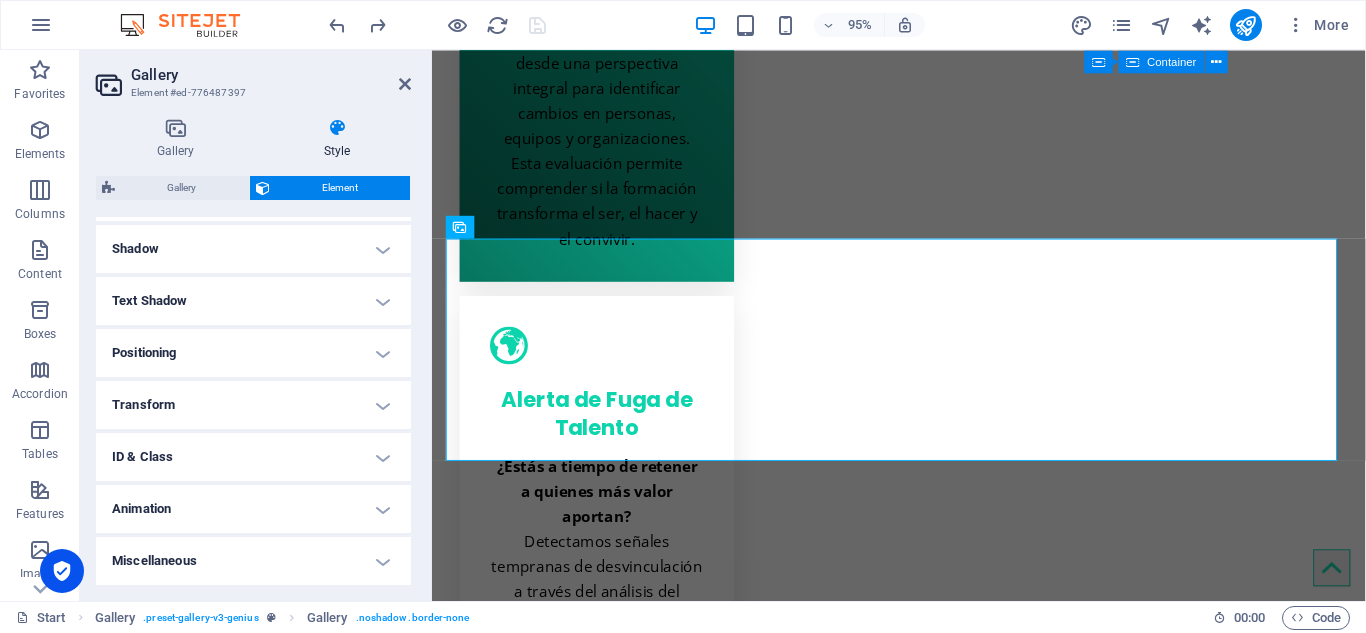 click on "Transform" at bounding box center [253, 405] 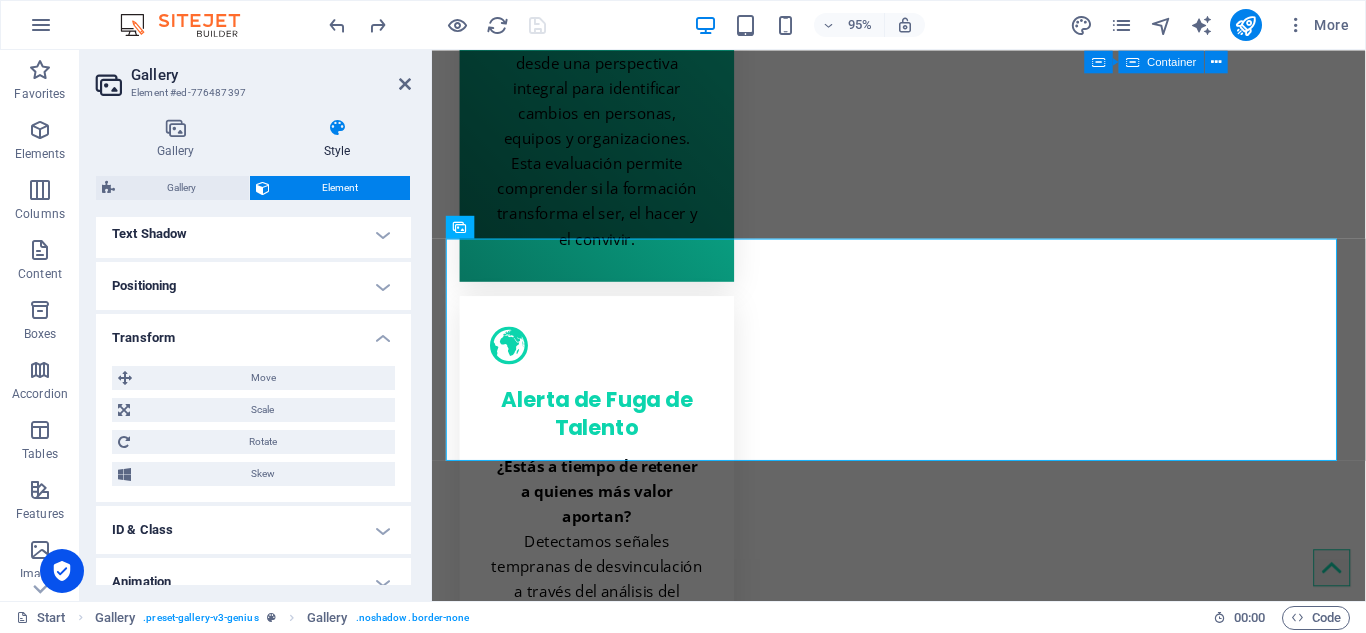 scroll, scrollTop: 577, scrollLeft: 0, axis: vertical 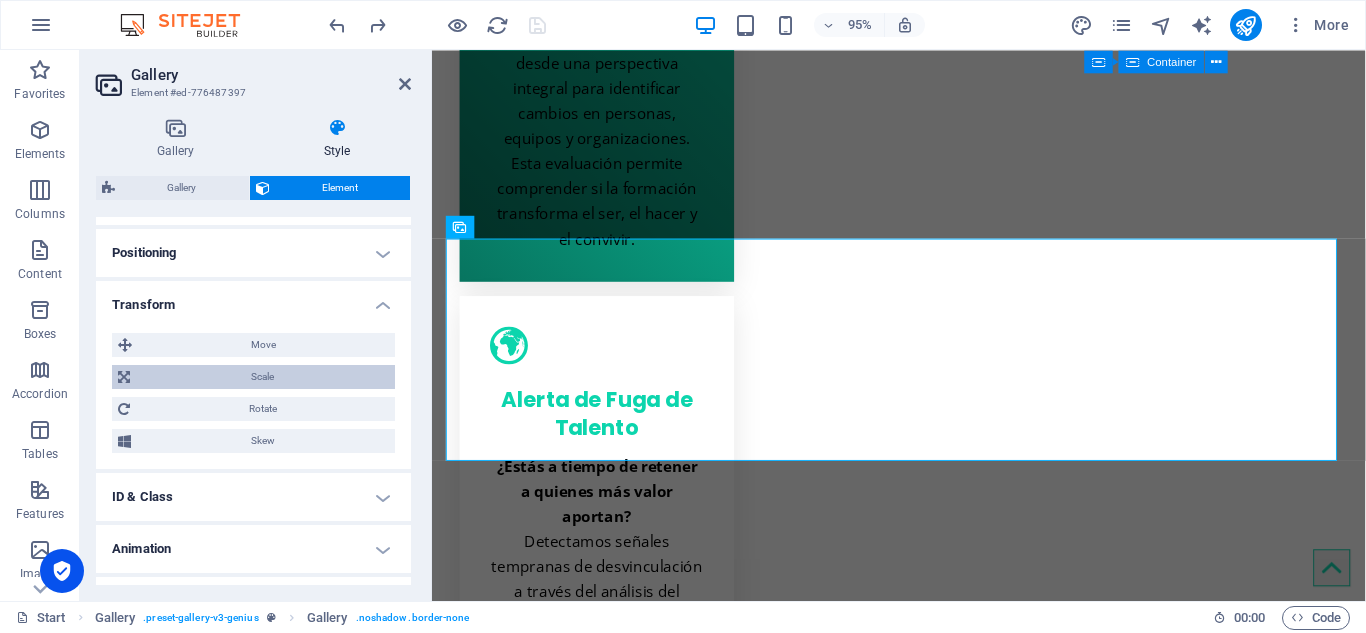 click on "Scale" at bounding box center [262, 377] 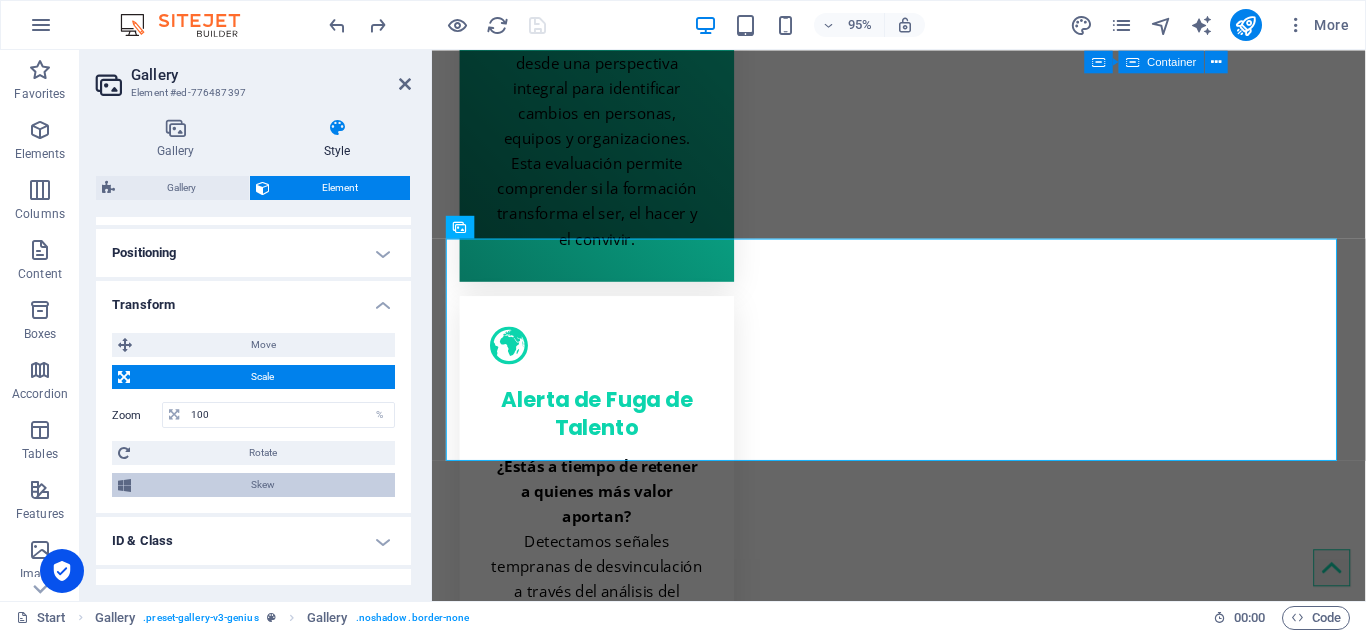 click on "Skew" at bounding box center [263, 485] 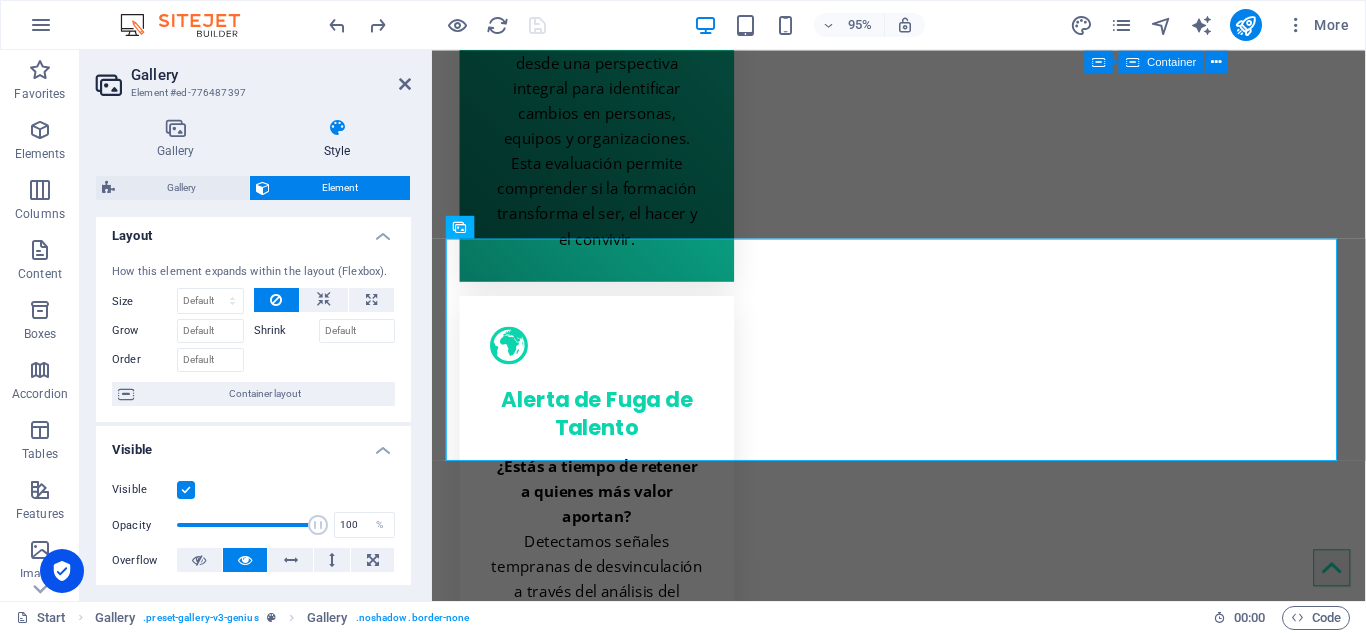 scroll, scrollTop: 0, scrollLeft: 0, axis: both 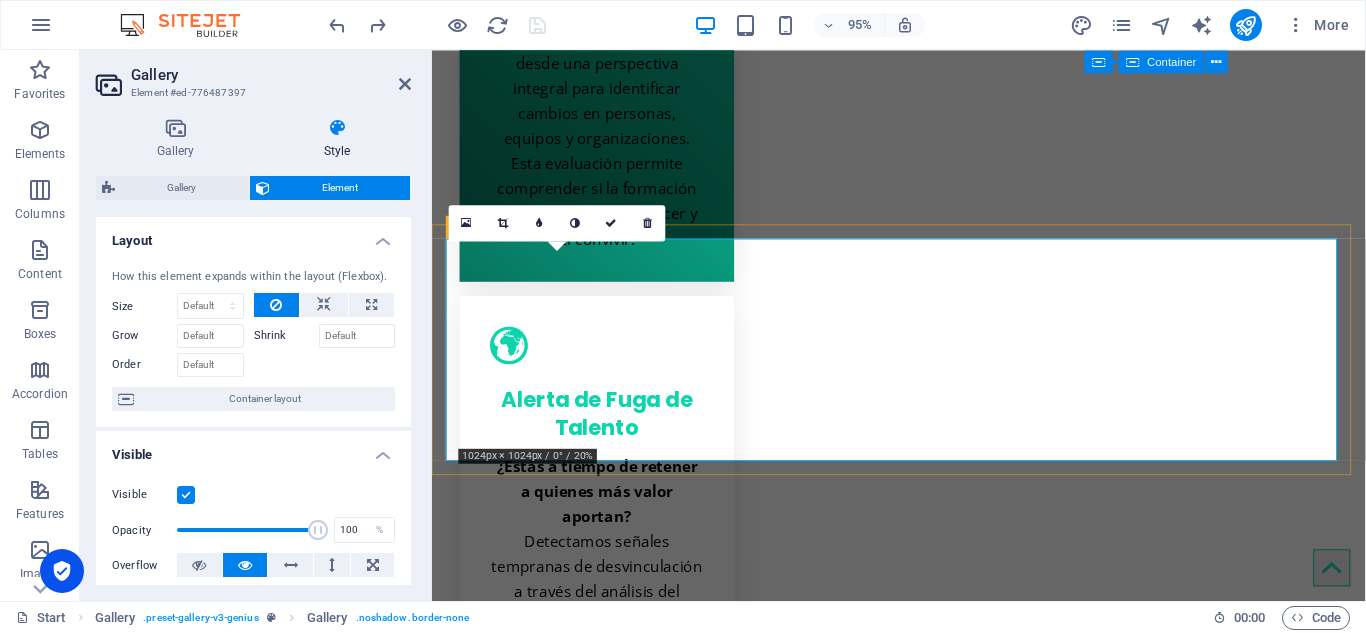 click at bounding box center [565, 3480] 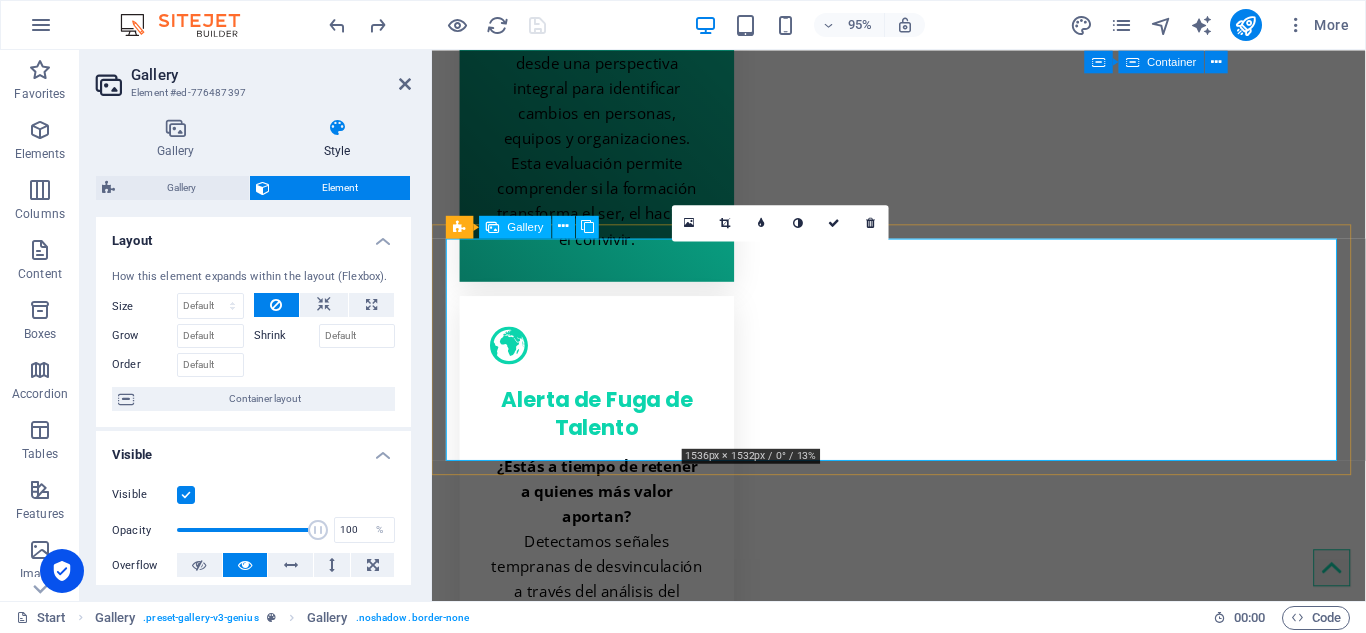 click at bounding box center (804, 3480) 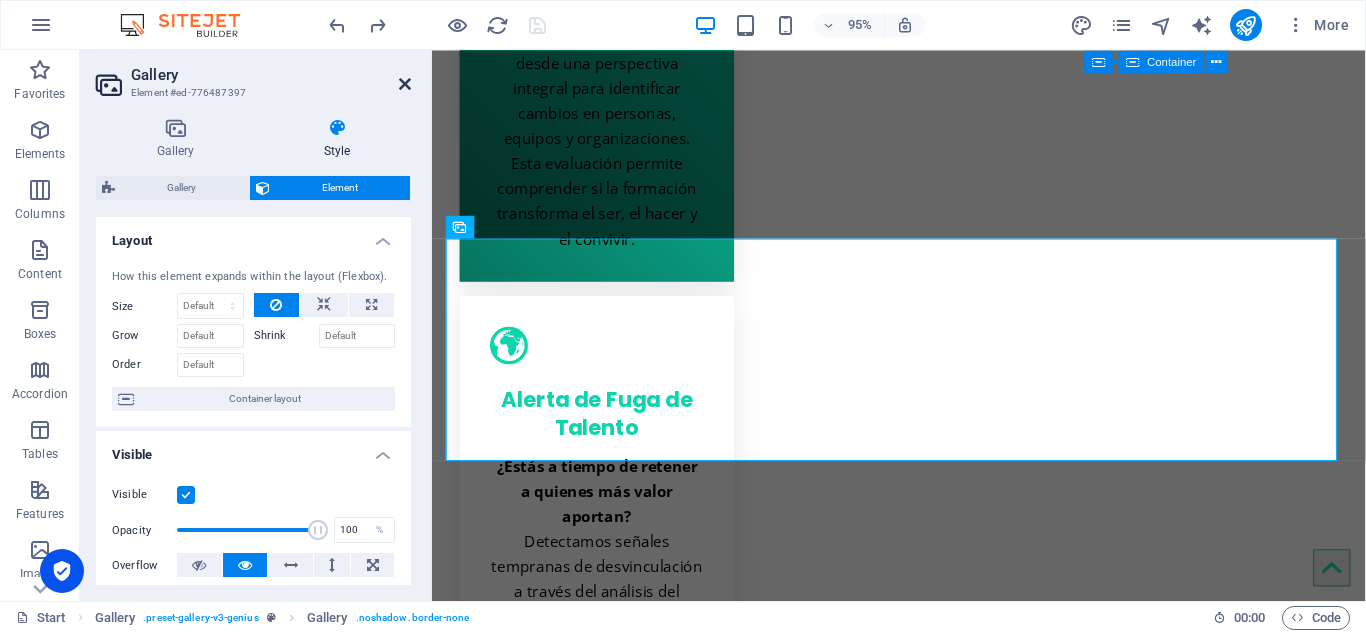 click at bounding box center [405, 84] 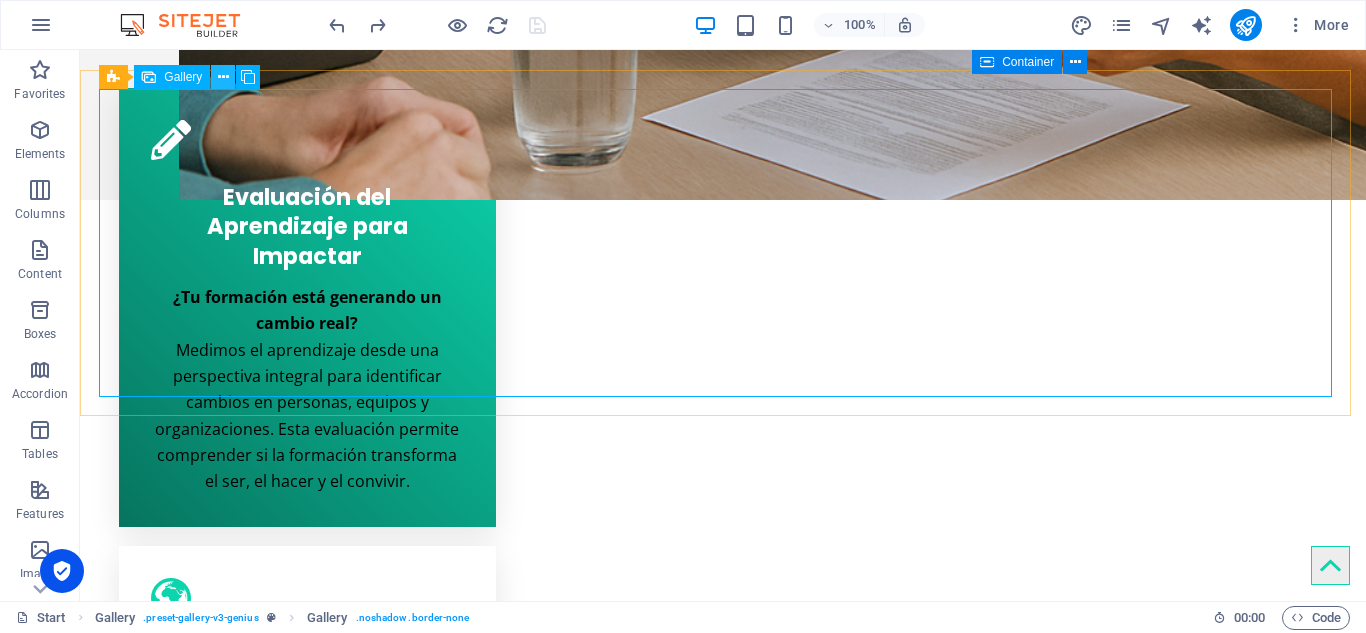 click at bounding box center (223, 77) 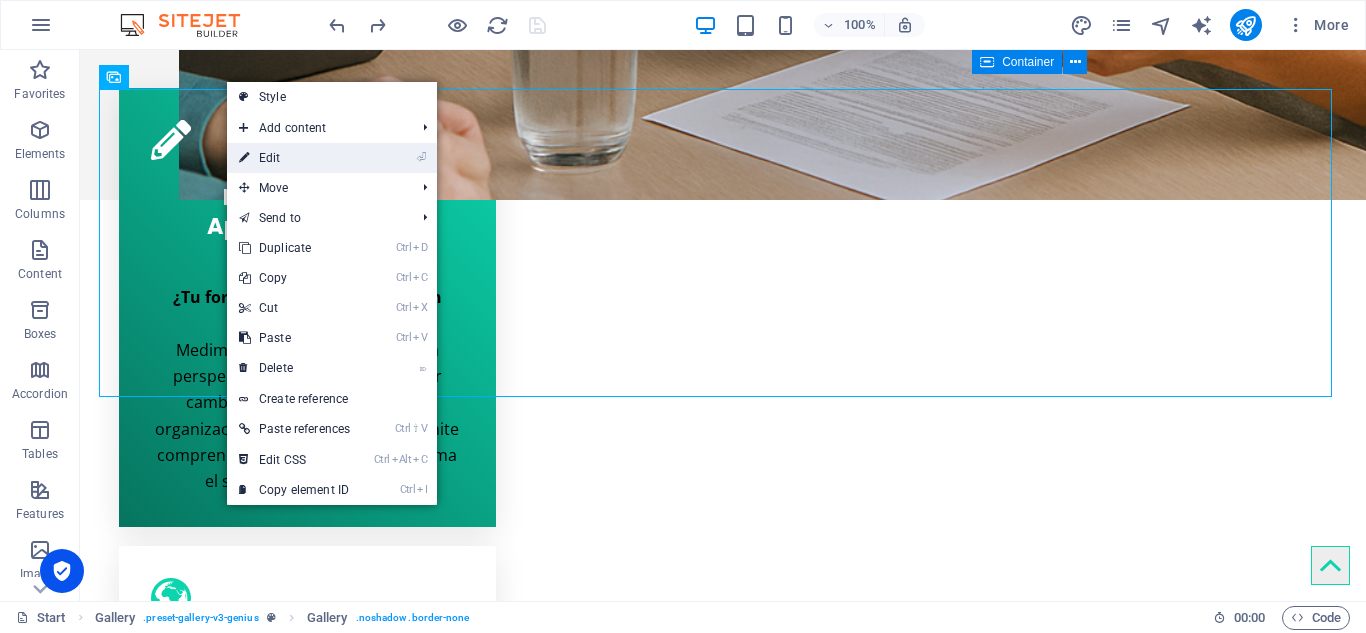 click on "⏎  Edit" at bounding box center [294, 158] 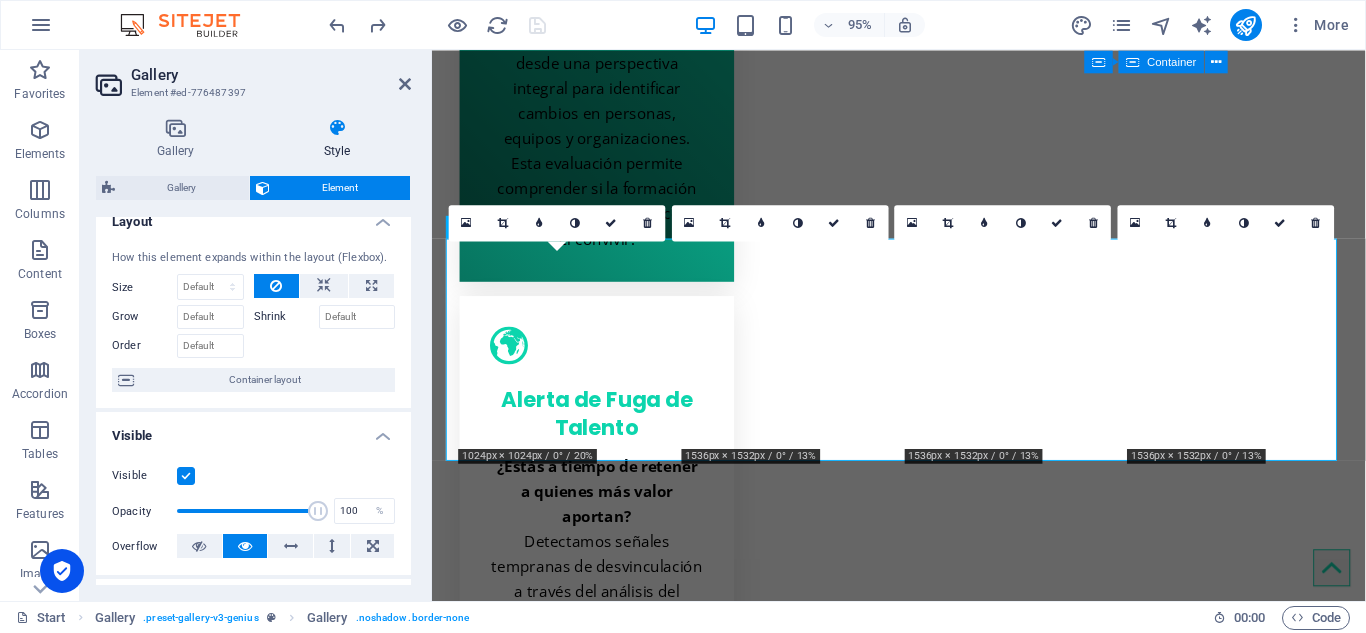 scroll, scrollTop: 0, scrollLeft: 0, axis: both 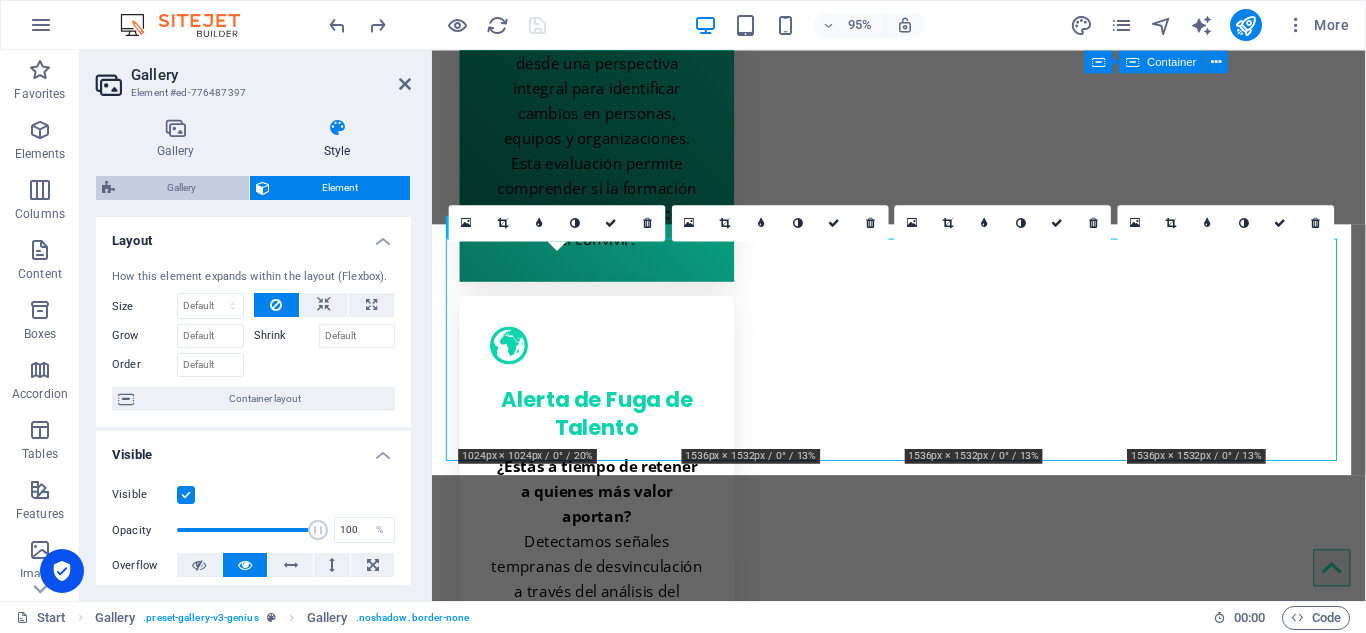 click on "Gallery" at bounding box center (182, 188) 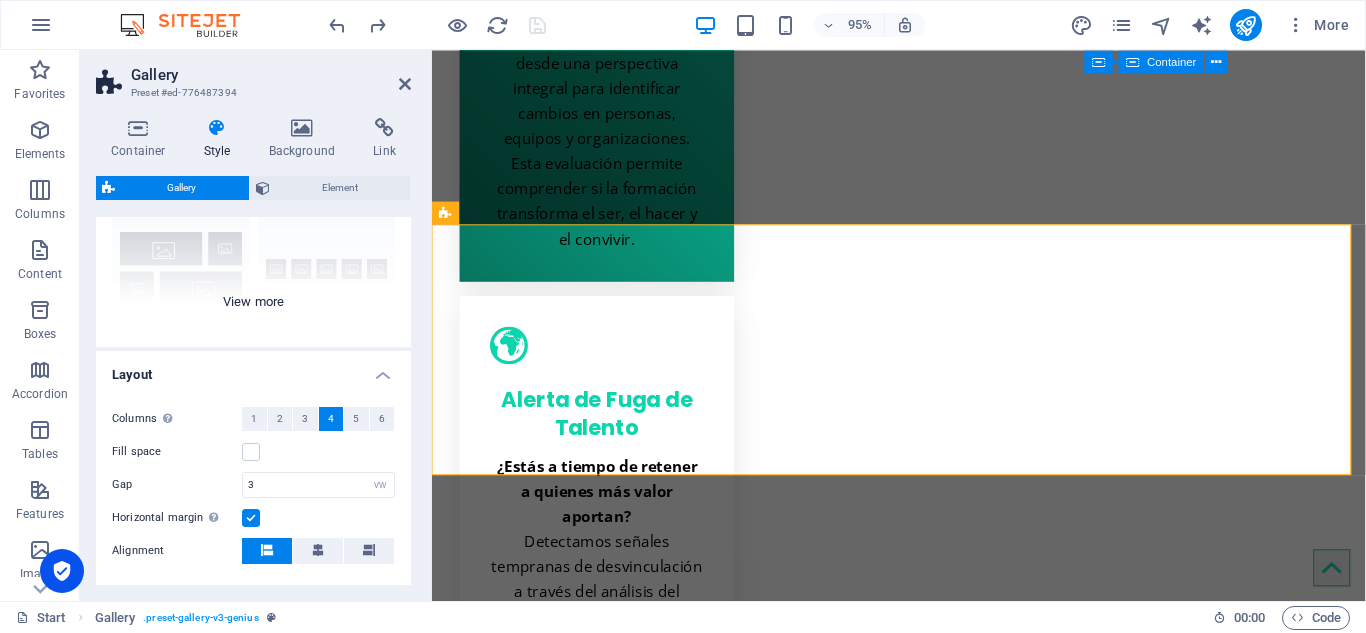scroll, scrollTop: 0, scrollLeft: 0, axis: both 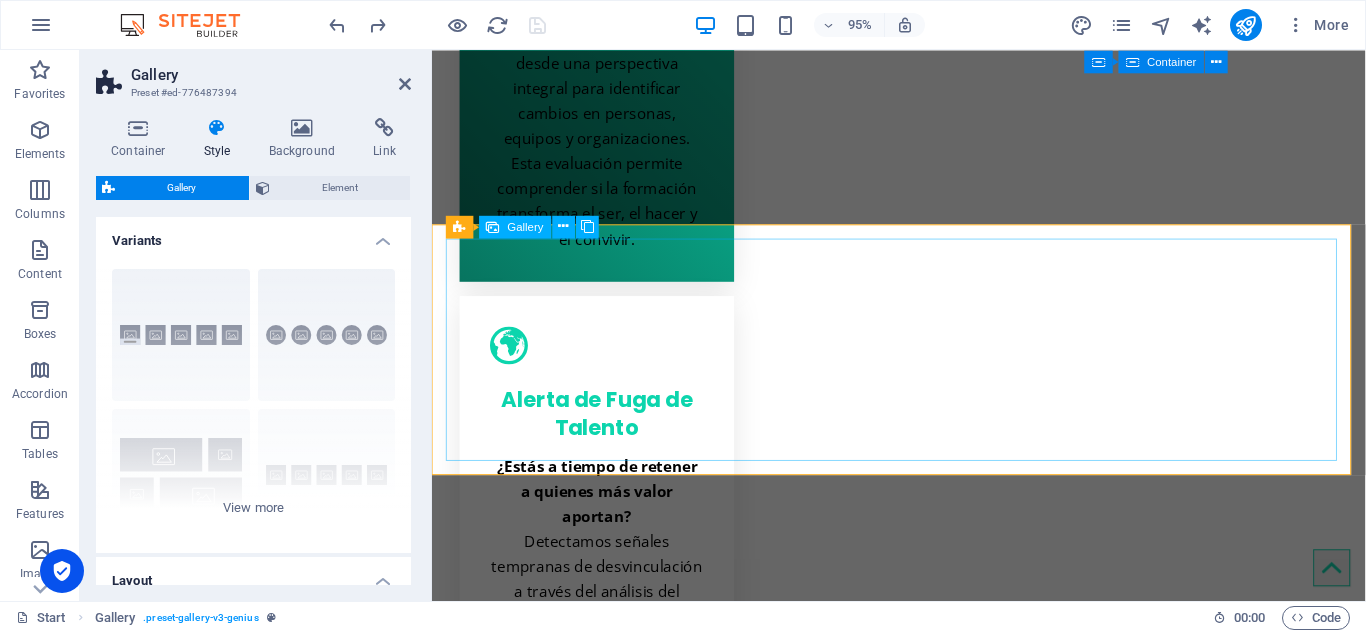 click at bounding box center [565, 3480] 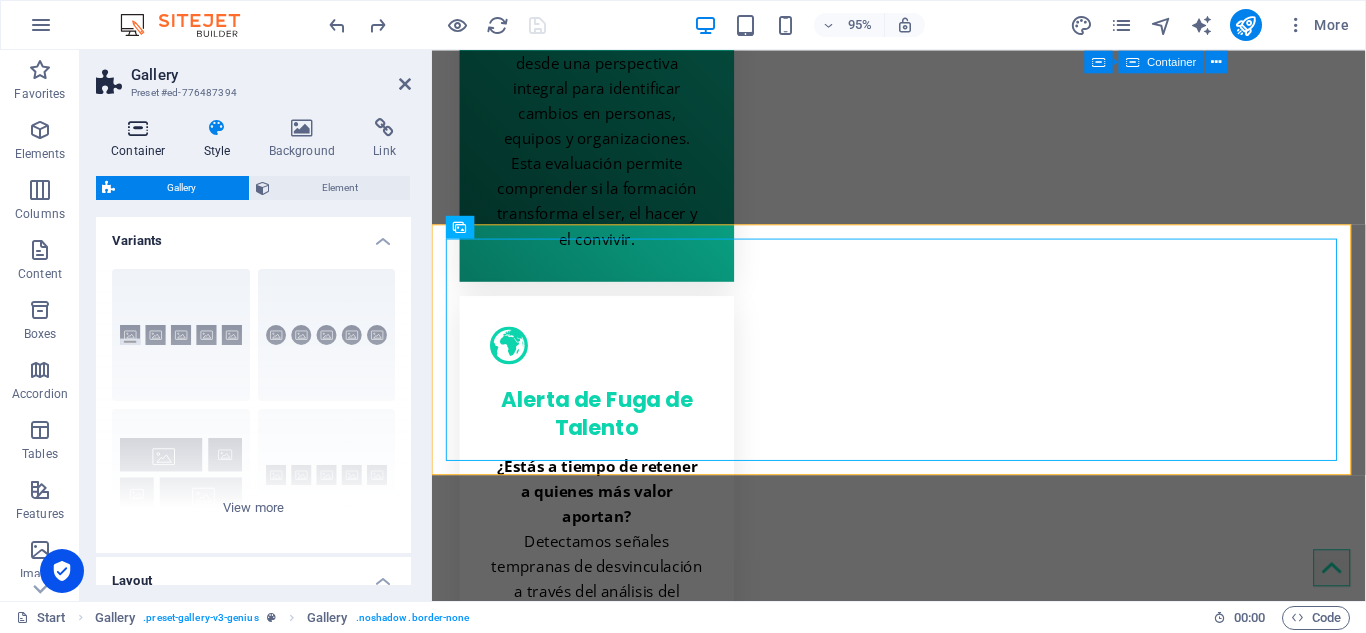 click at bounding box center (138, 128) 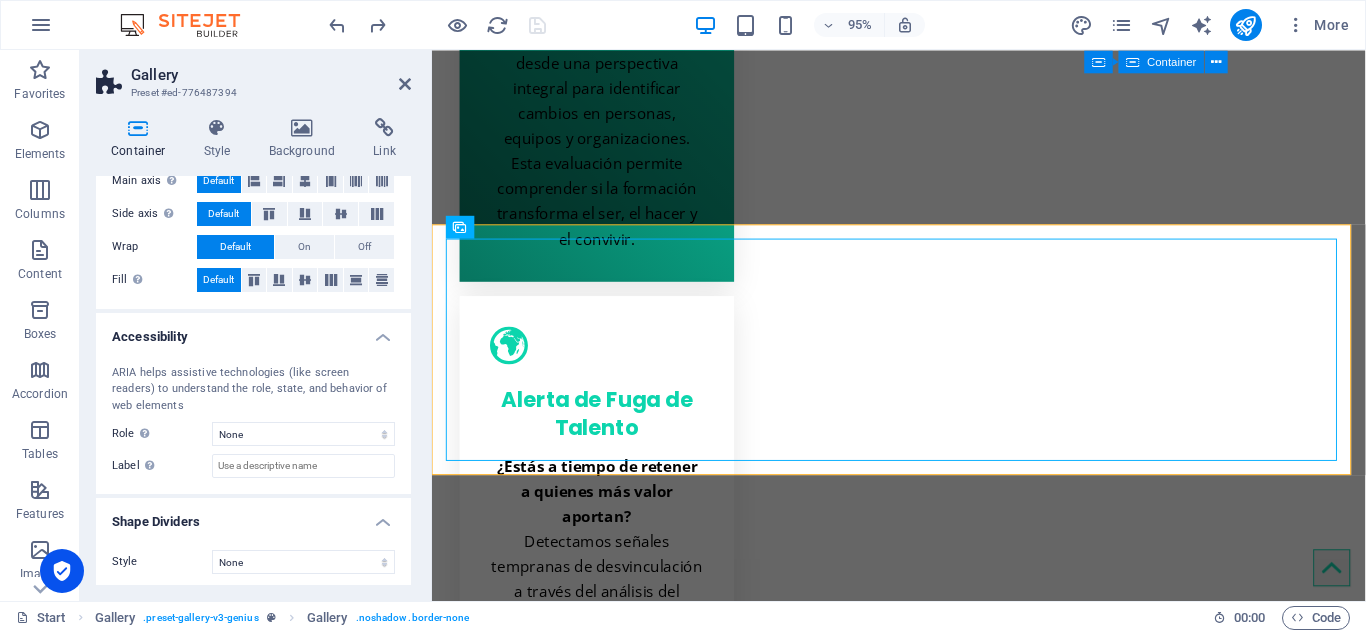 scroll, scrollTop: 400, scrollLeft: 0, axis: vertical 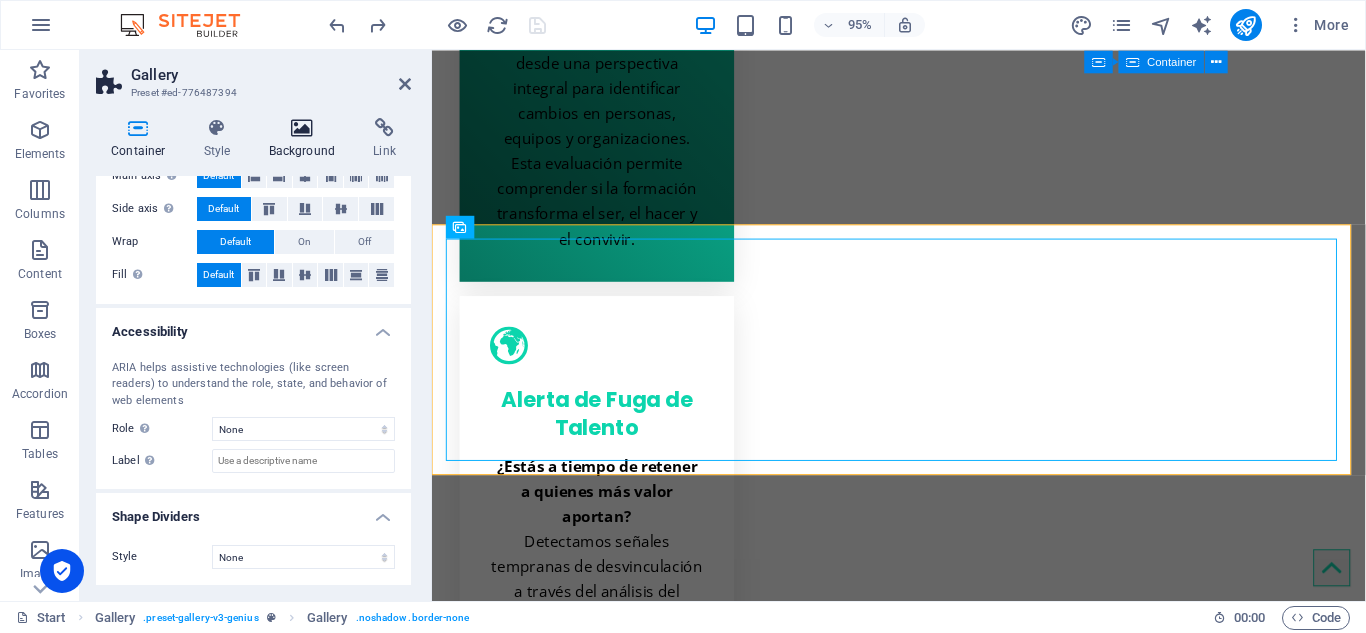 click on "Background" at bounding box center [306, 139] 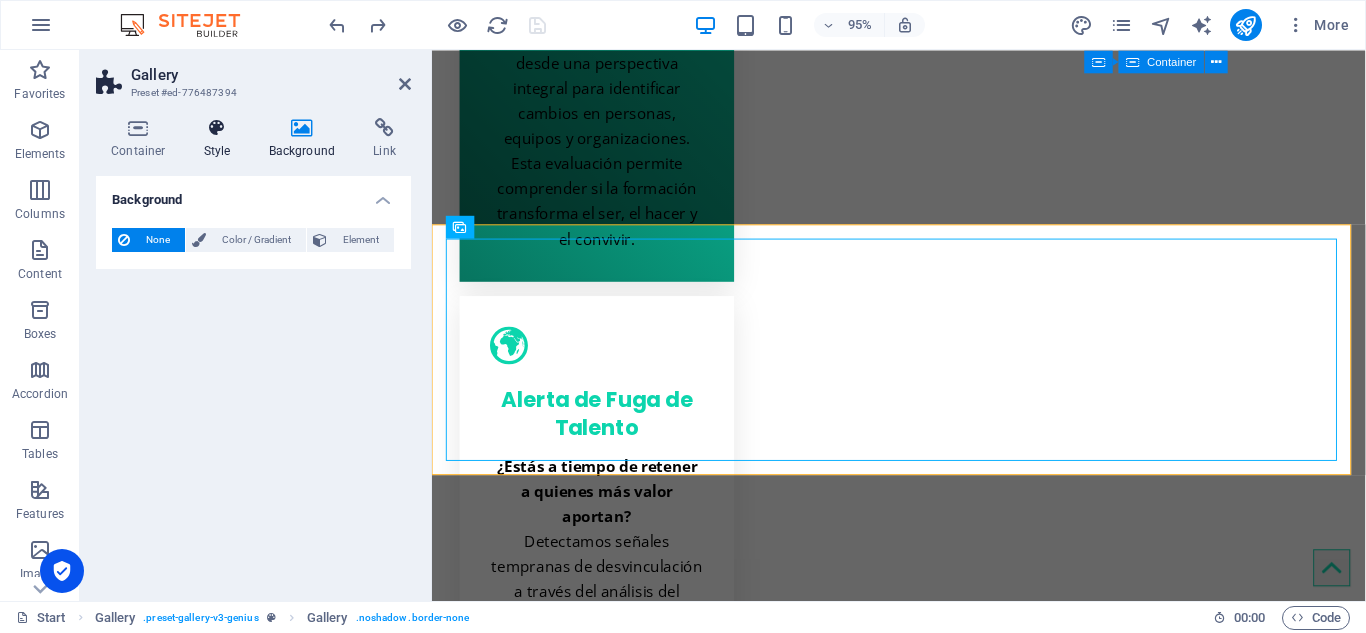 click on "Style" at bounding box center [221, 139] 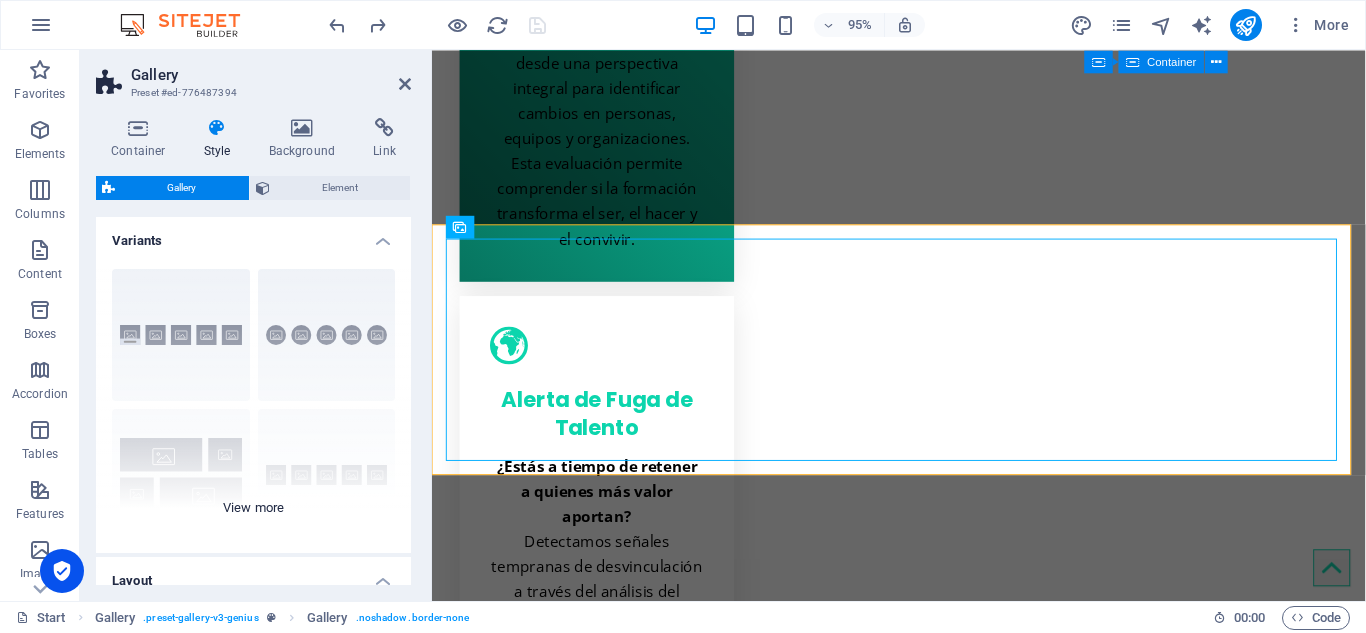 click on "Captions Circle Collage Default Grid Grid shifted" at bounding box center [253, 403] 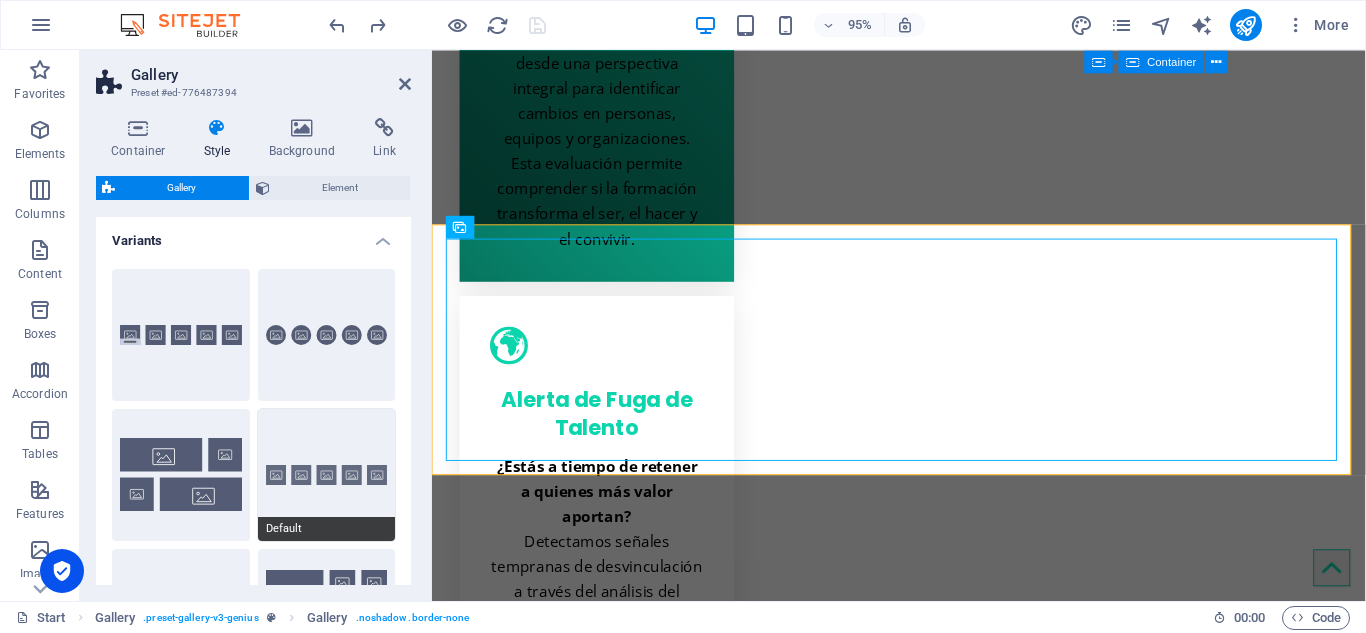 click on "Default" at bounding box center [327, 475] 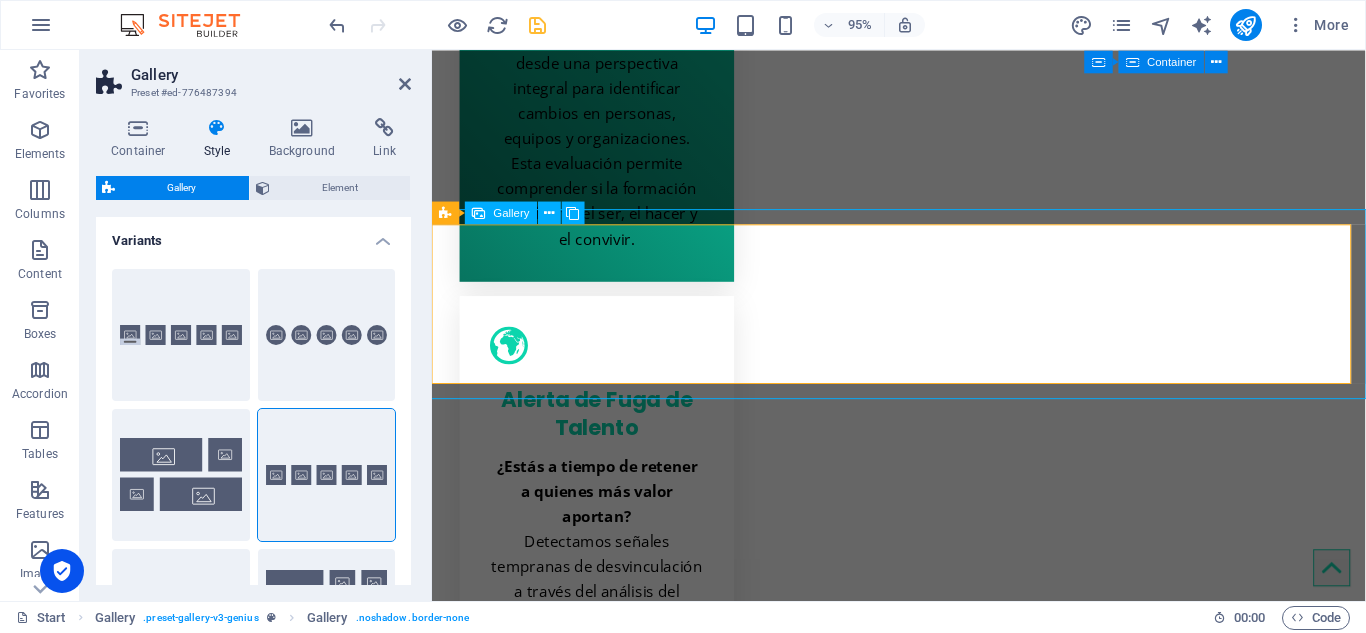 type on "3" 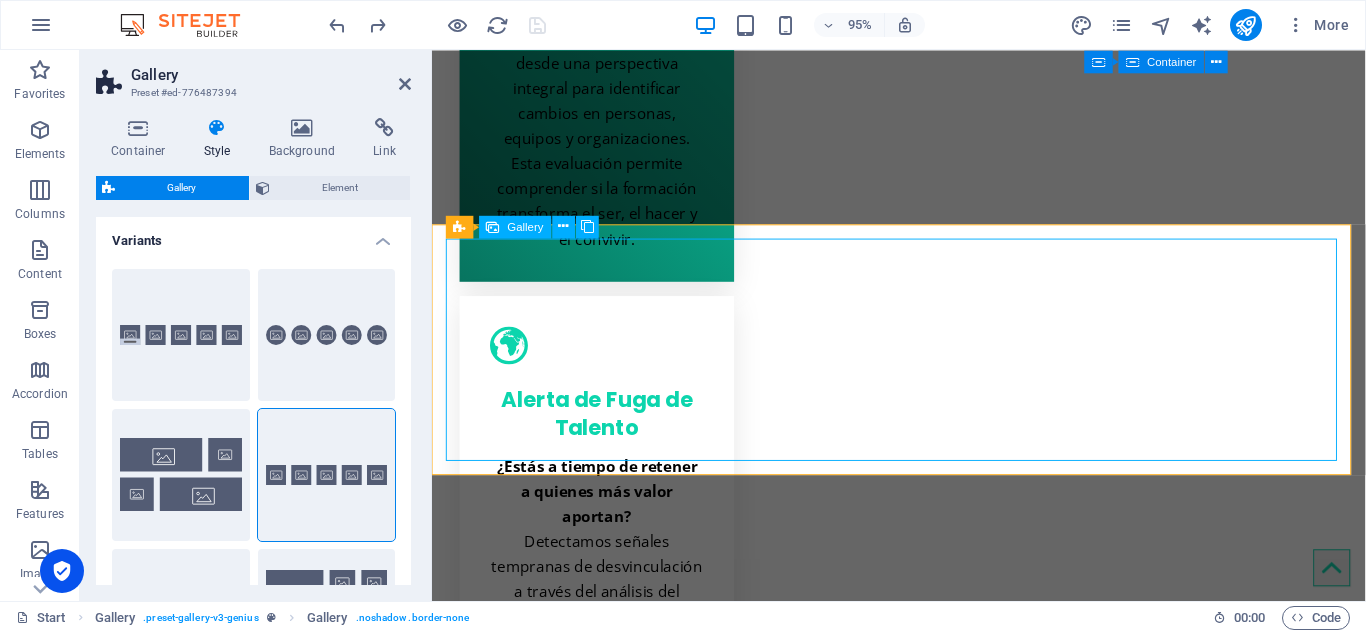 click at bounding box center [565, 3480] 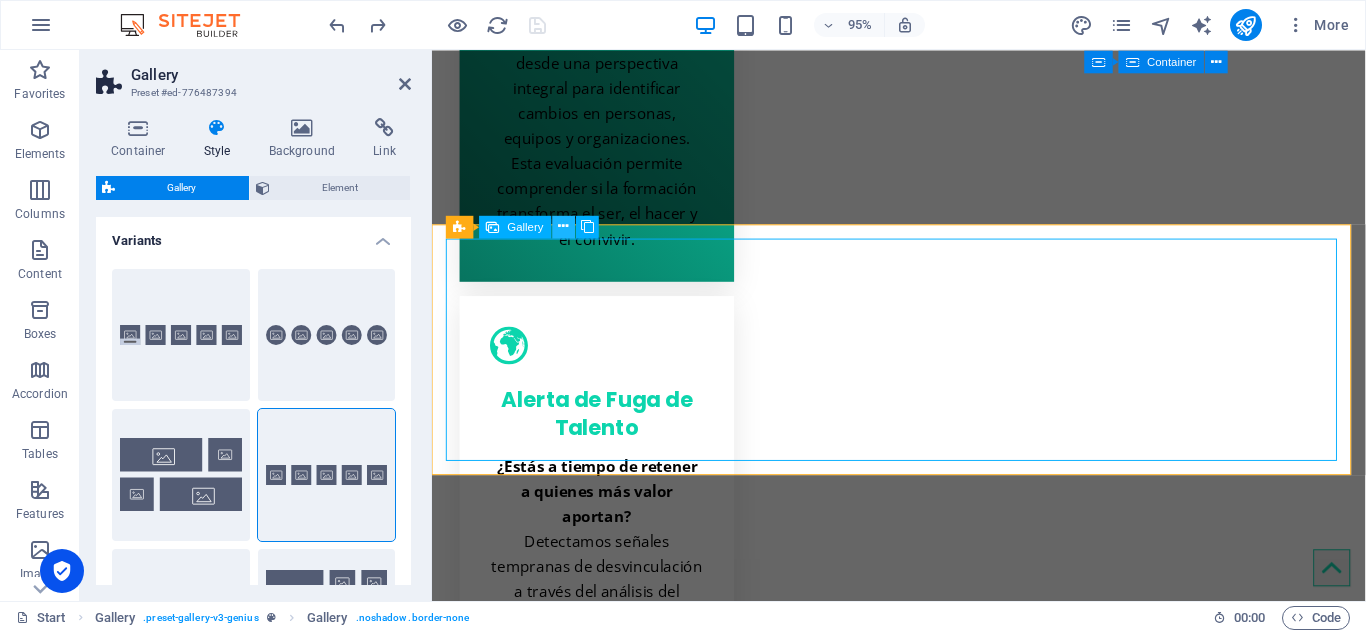 click at bounding box center (564, 227) 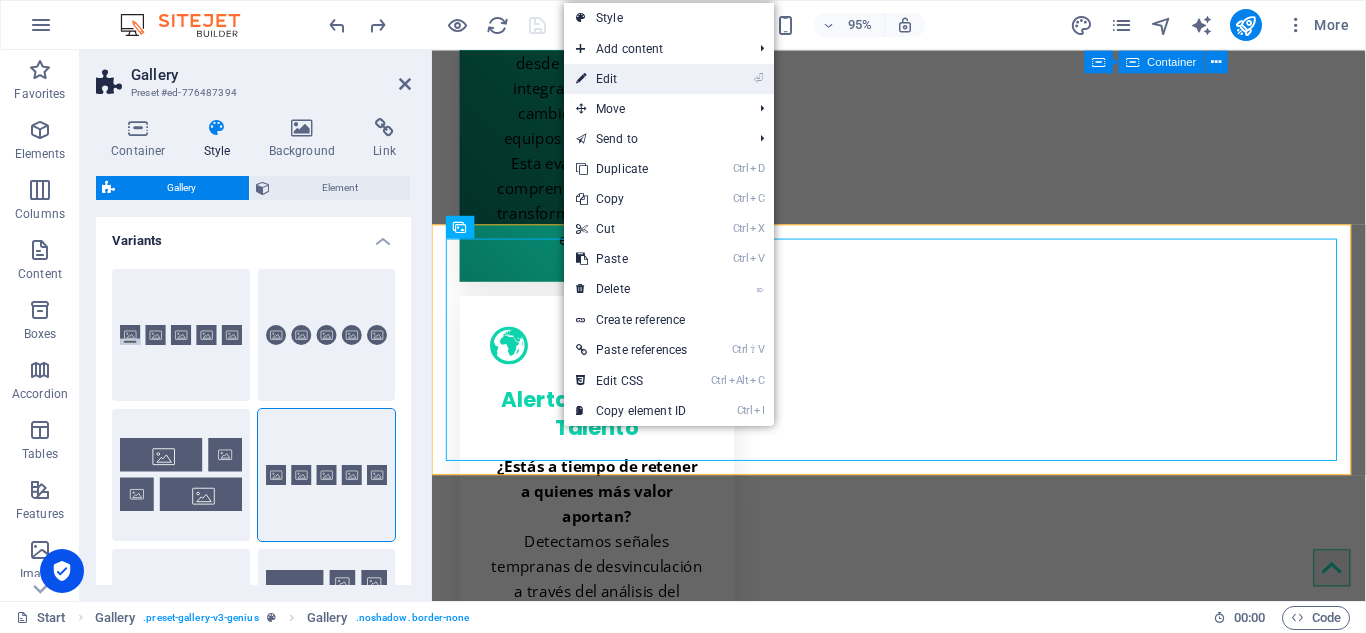 click on "⏎  Edit" at bounding box center [631, 79] 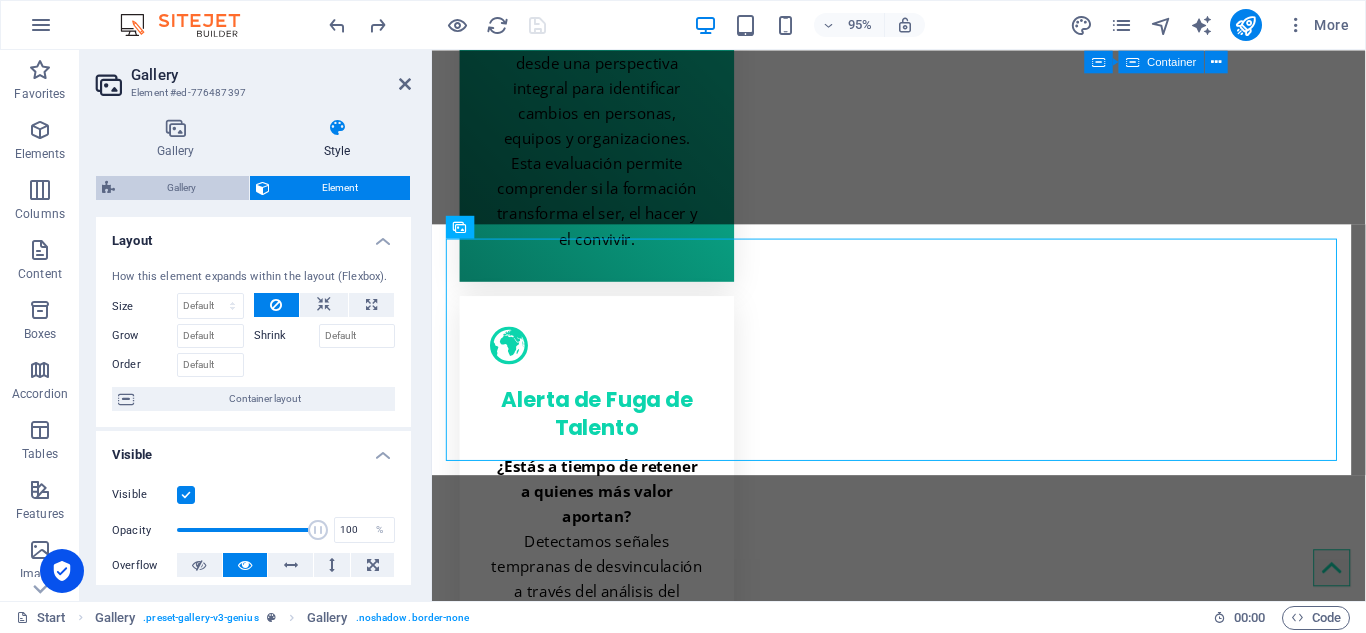 click on "Gallery" at bounding box center (182, 188) 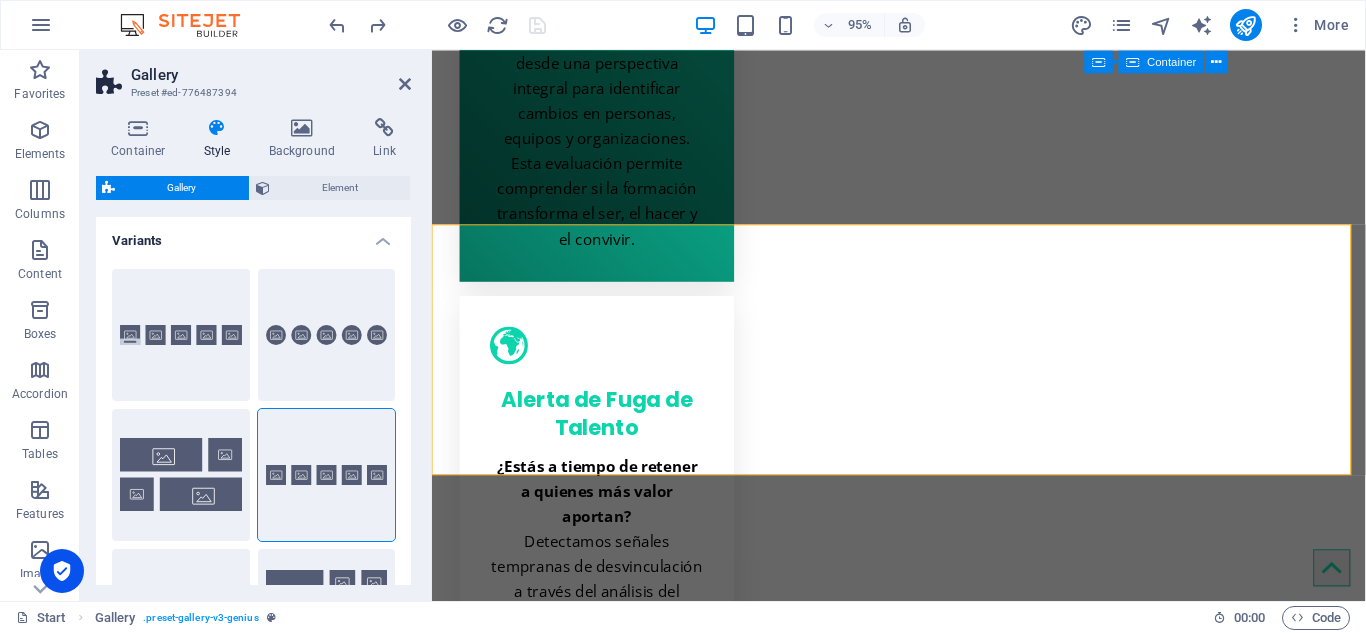 click on "Variants" at bounding box center [253, 235] 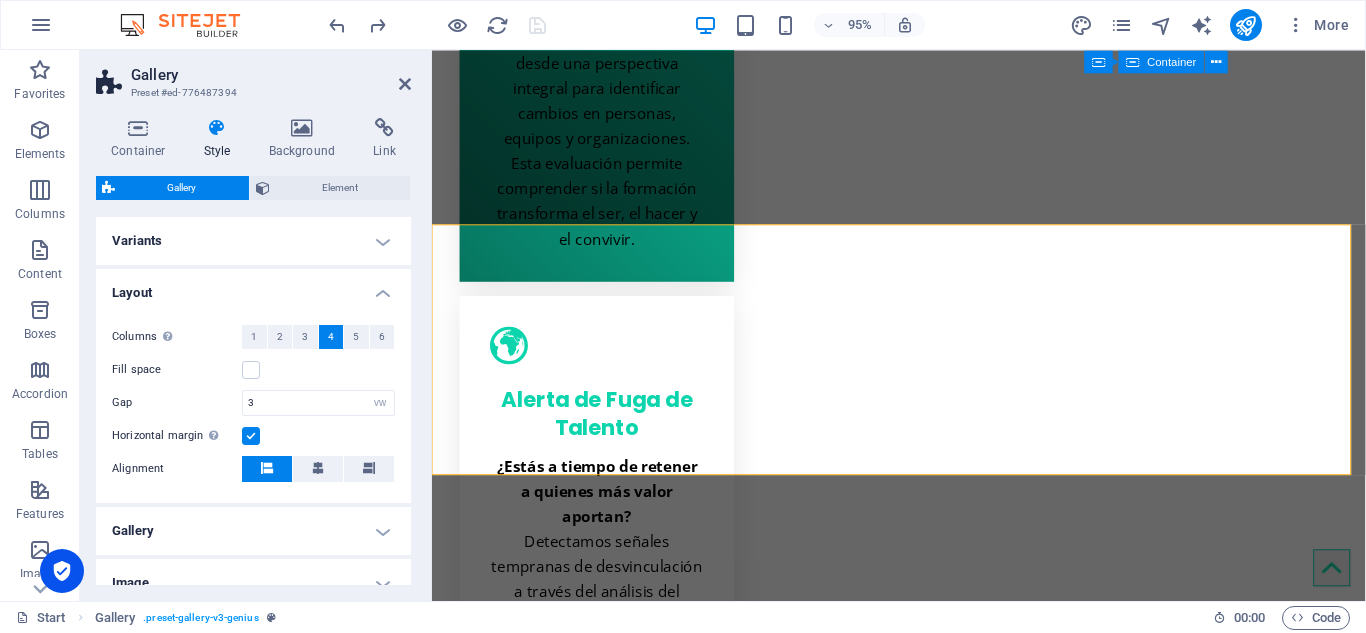 scroll, scrollTop: 102, scrollLeft: 0, axis: vertical 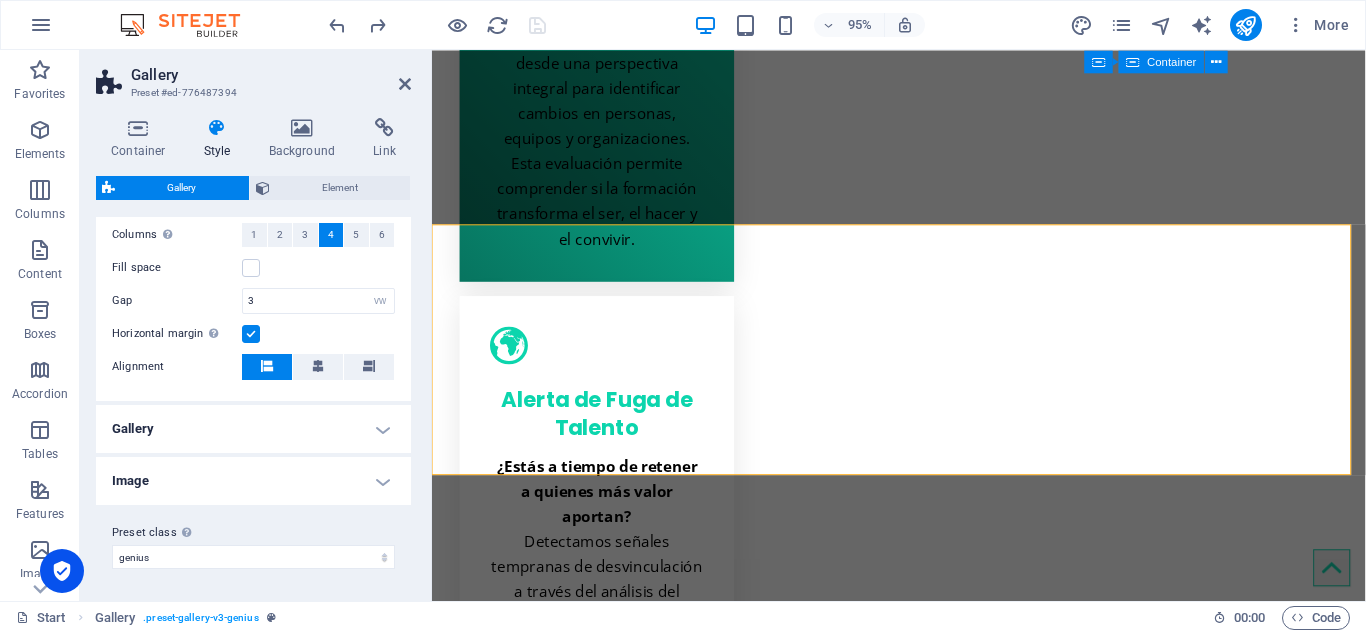 click on "Gallery" at bounding box center [253, 429] 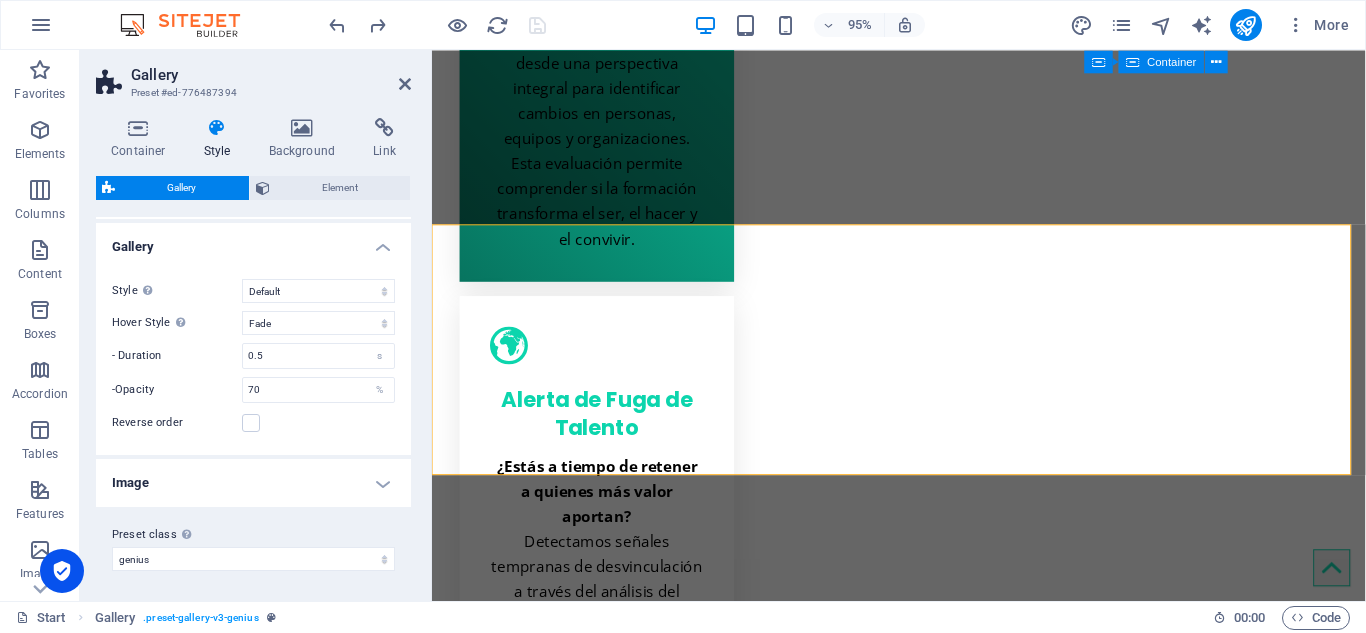 scroll, scrollTop: 286, scrollLeft: 0, axis: vertical 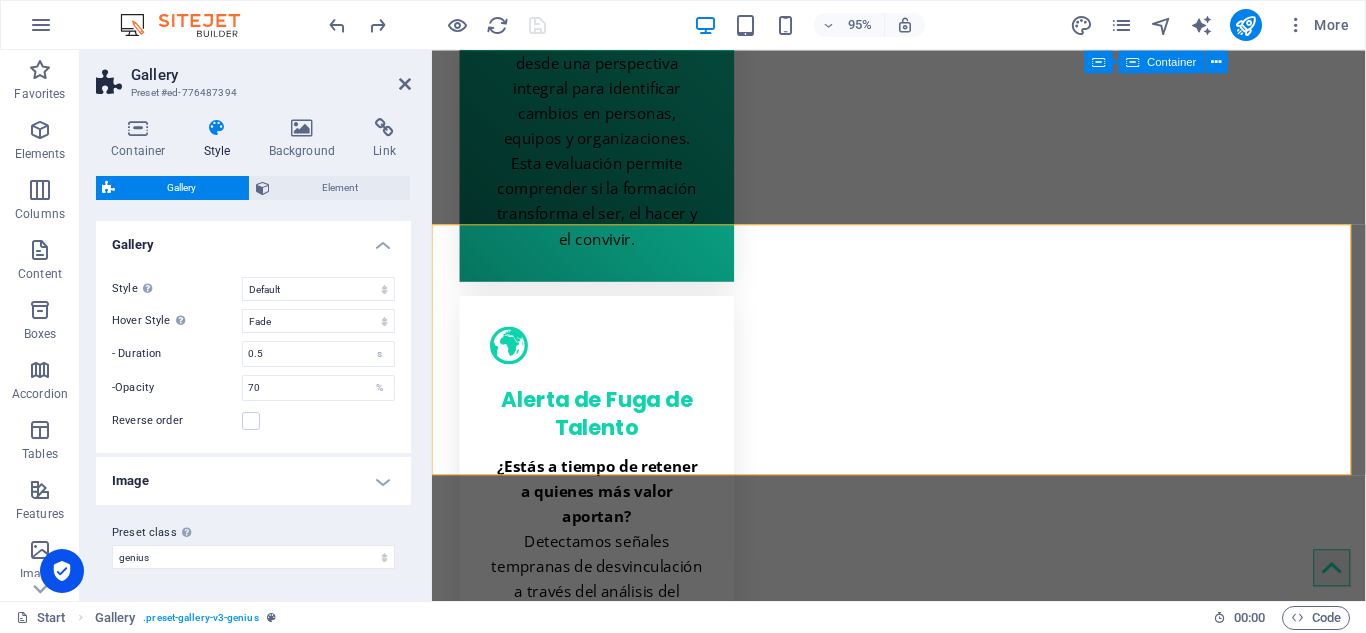 click on "Image" at bounding box center (253, 481) 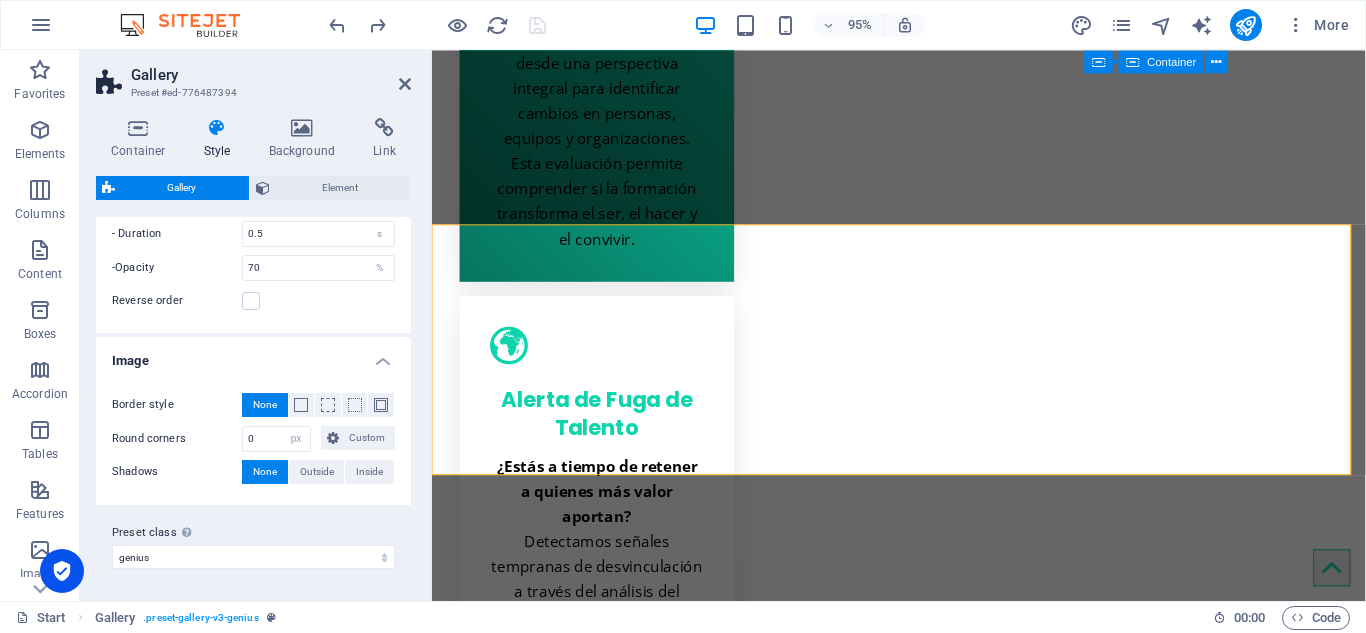 scroll, scrollTop: 0, scrollLeft: 0, axis: both 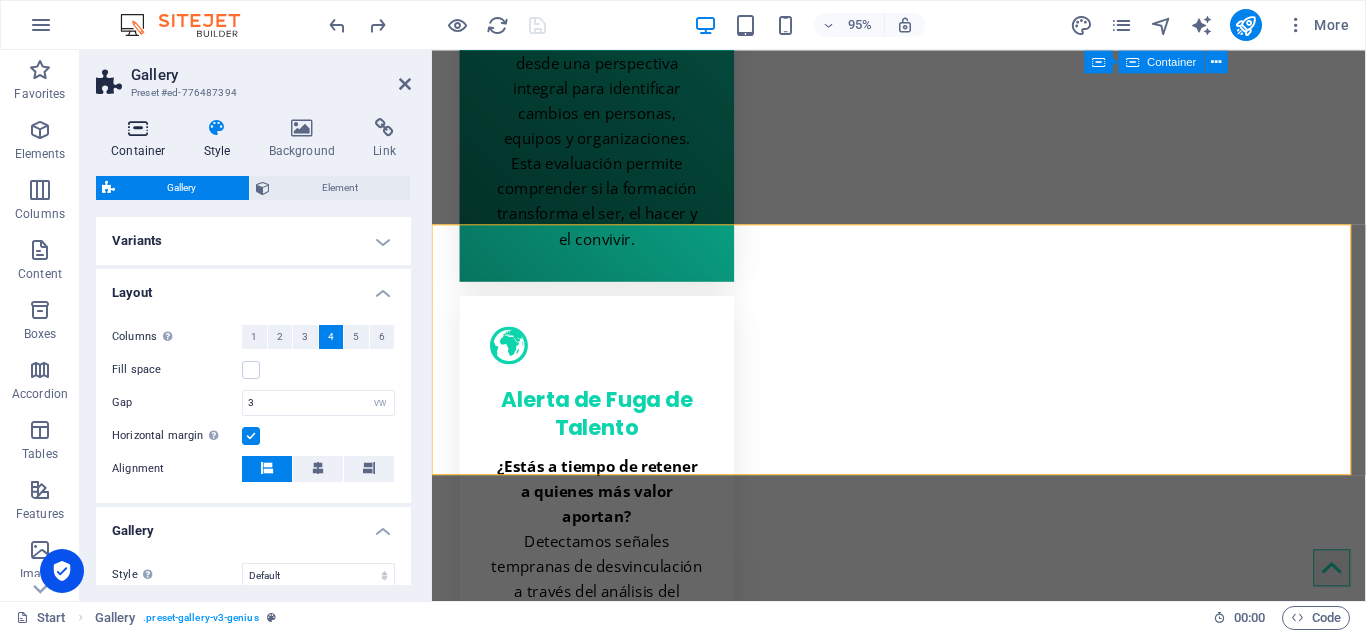 click on "Container" at bounding box center (142, 139) 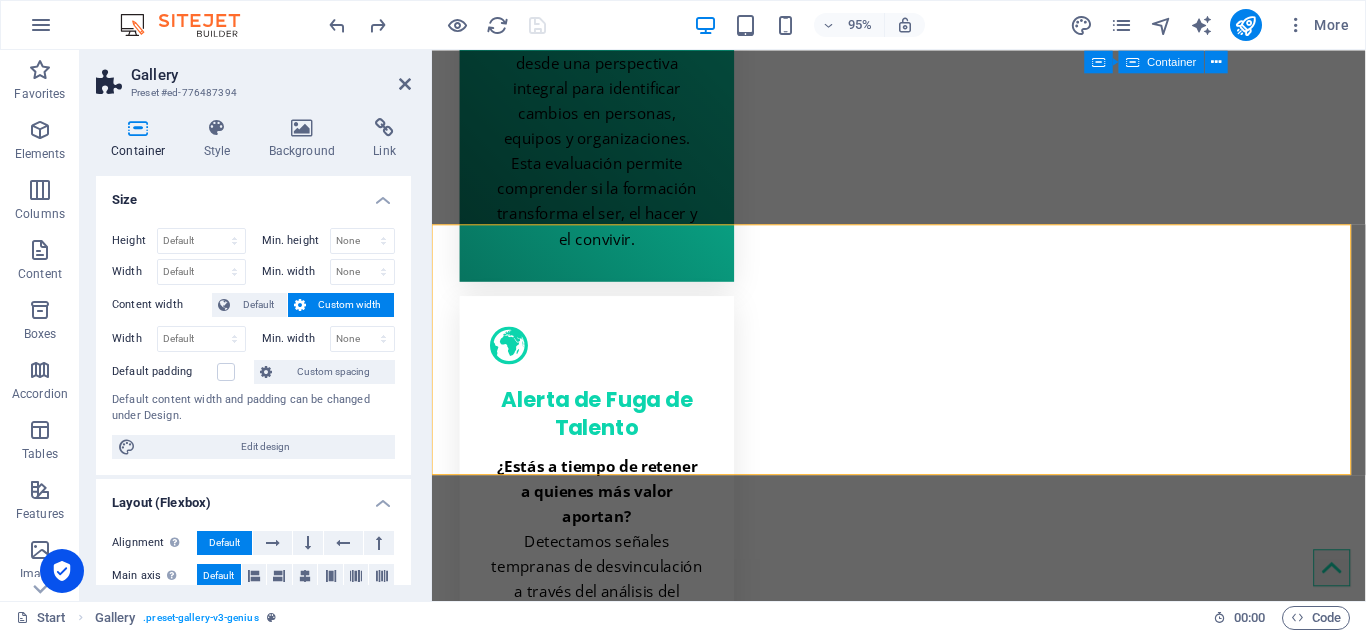 click on "Container" at bounding box center [142, 139] 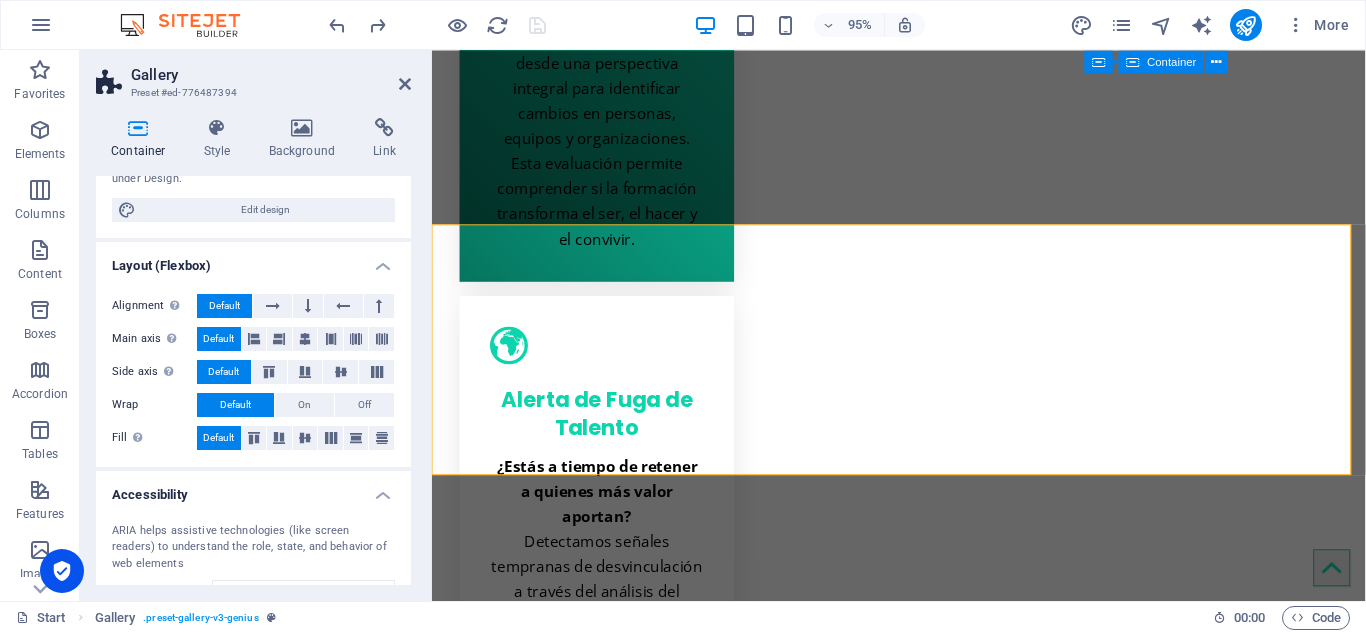 scroll, scrollTop: 200, scrollLeft: 0, axis: vertical 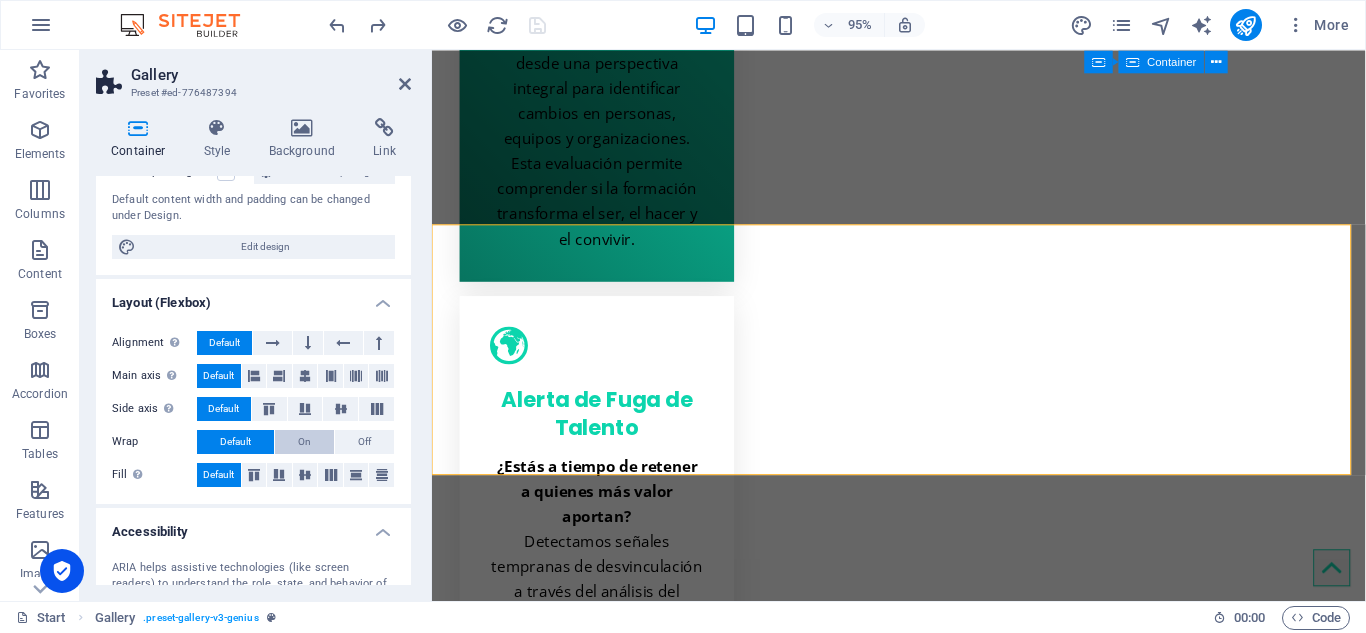 click on "On" at bounding box center (304, 442) 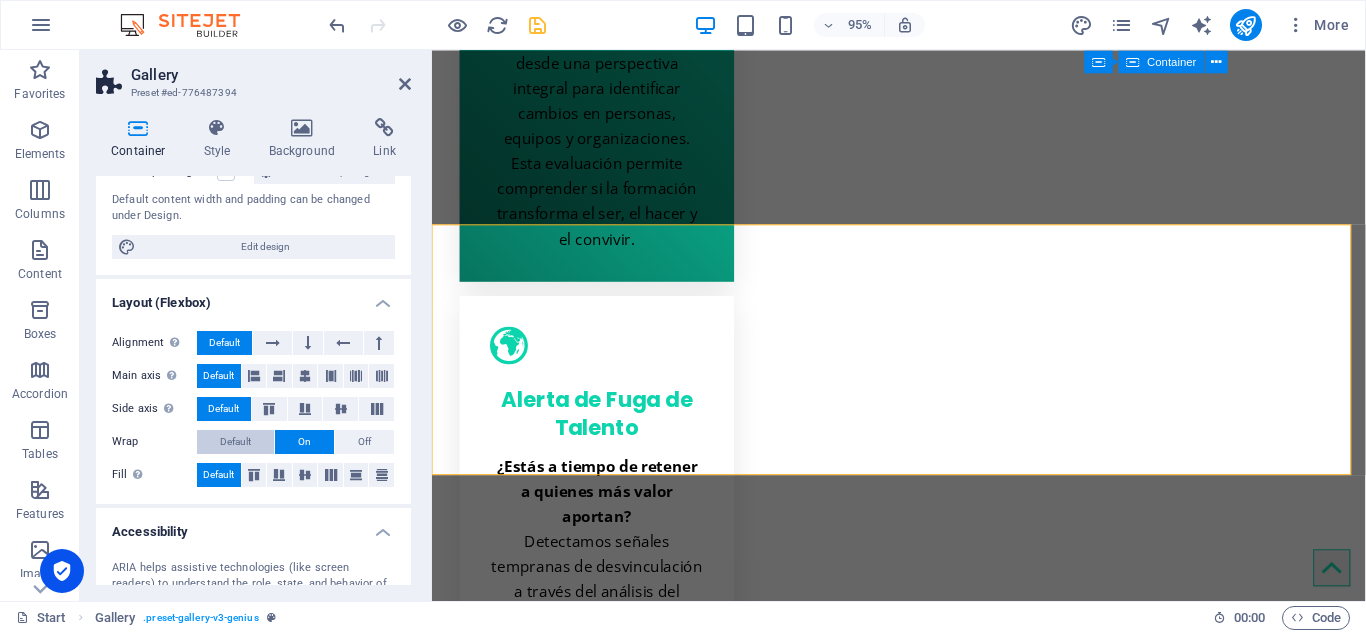 click on "Default" at bounding box center [235, 442] 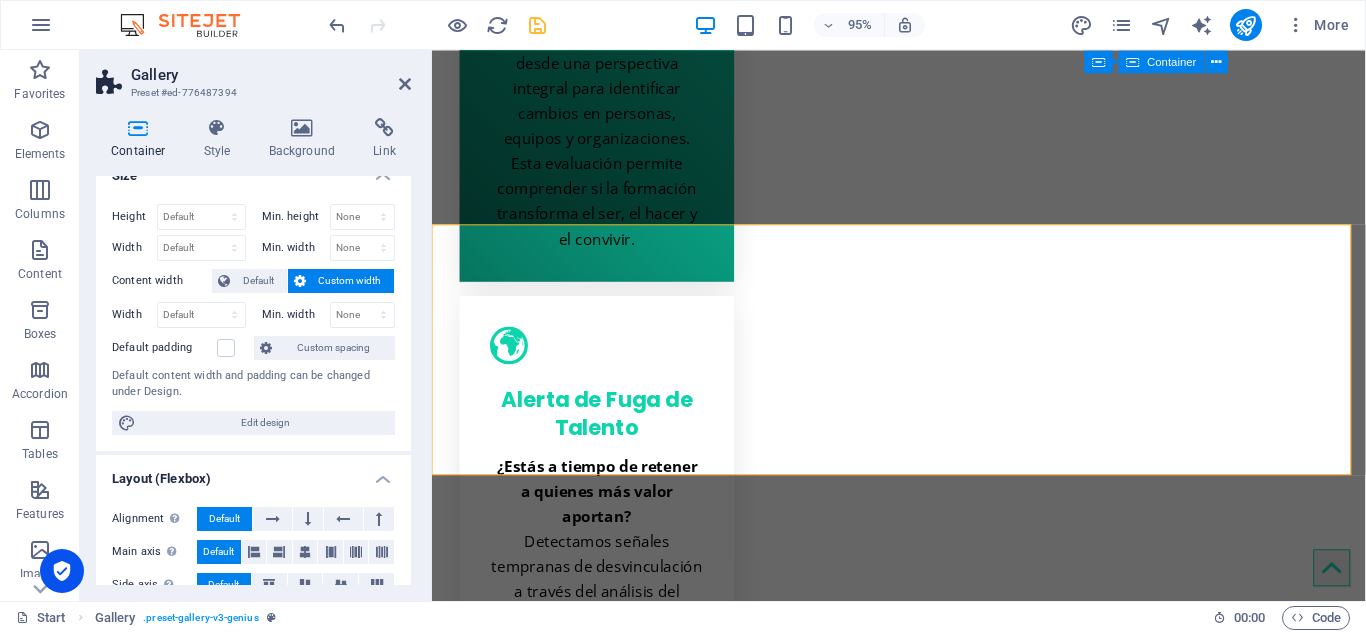 scroll, scrollTop: 0, scrollLeft: 0, axis: both 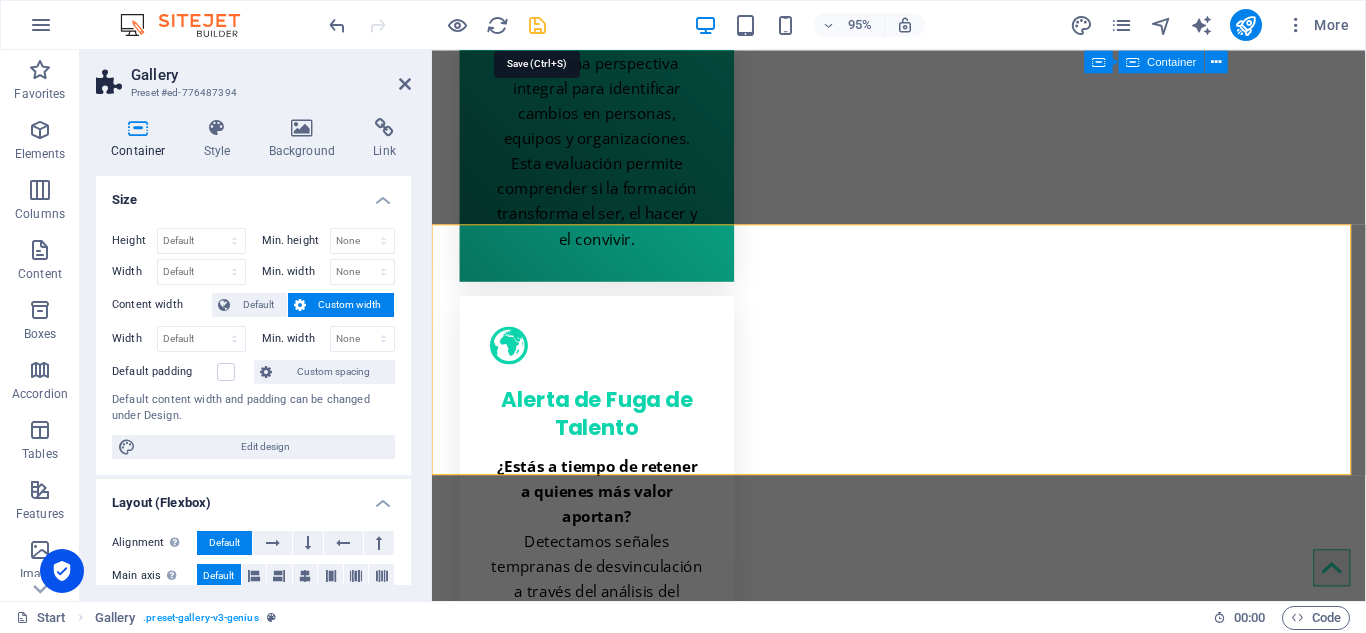 click at bounding box center (537, 25) 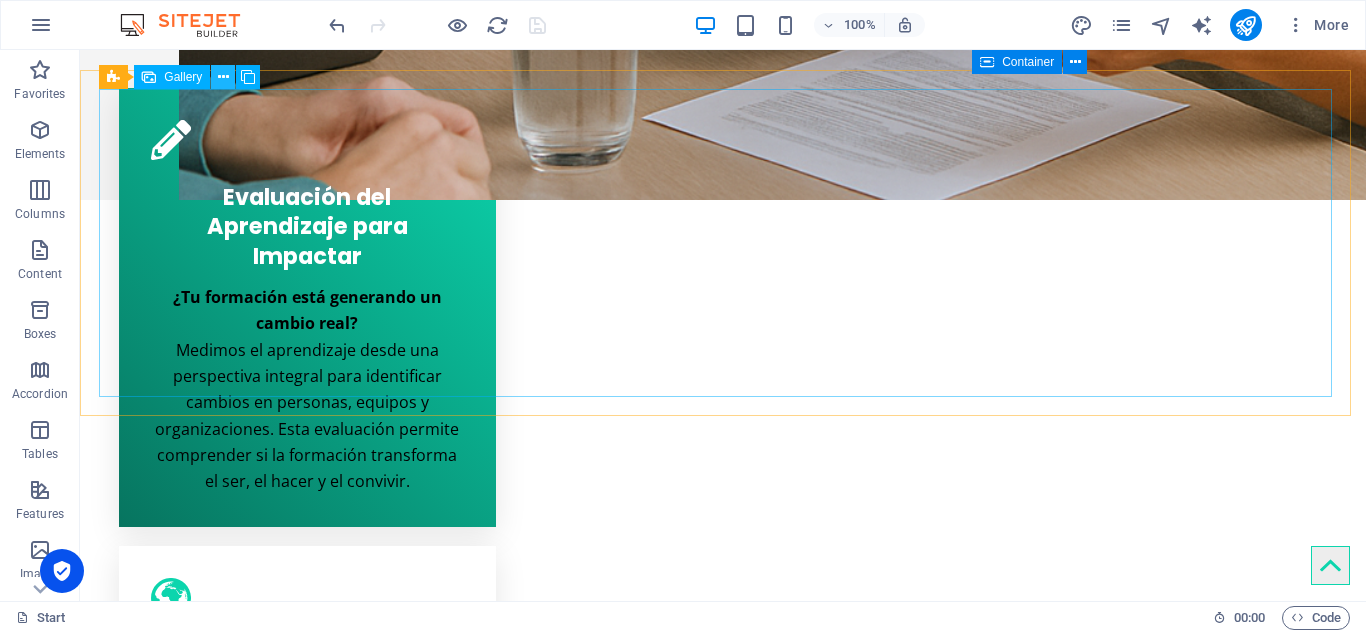 click at bounding box center [223, 77] 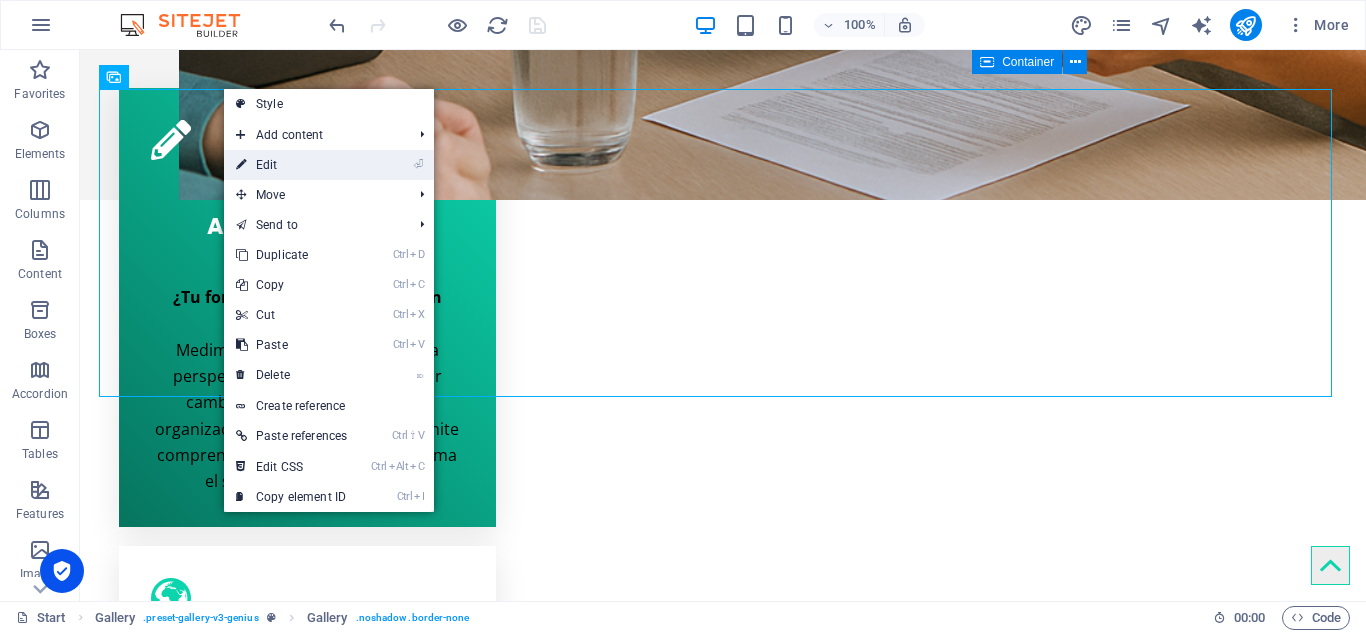 click on "⏎  Edit" at bounding box center (291, 165) 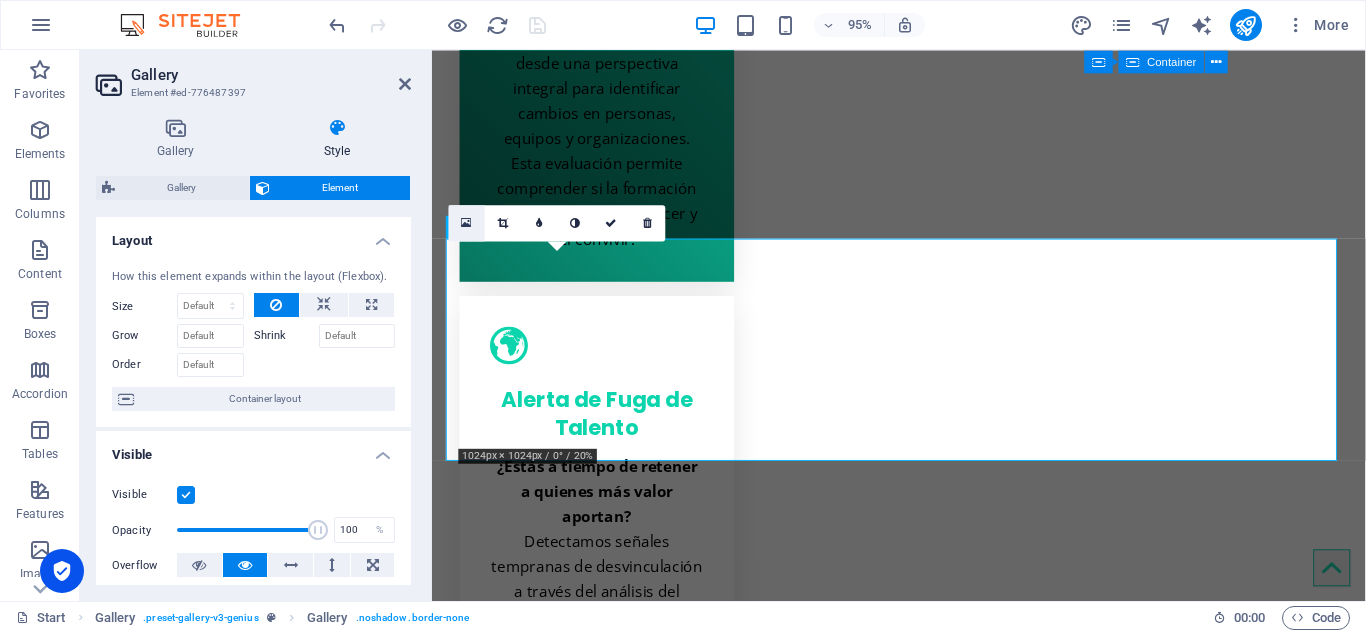 click at bounding box center [467, 222] 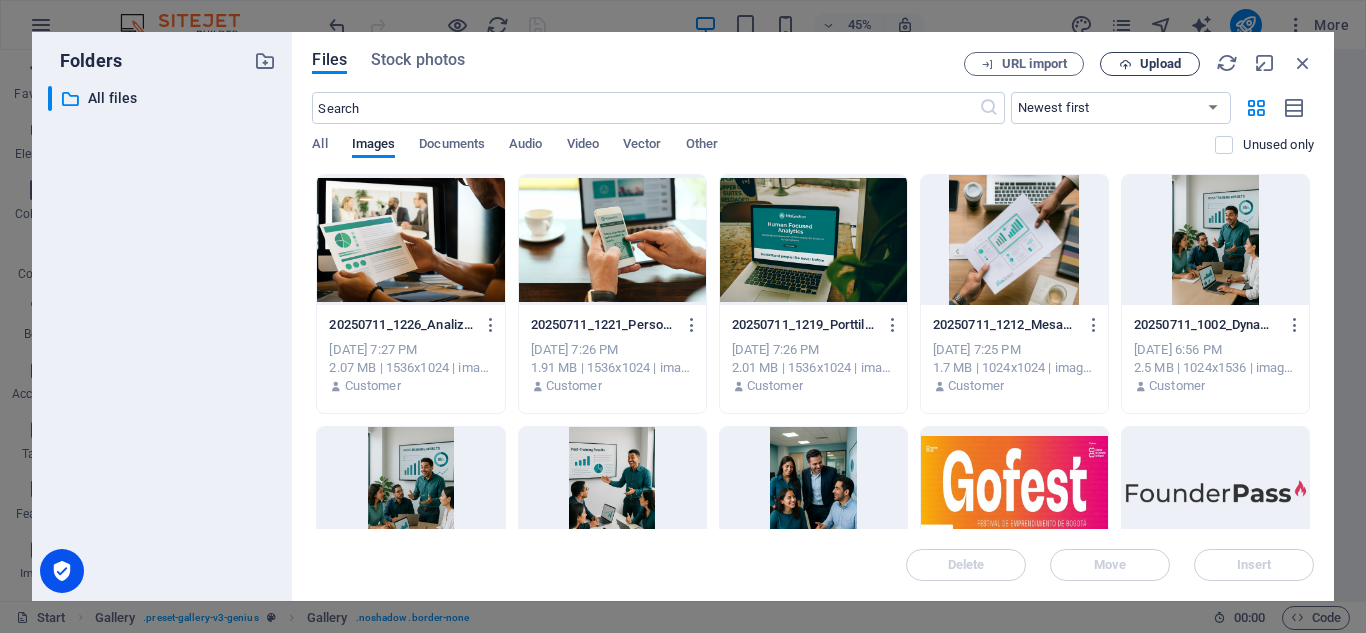 click on "Upload" at bounding box center (1160, 64) 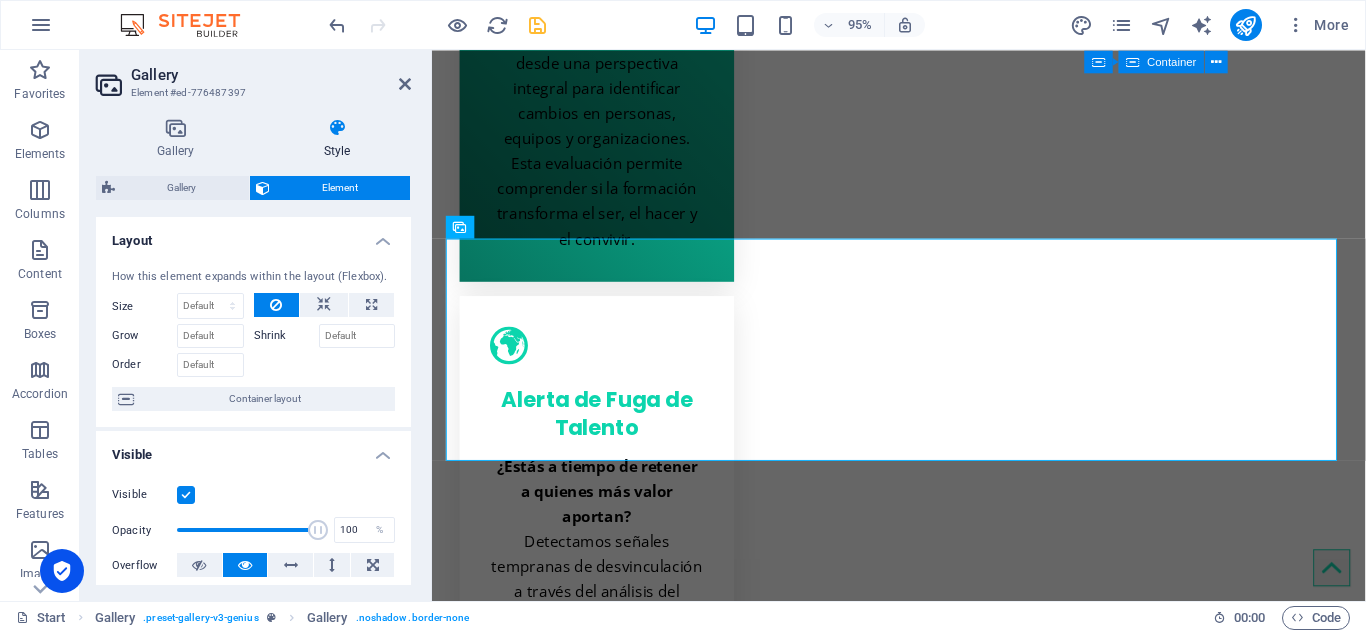 click on "Shrink" at bounding box center (286, 336) 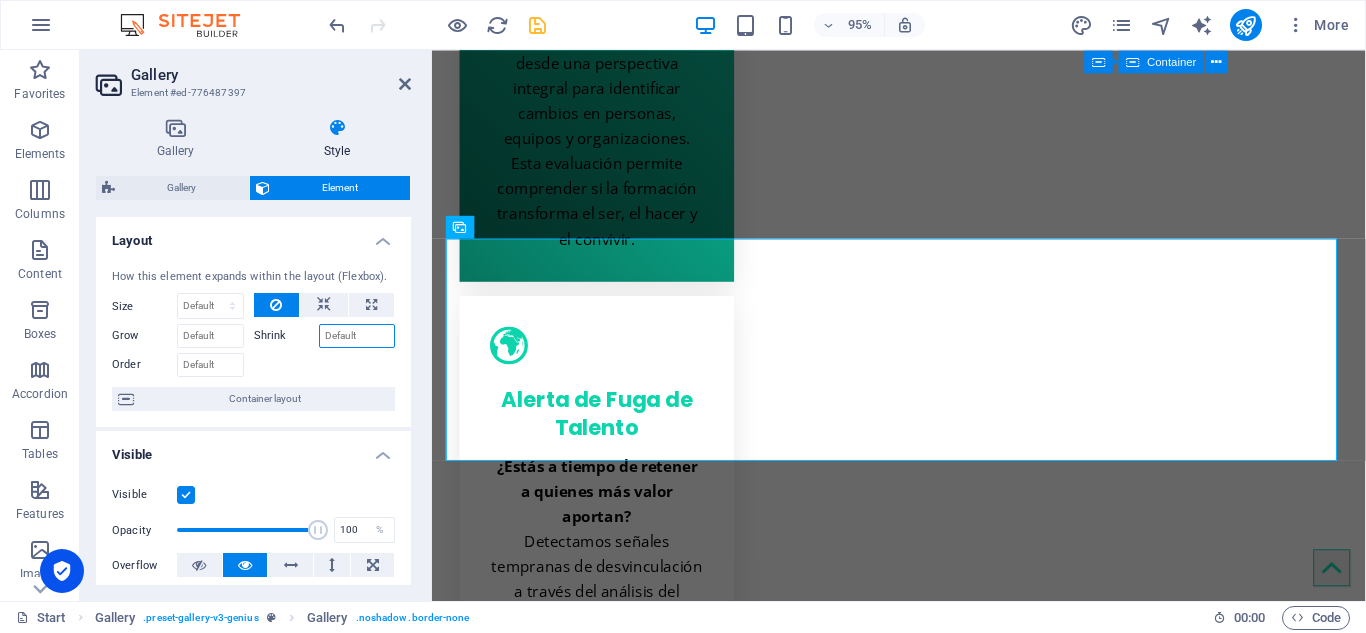 click on "Shrink" at bounding box center (357, 336) 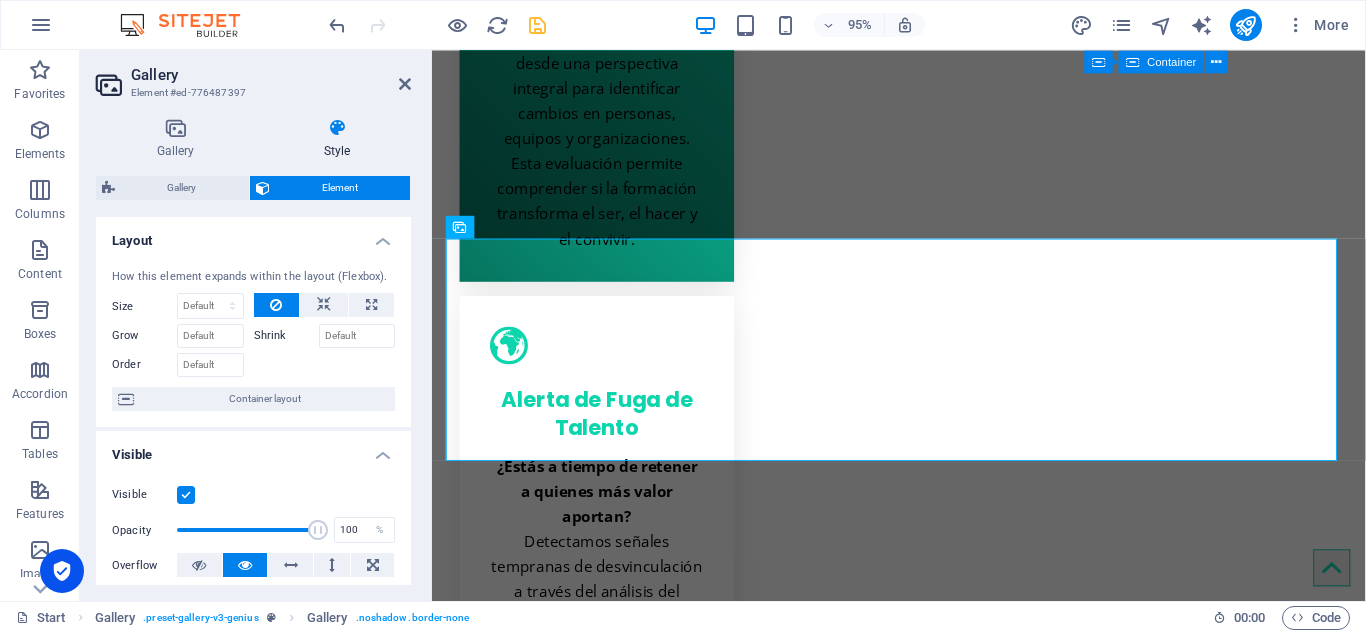 click on "Shrink" at bounding box center [286, 336] 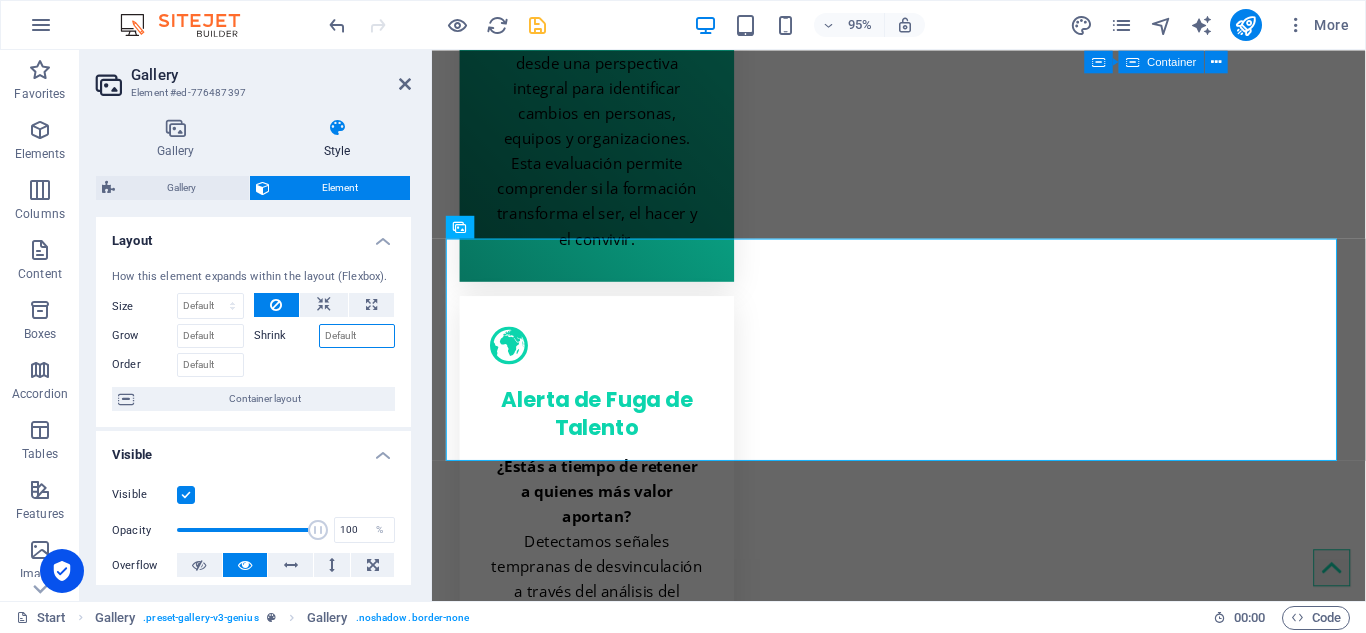 click on "Shrink" at bounding box center [357, 336] 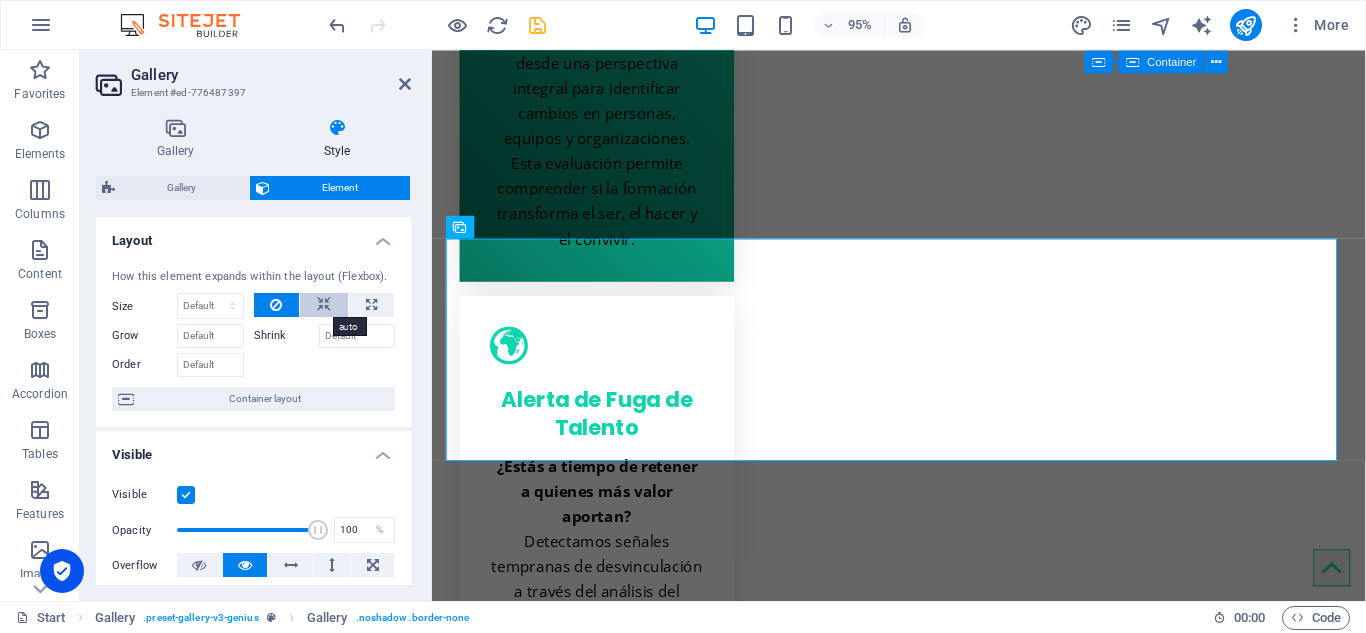 click at bounding box center [324, 305] 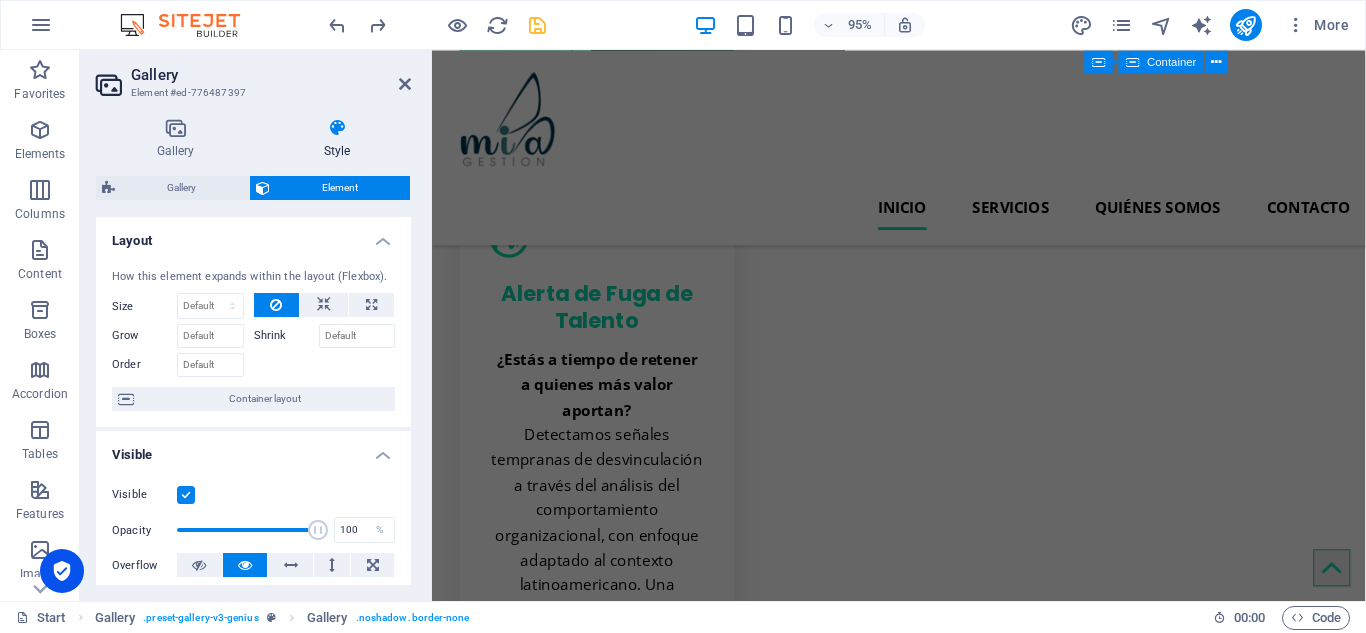 scroll, scrollTop: 1625, scrollLeft: 0, axis: vertical 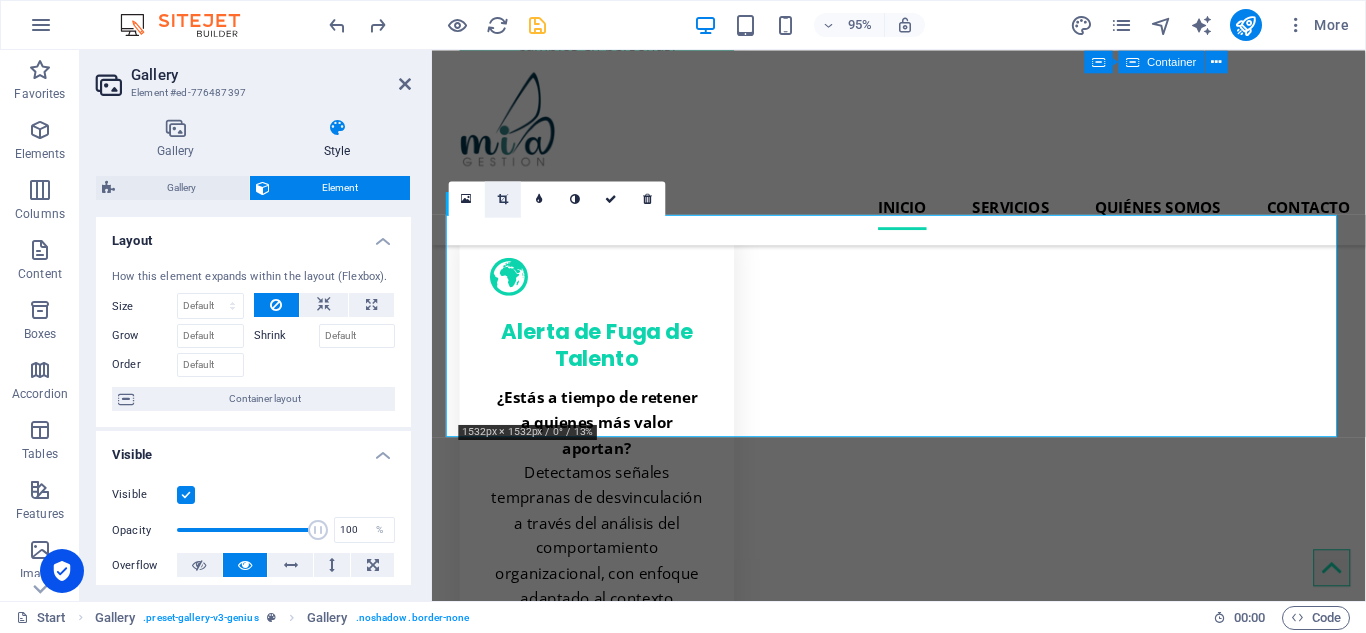 click at bounding box center [503, 199] 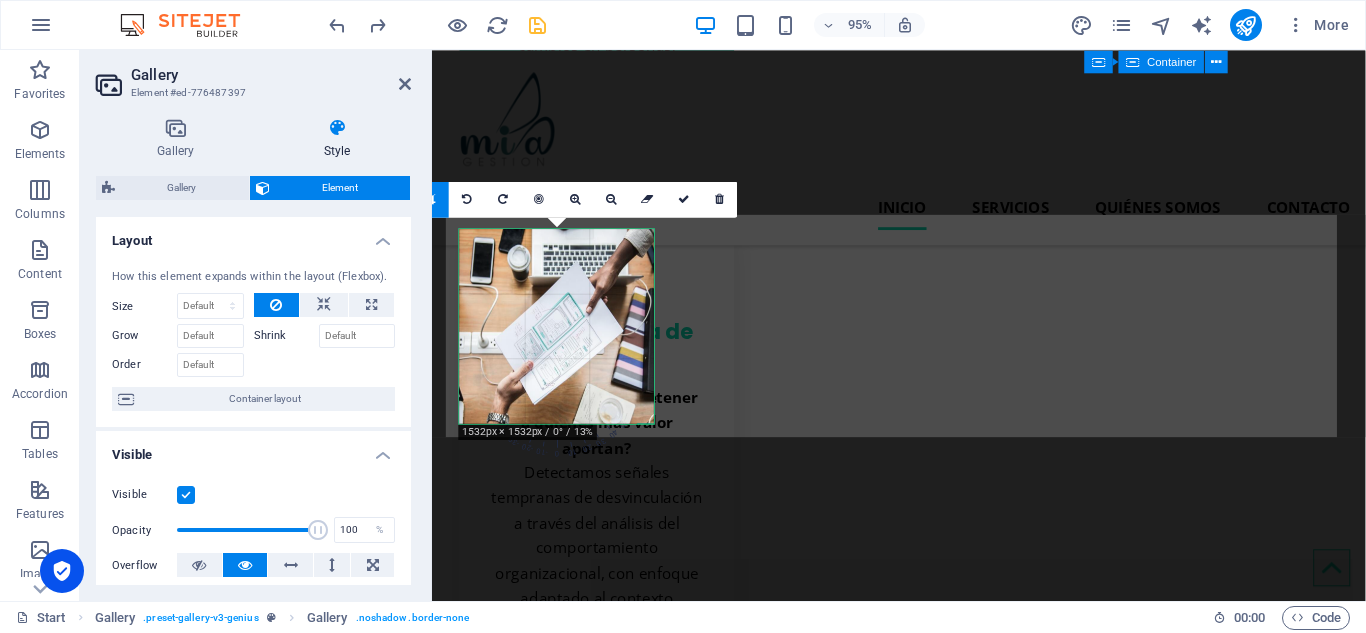 click on "Inicio Servicios Quiénes somos Contacto" at bounding box center (923, 152) 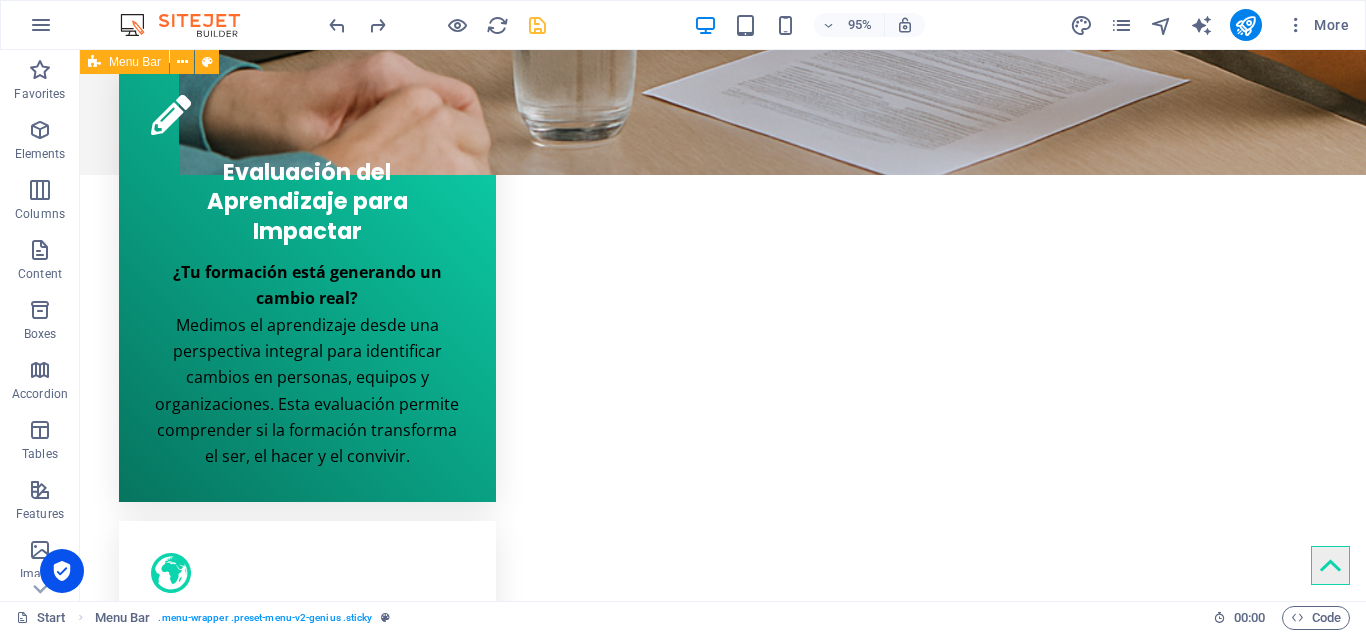 scroll, scrollTop: 0, scrollLeft: 0, axis: both 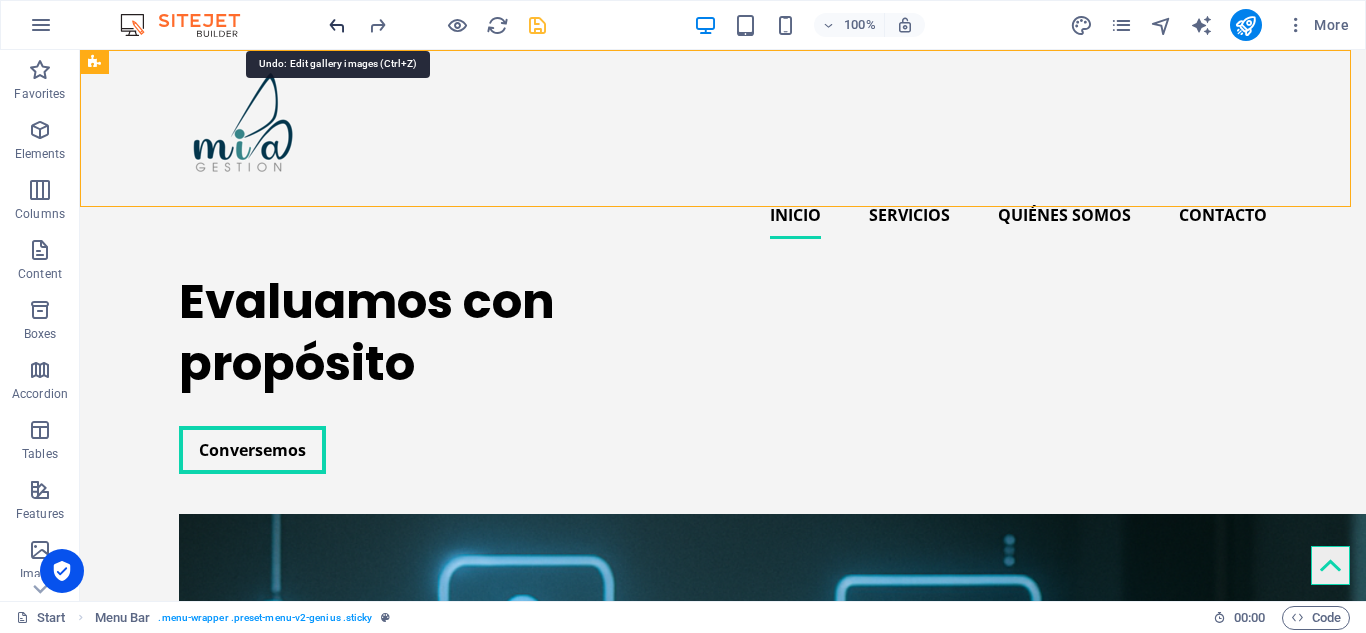 click at bounding box center [337, 25] 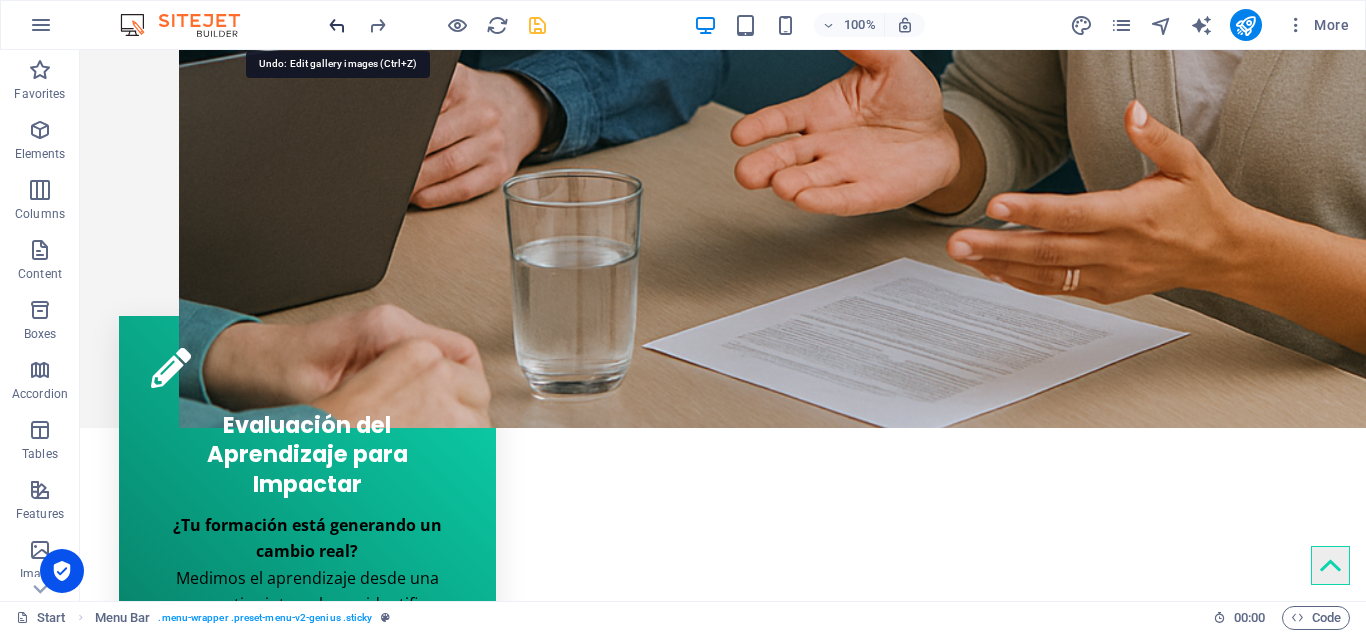 scroll, scrollTop: 1518, scrollLeft: 0, axis: vertical 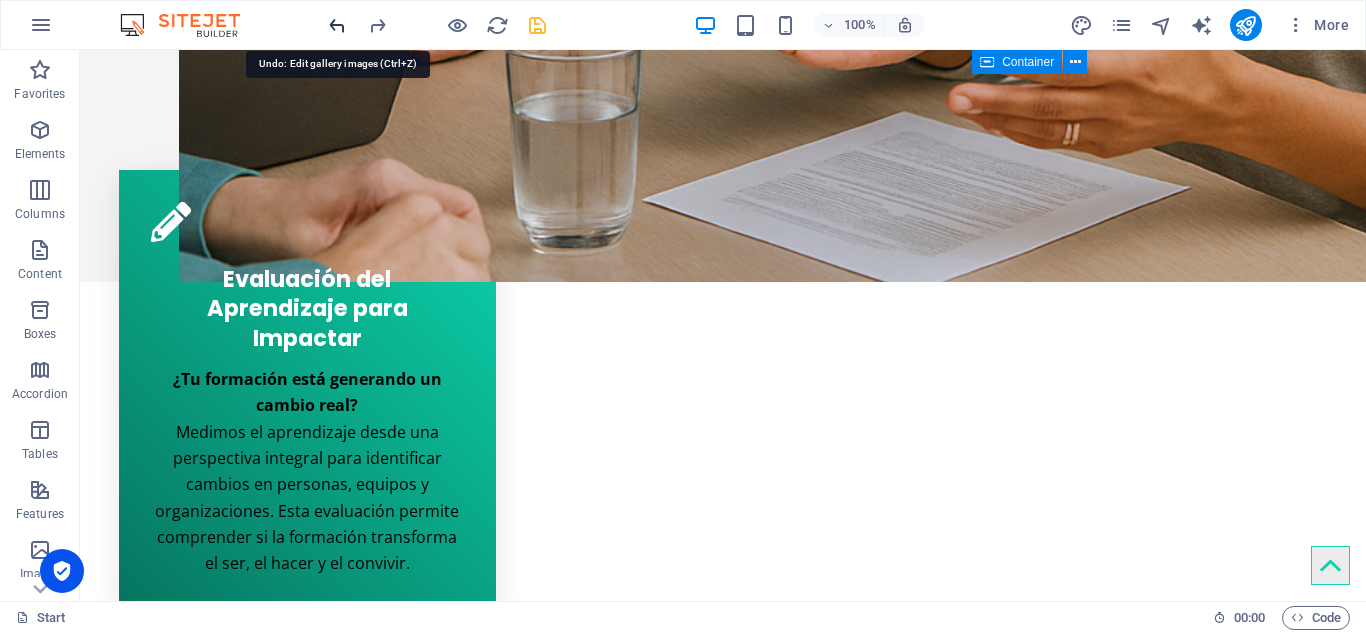 click at bounding box center (337, 25) 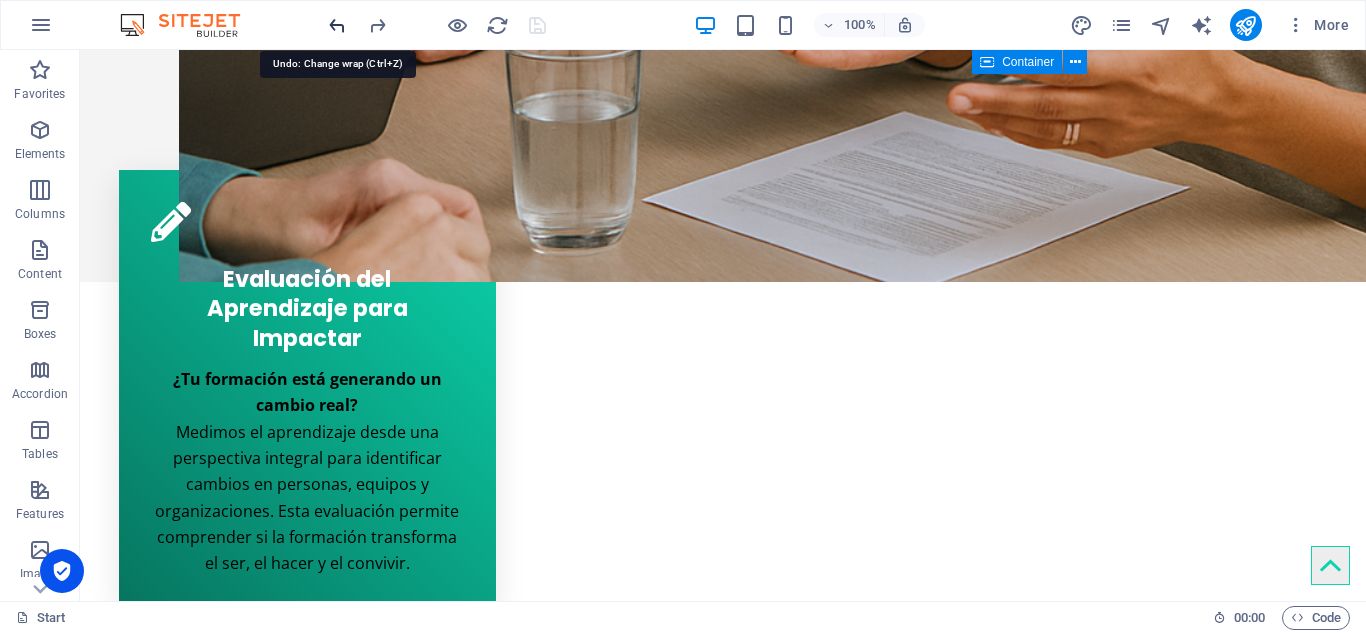 click at bounding box center [337, 25] 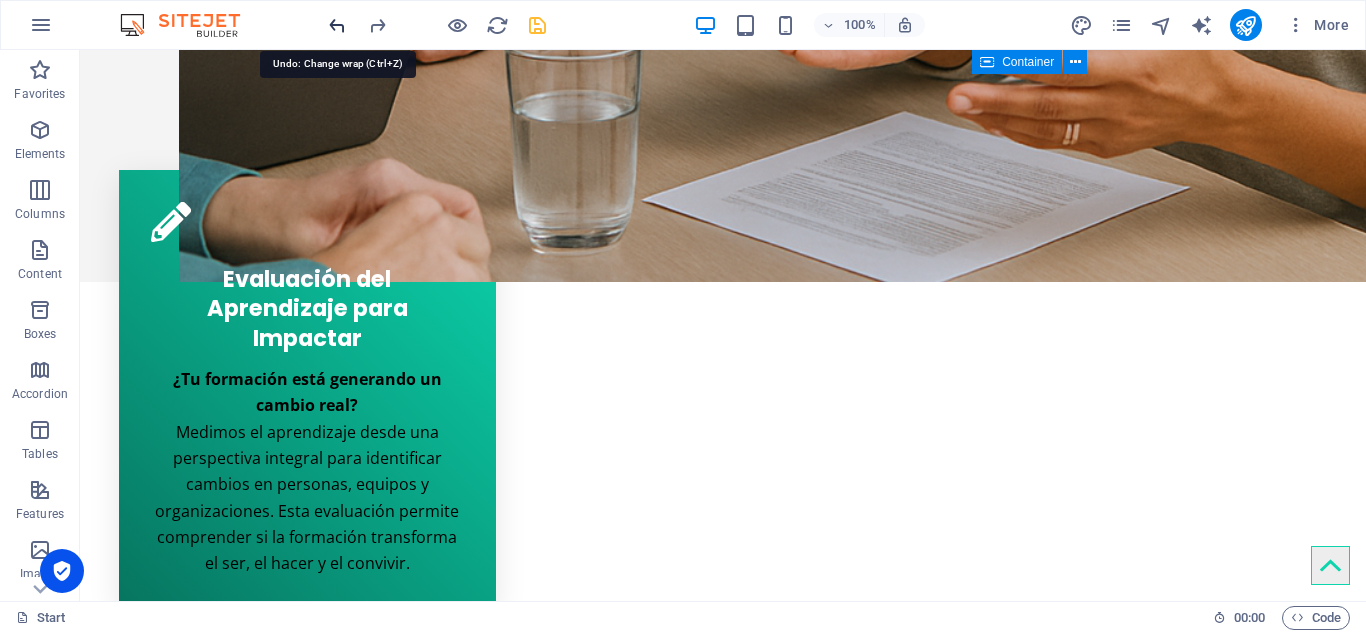 click at bounding box center [337, 25] 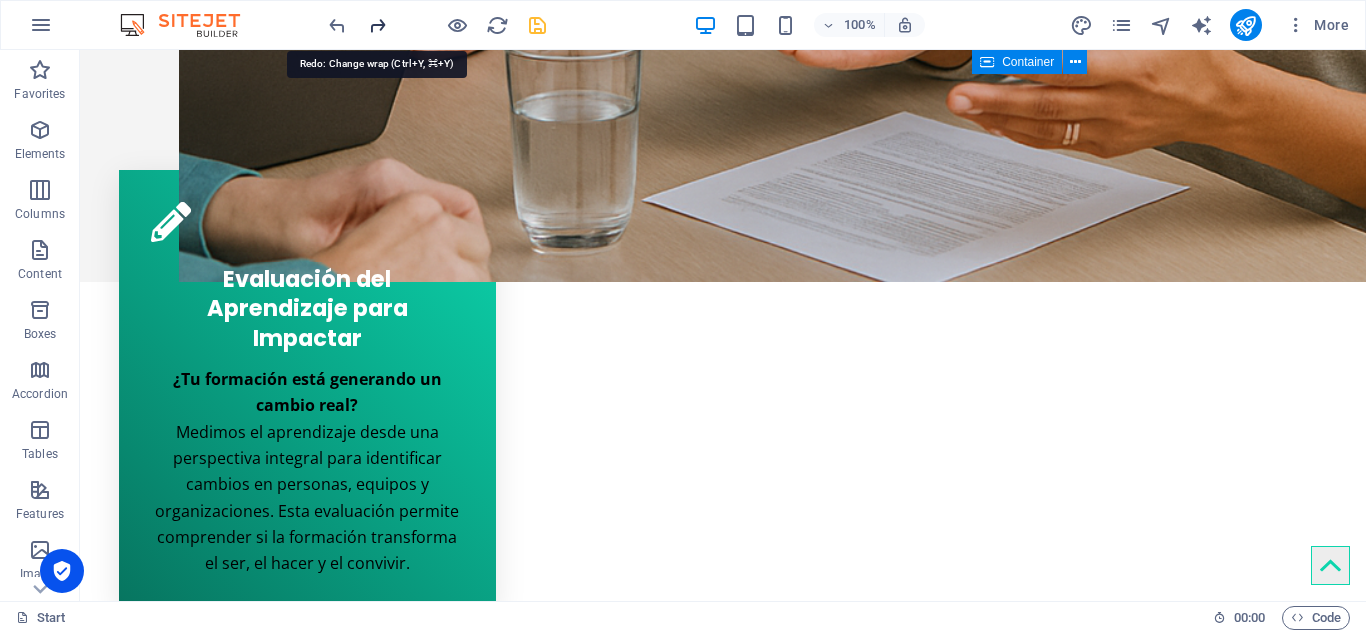 click at bounding box center [377, 25] 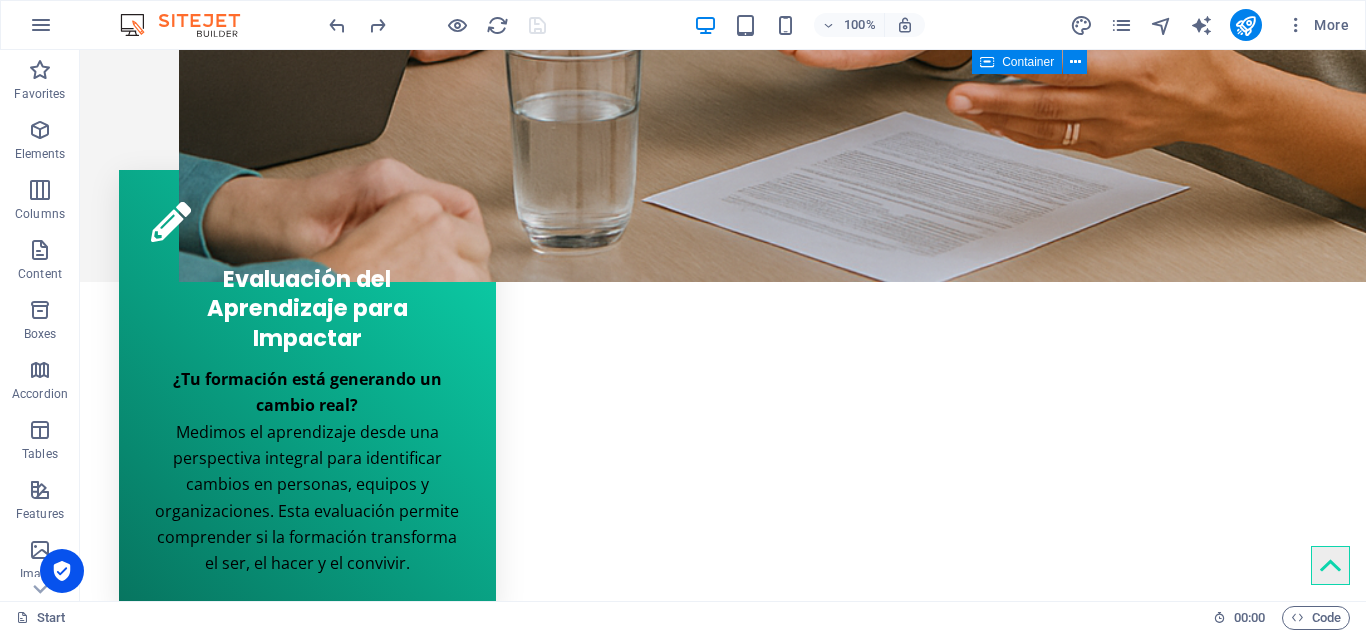 type 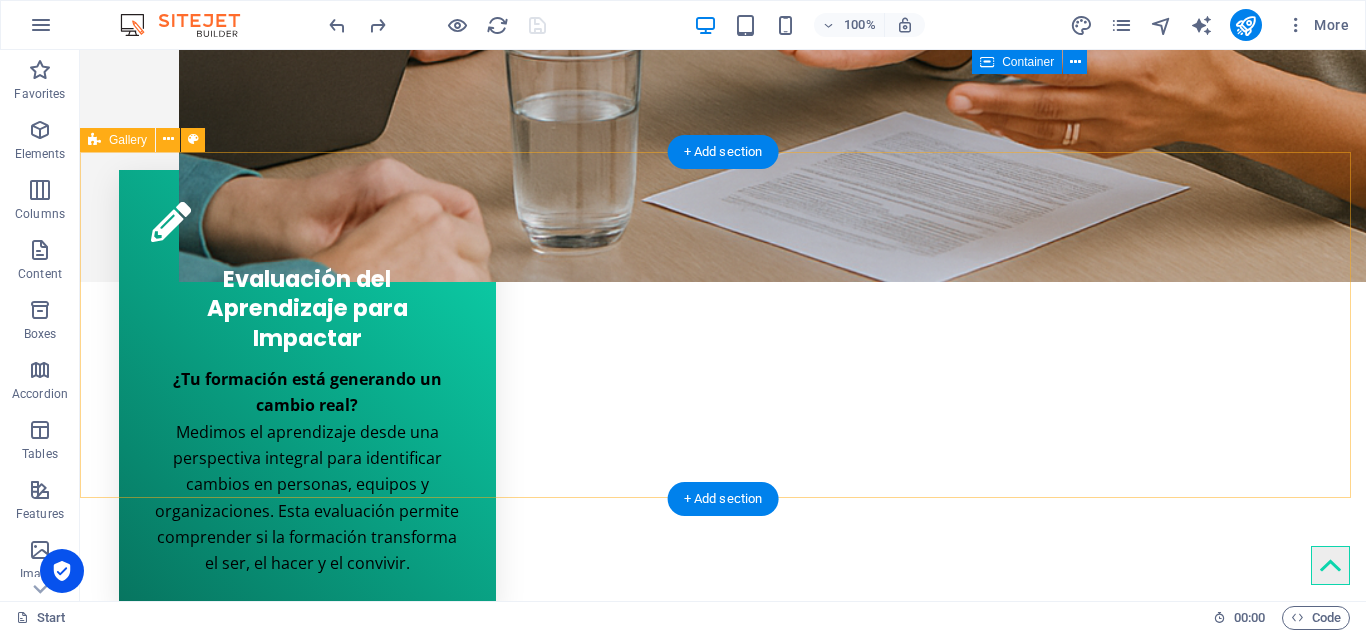 click at bounding box center [723, 3174] 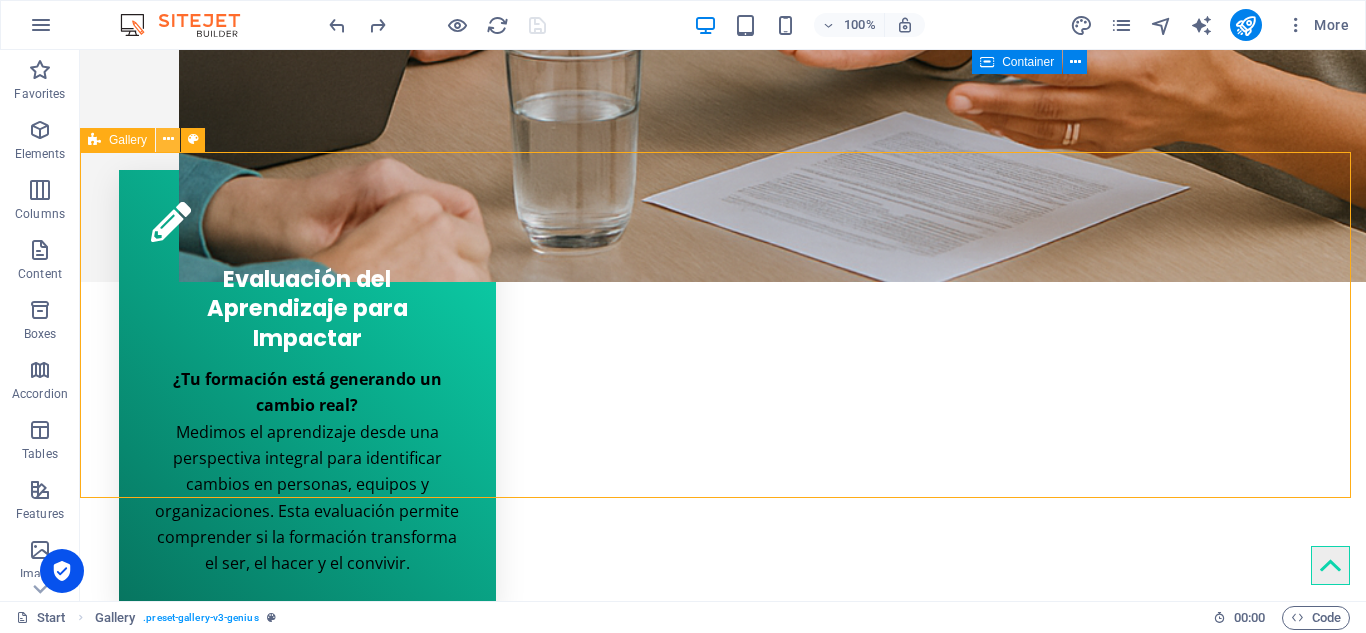 click at bounding box center (168, 139) 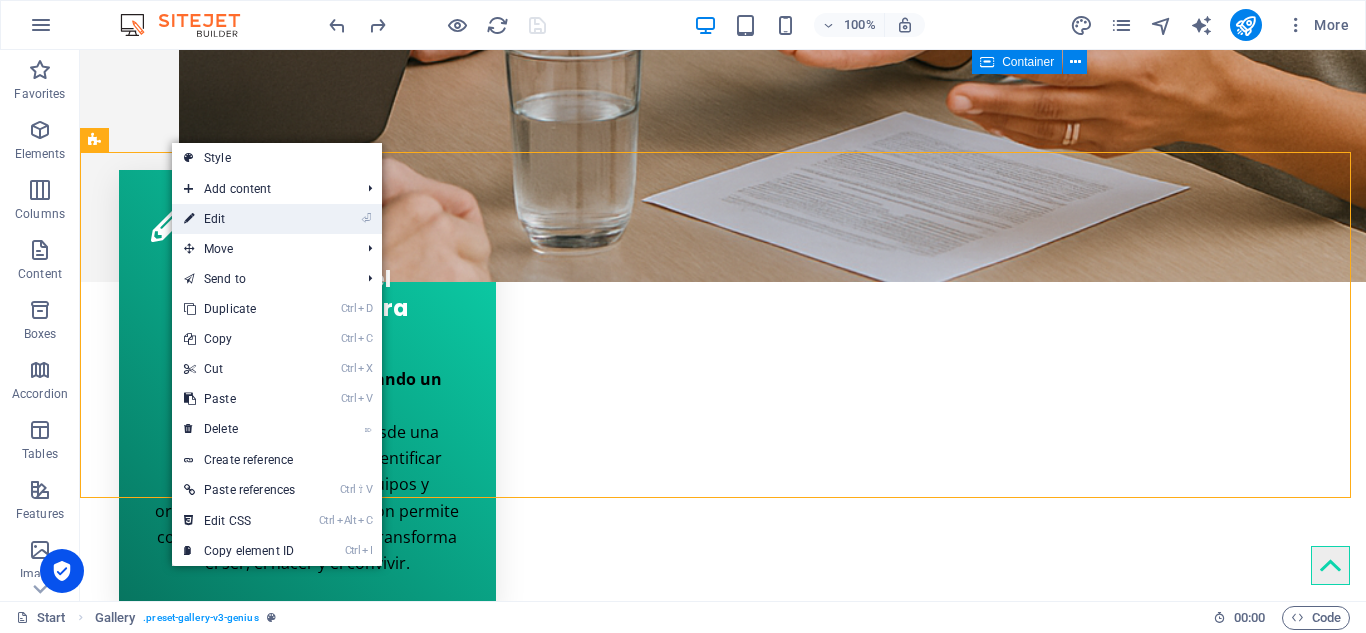 click on "⏎  Edit" at bounding box center (239, 219) 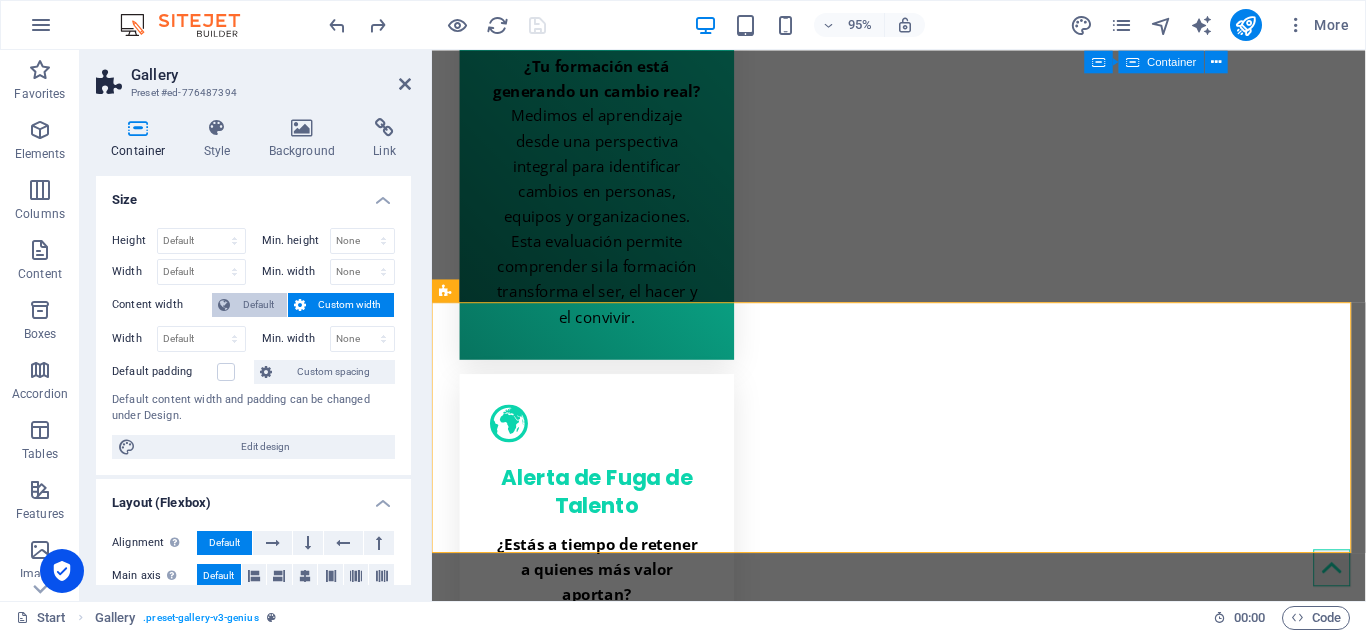 click on "Default" at bounding box center (249, 305) 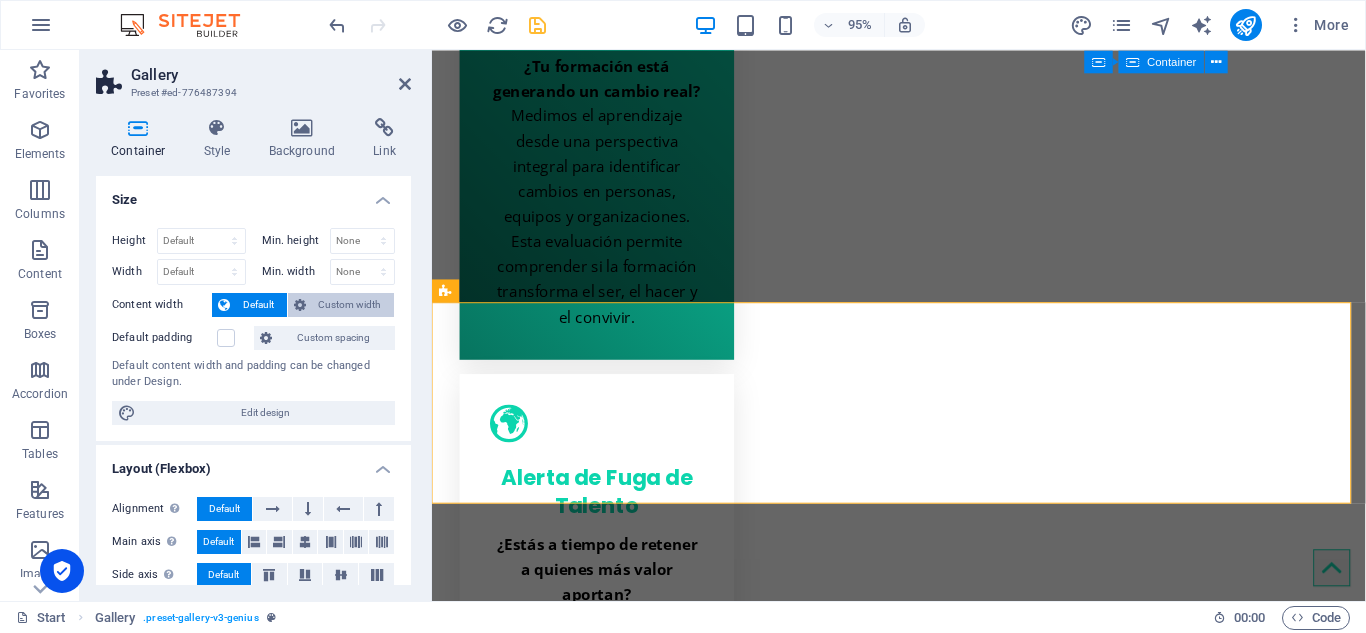 click on "Custom width" at bounding box center [350, 305] 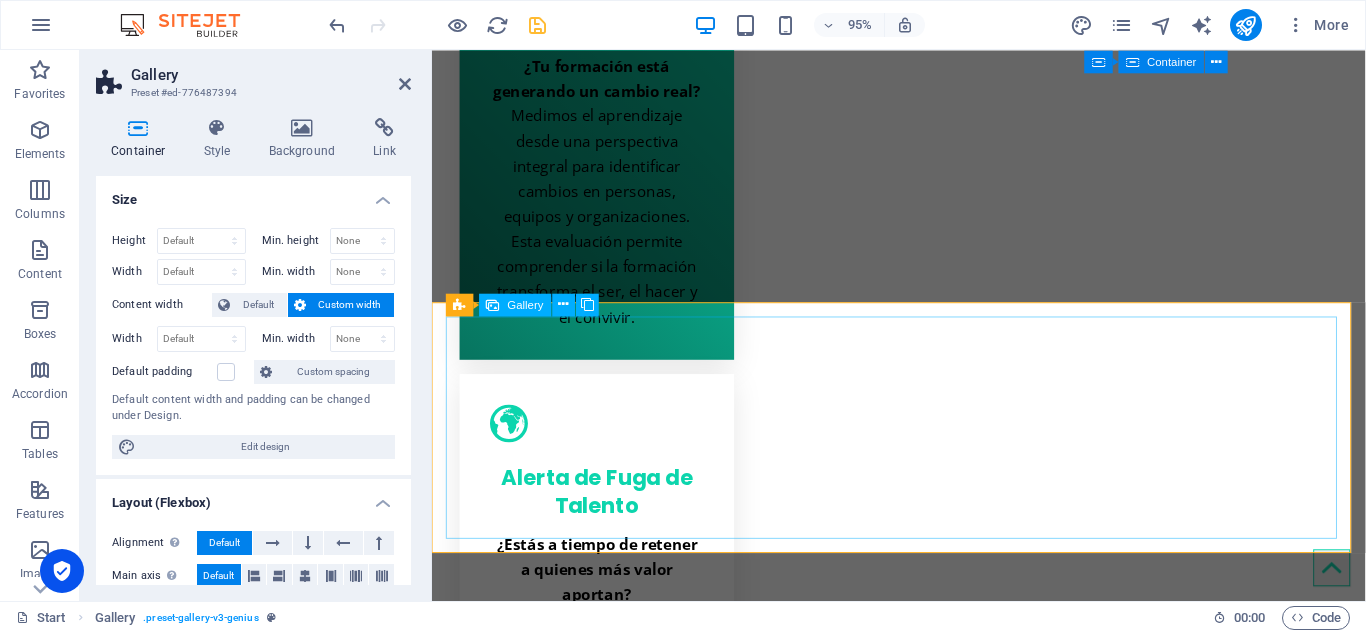 click at bounding box center (924, 3562) 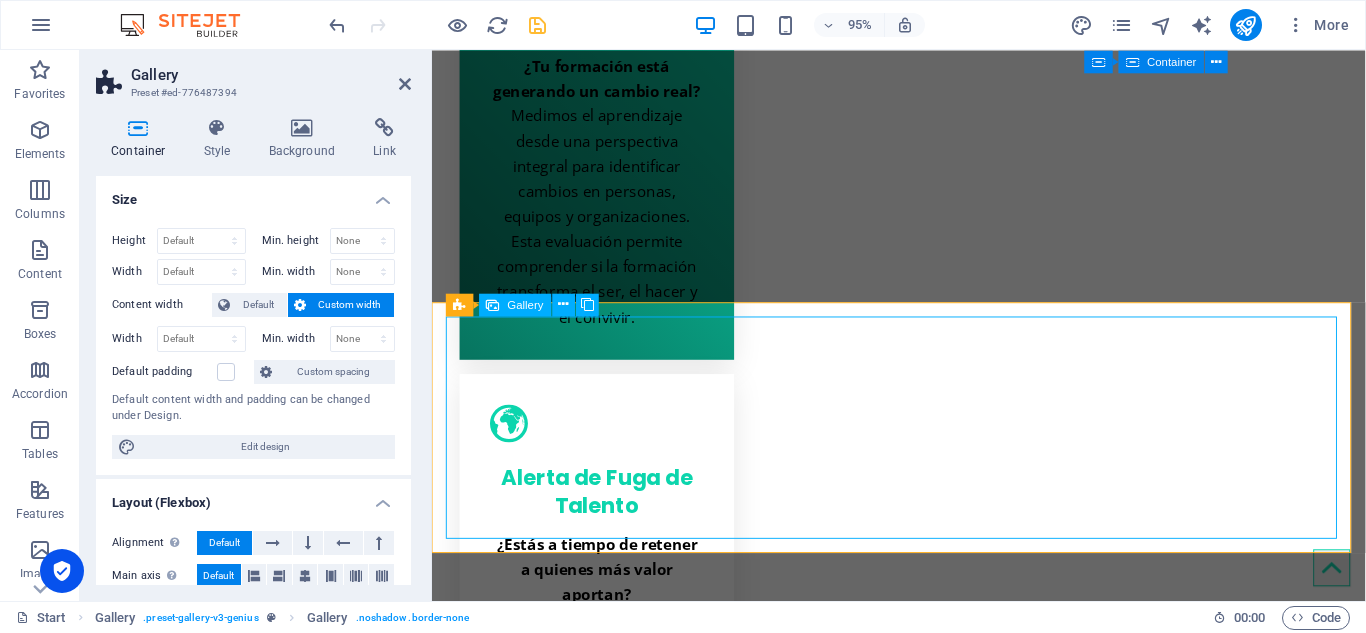 click at bounding box center [565, 3562] 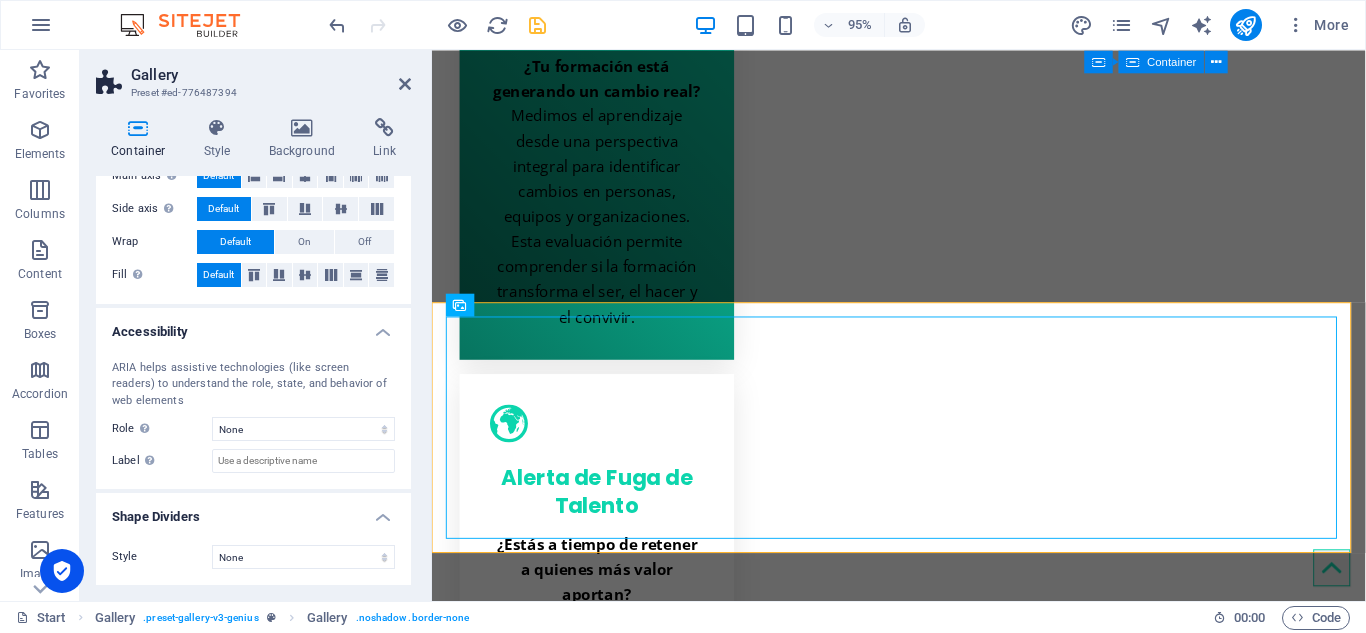 scroll, scrollTop: 0, scrollLeft: 0, axis: both 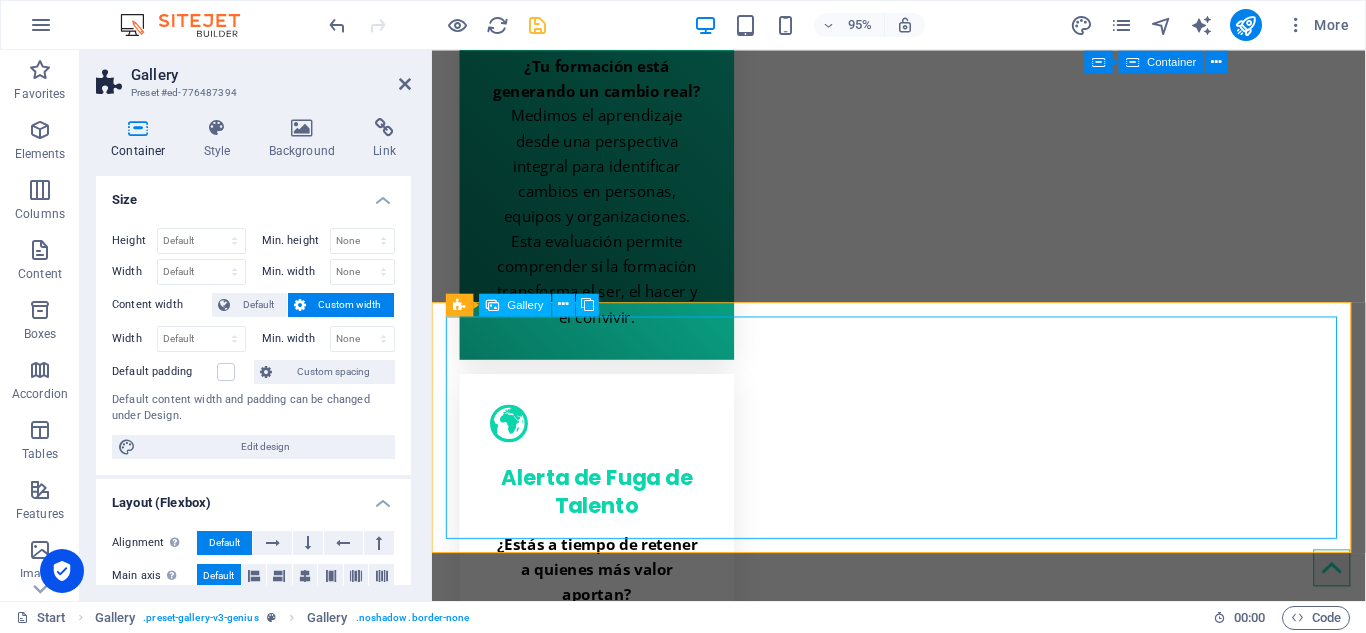 click at bounding box center [565, 3562] 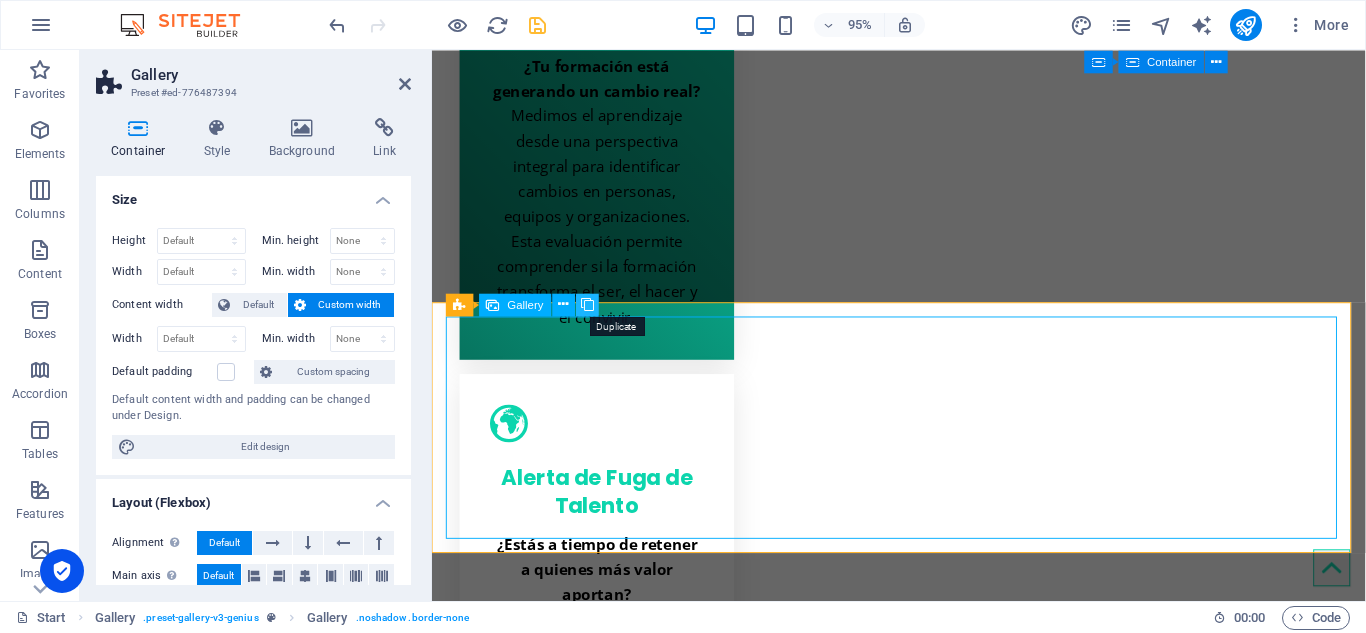 click at bounding box center (587, 305) 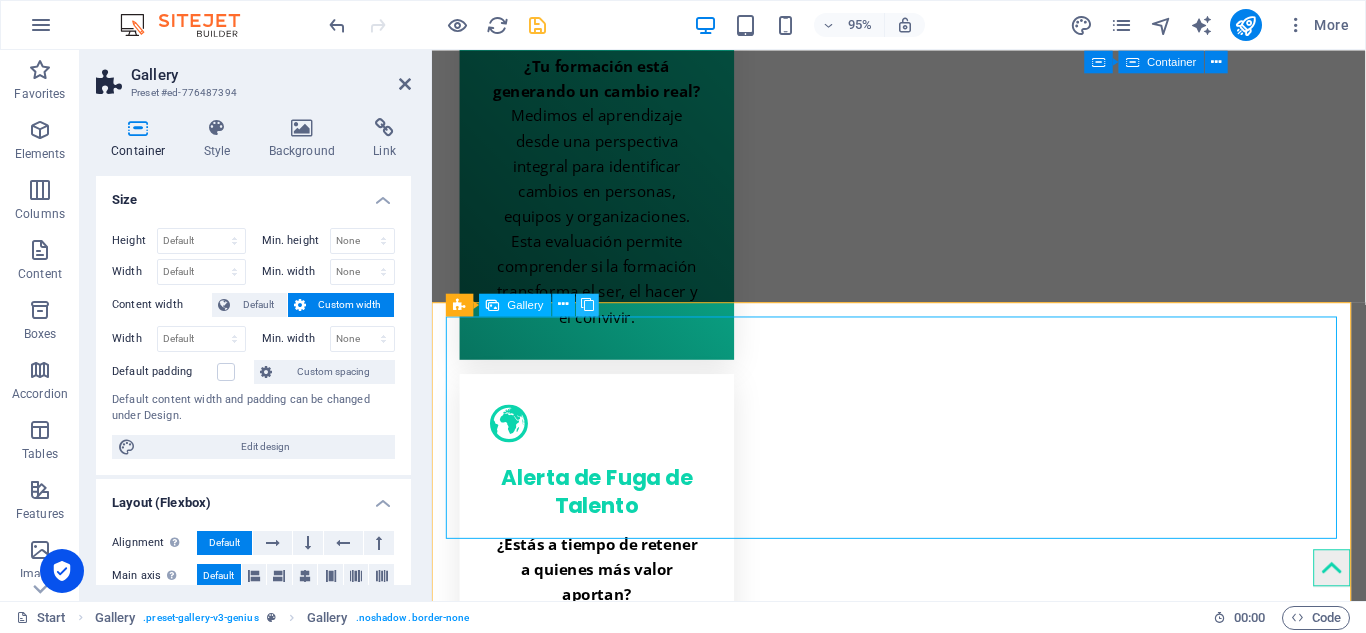 type 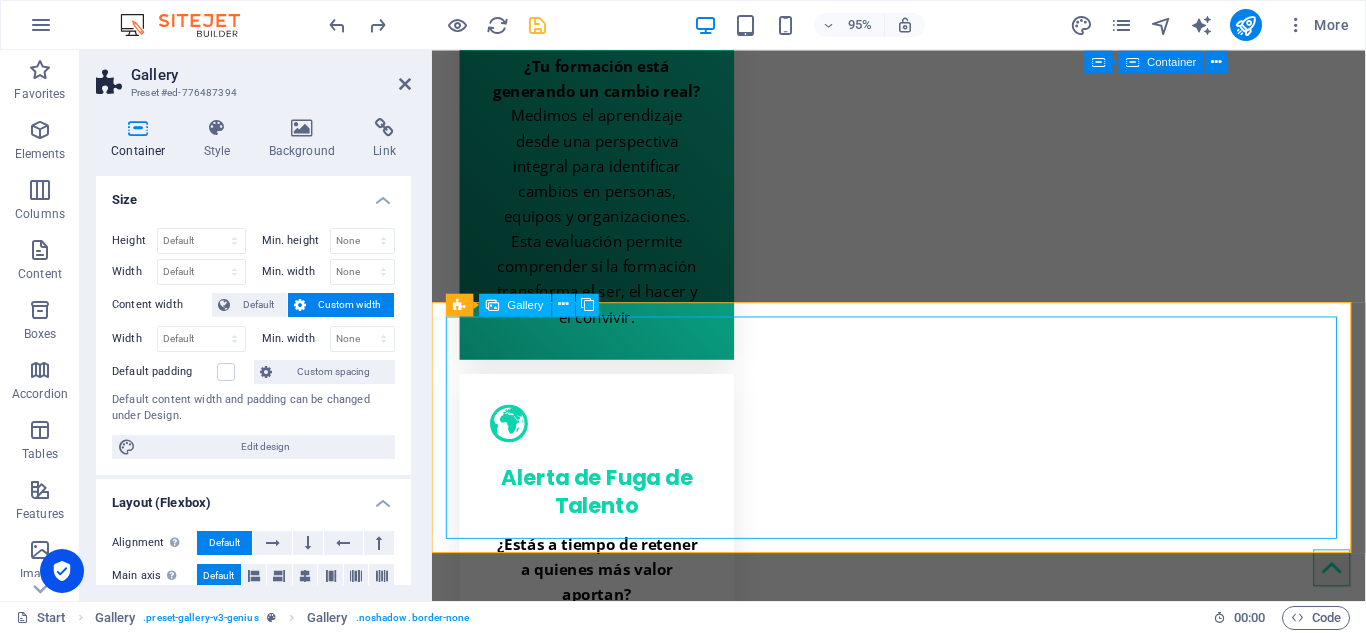 click at bounding box center (565, 3562) 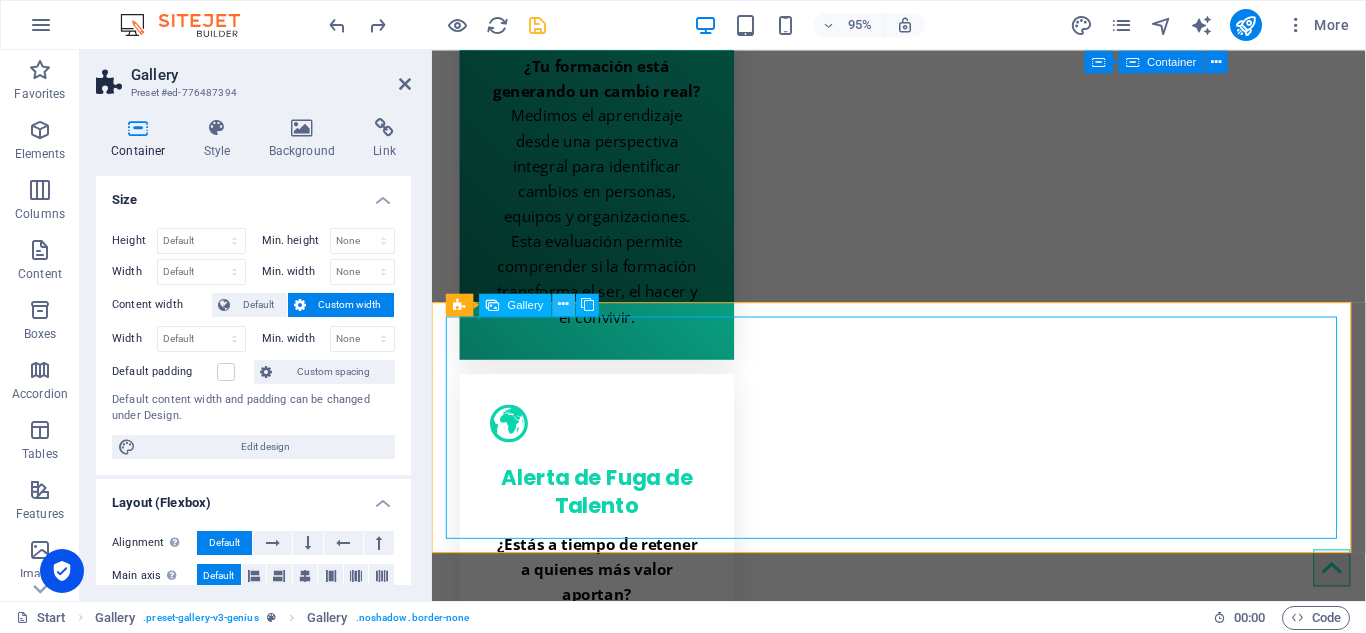 click at bounding box center (564, 305) 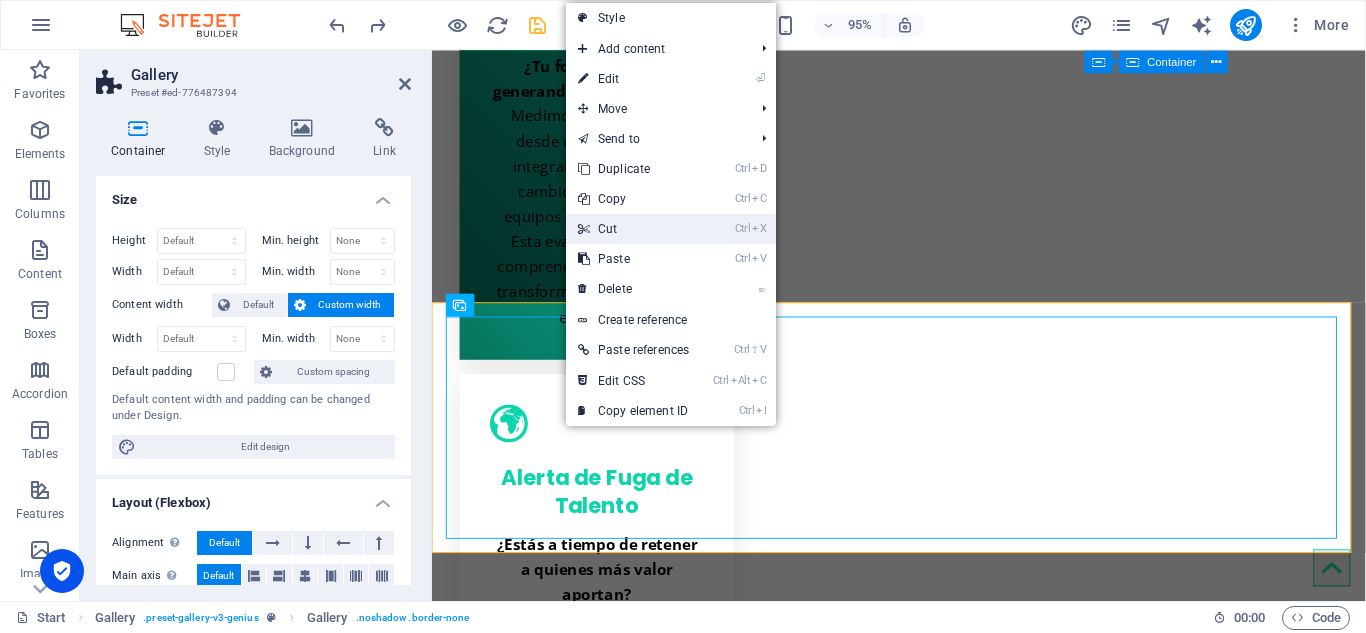 click on "Ctrl X  Cut" at bounding box center [633, 229] 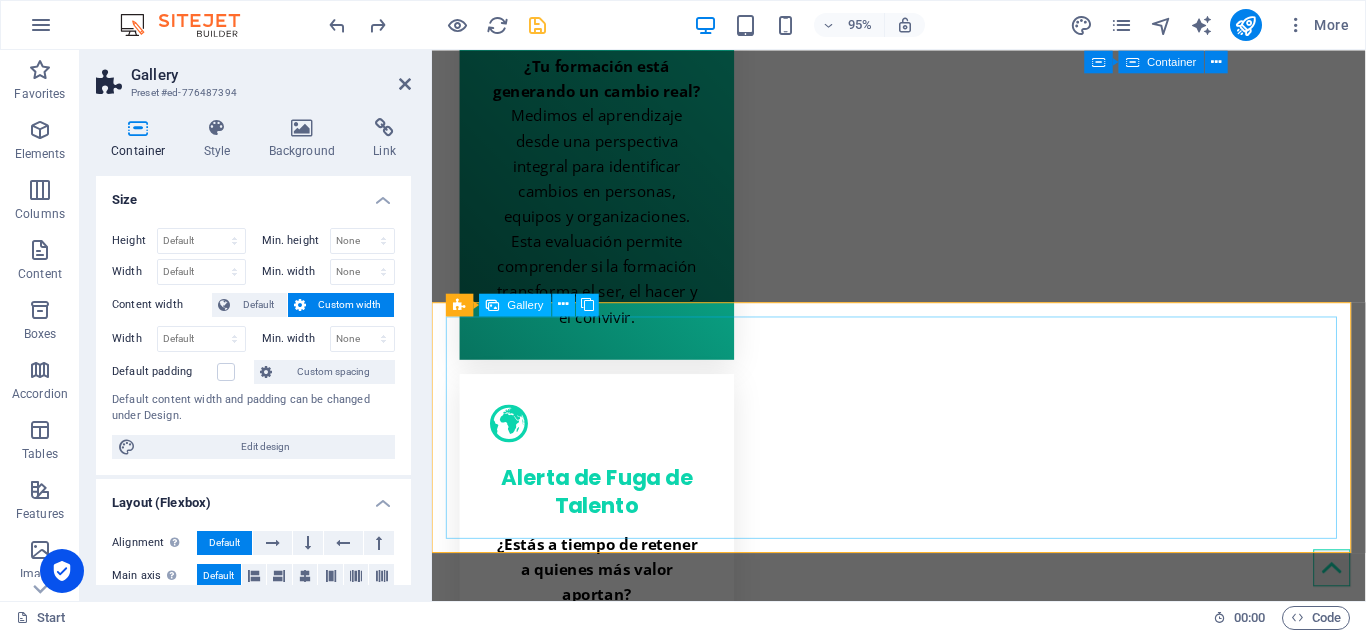 click at bounding box center (565, 3562) 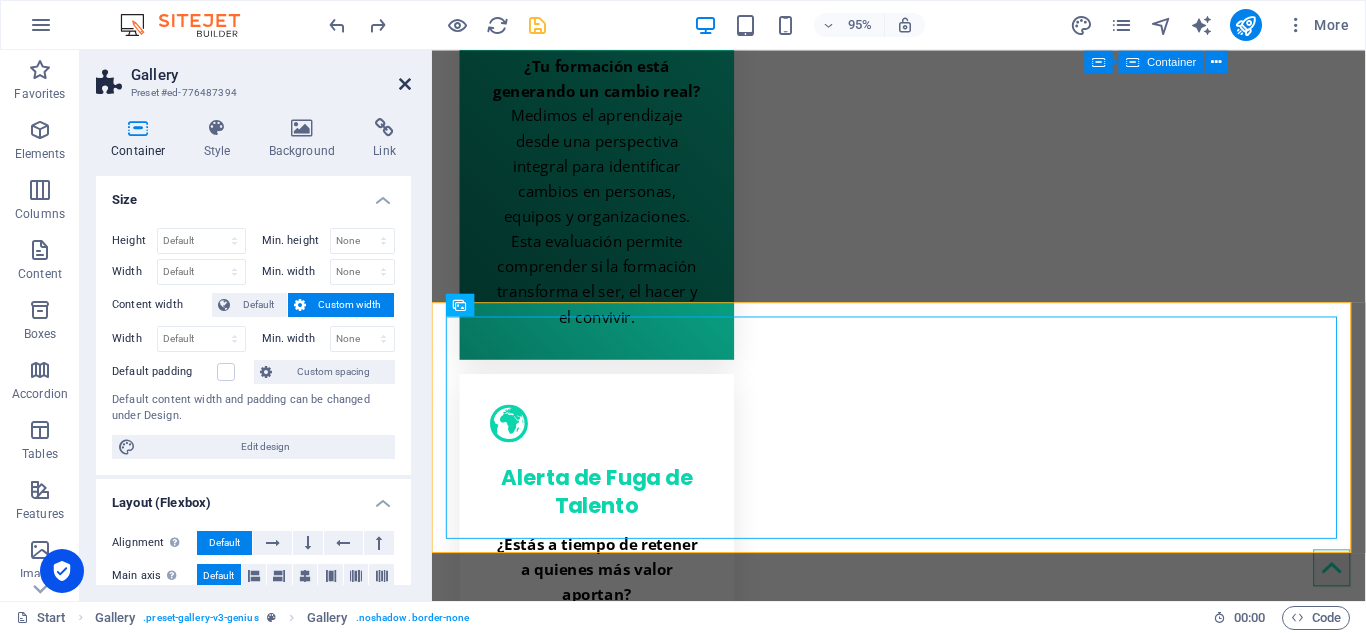 click at bounding box center [405, 84] 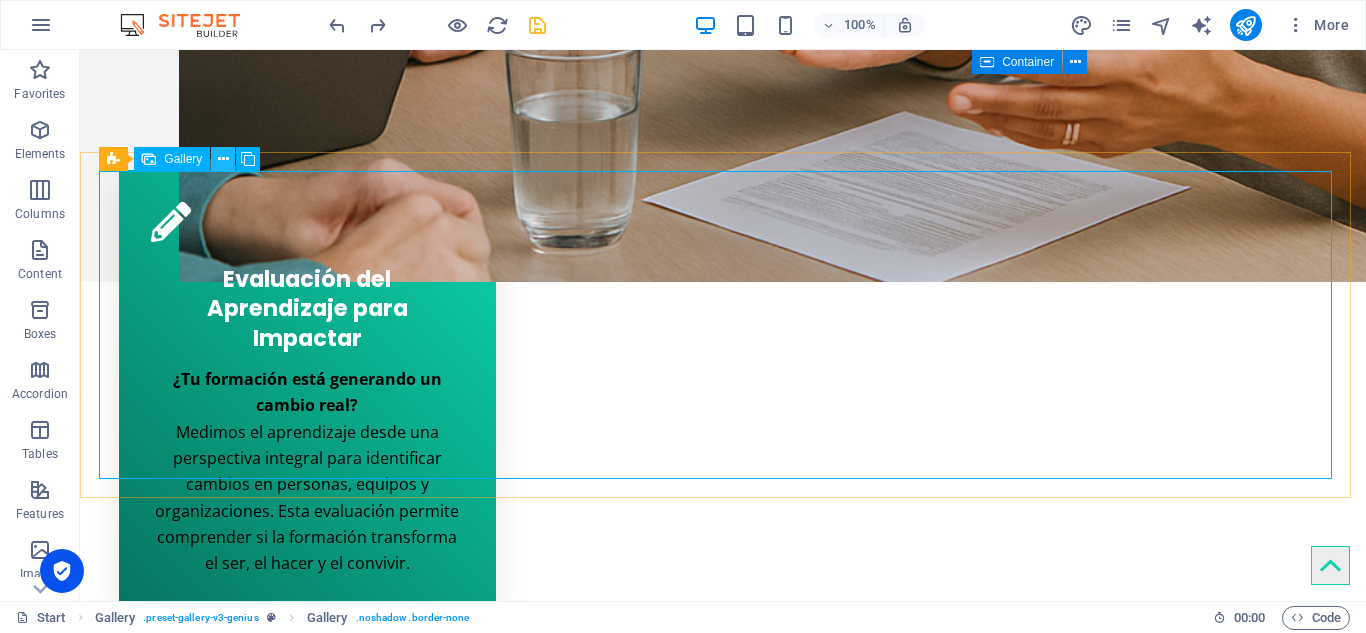 click at bounding box center (223, 159) 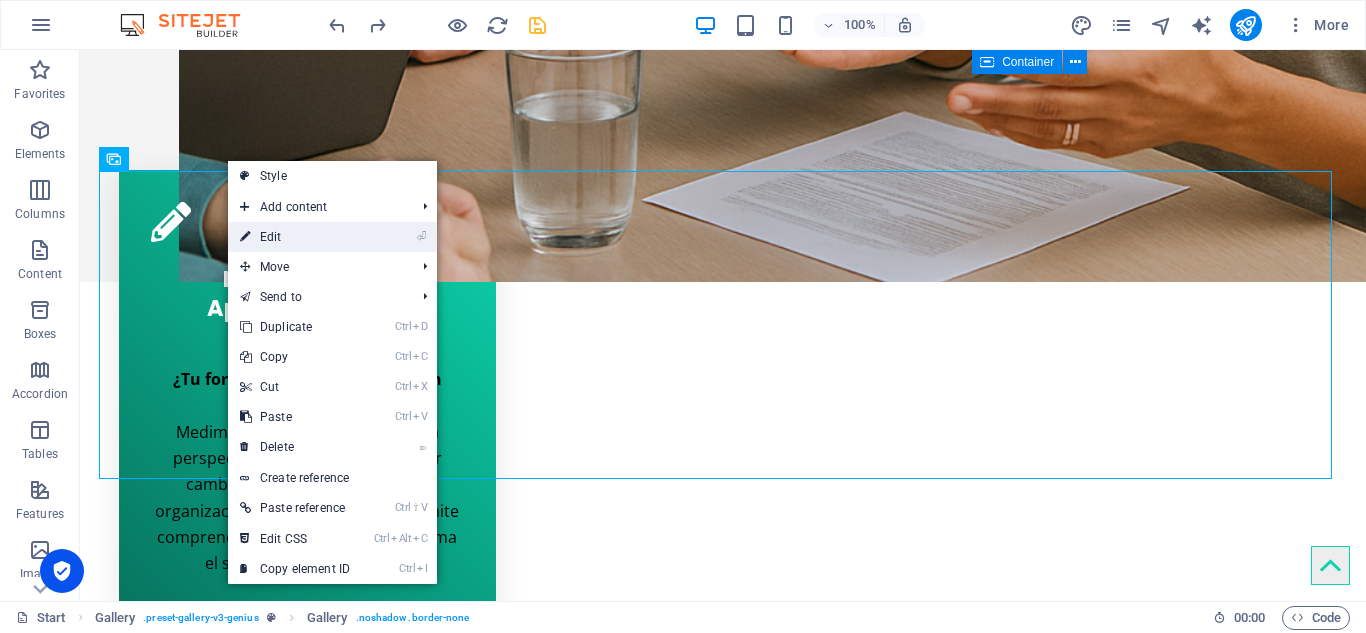click on "⏎  Edit" at bounding box center [295, 237] 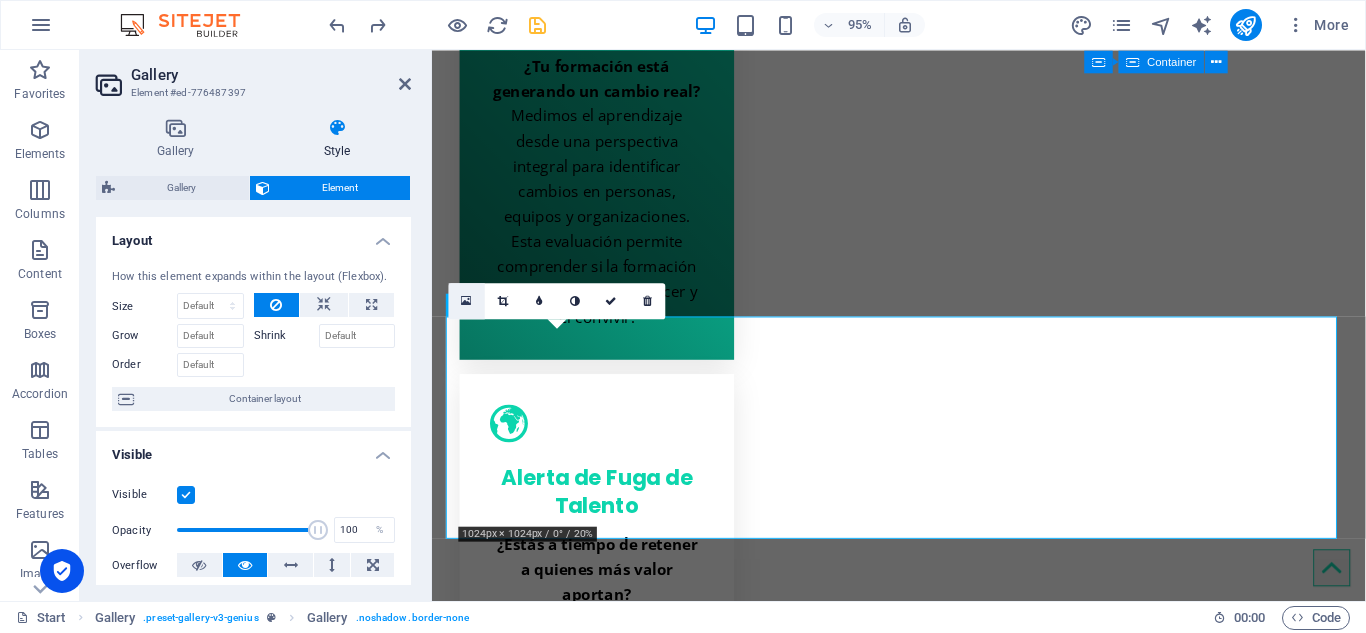click at bounding box center [467, 300] 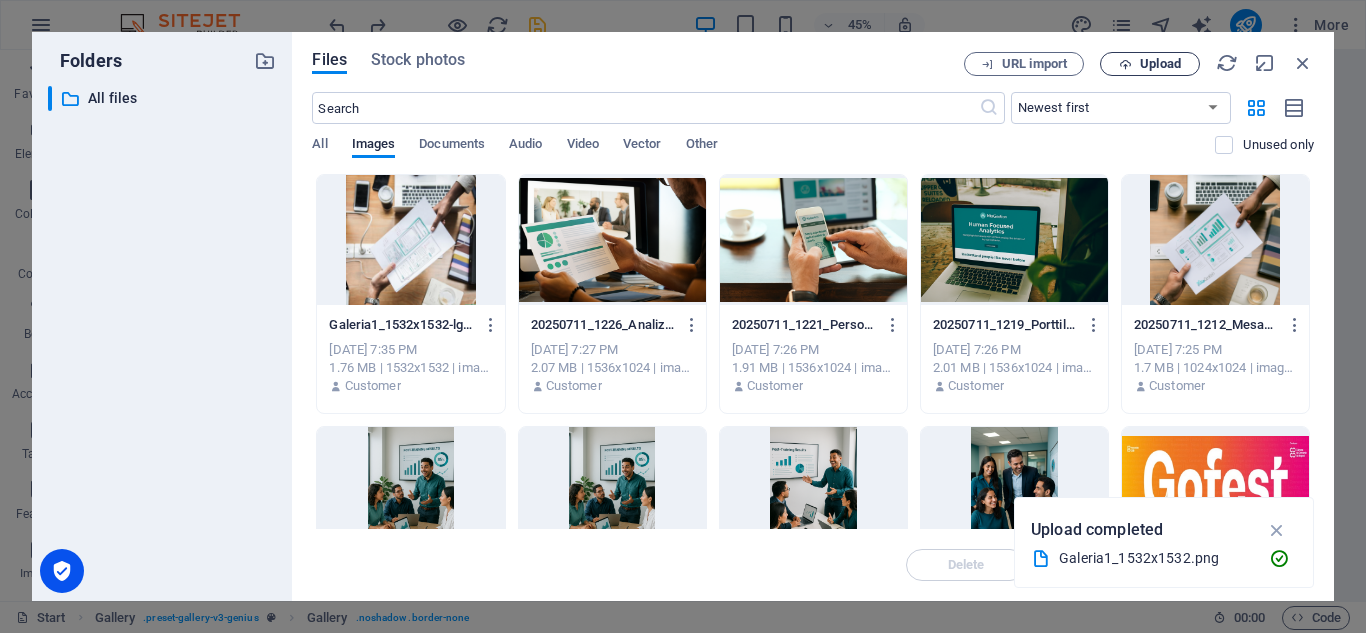 click on "Upload" at bounding box center [1160, 64] 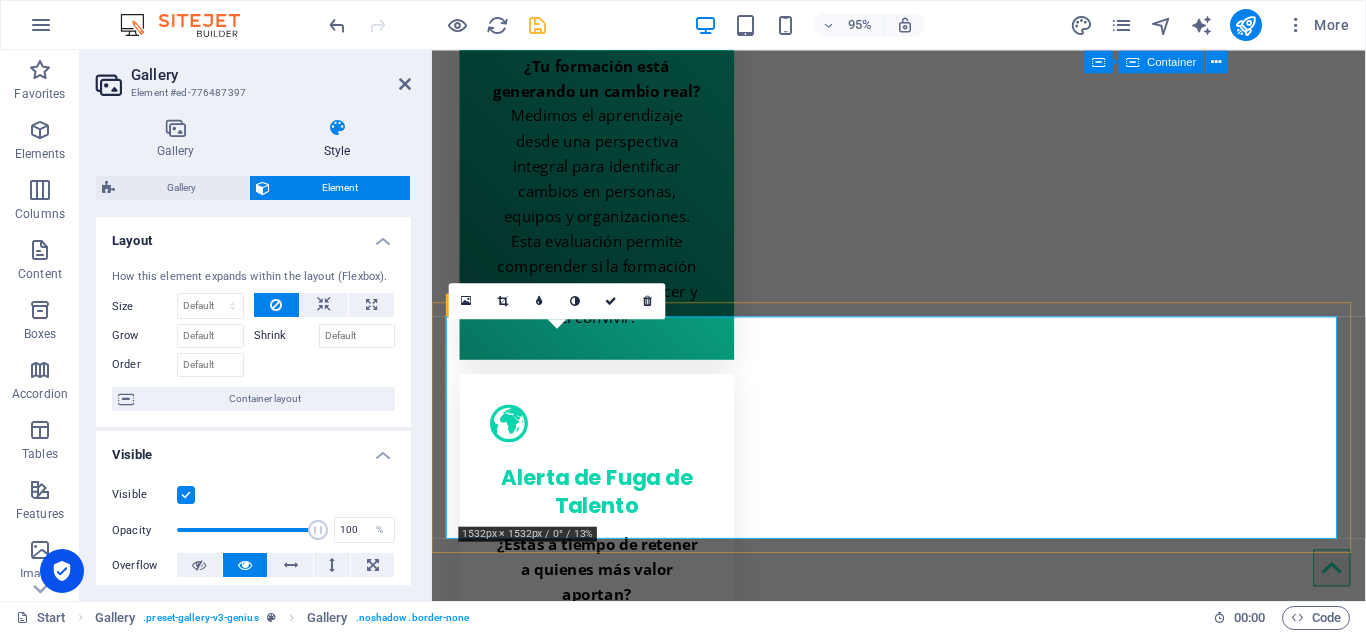 click at bounding box center [565, 3562] 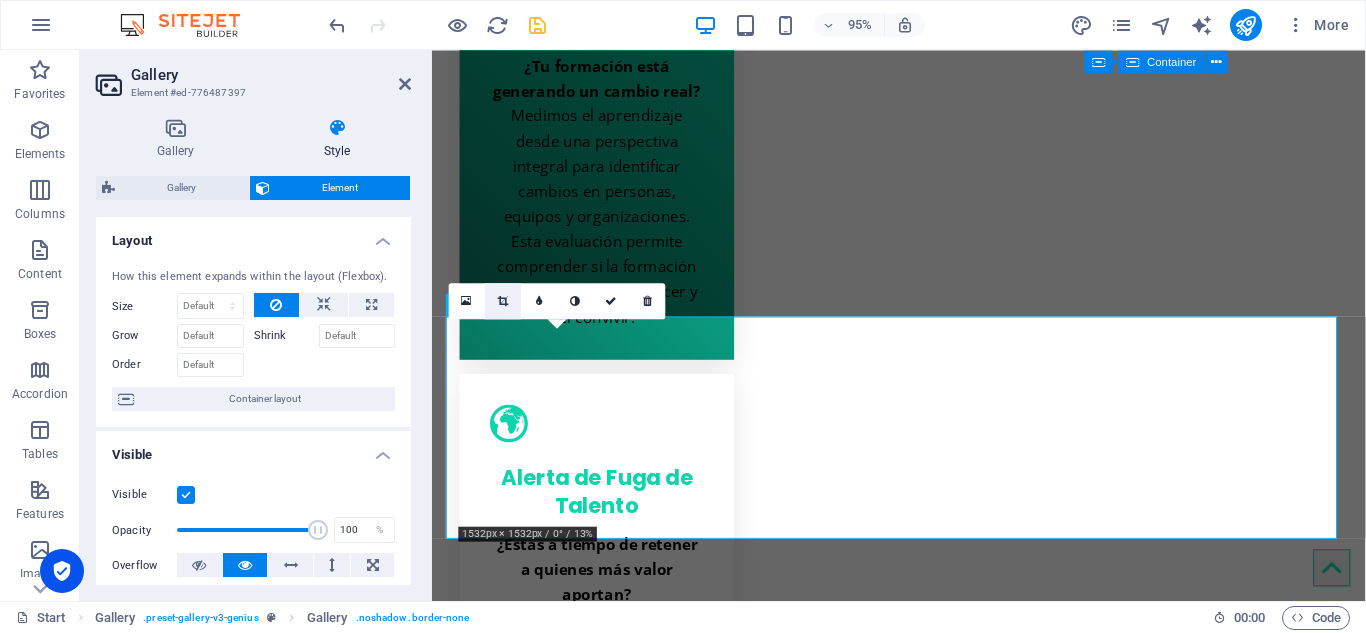 click at bounding box center [503, 300] 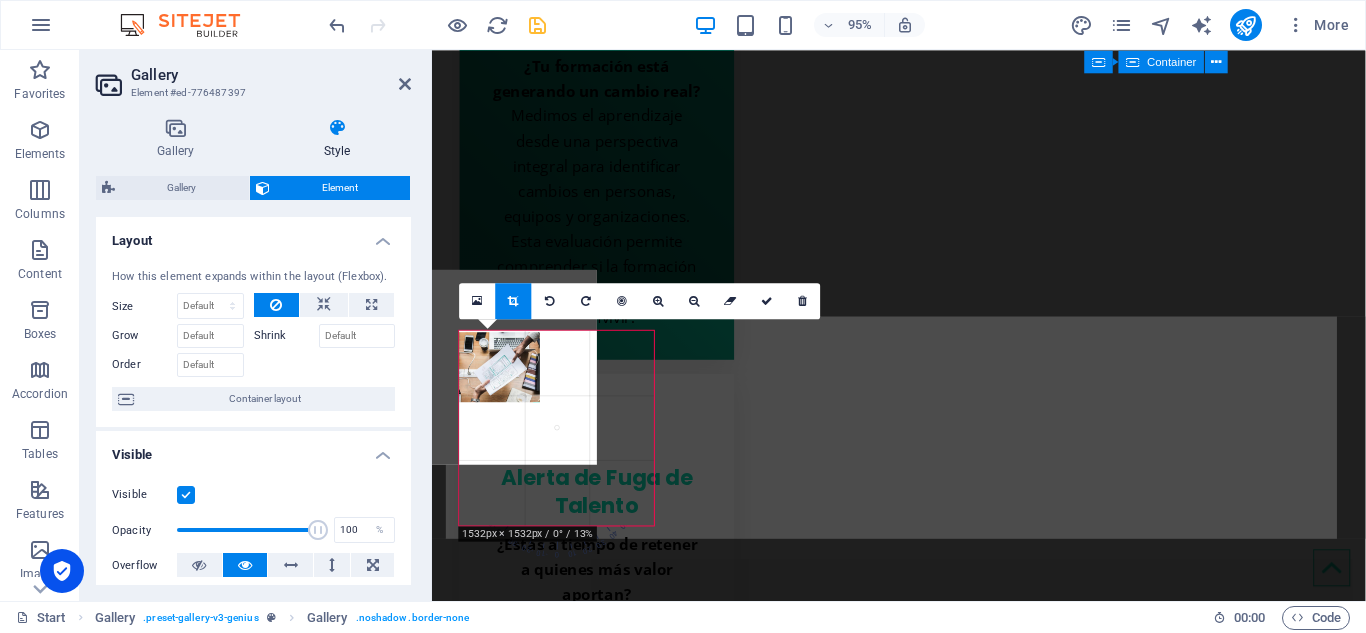 drag, startPoint x: 538, startPoint y: 417, endPoint x: 479, endPoint y: 354, distance: 86.313385 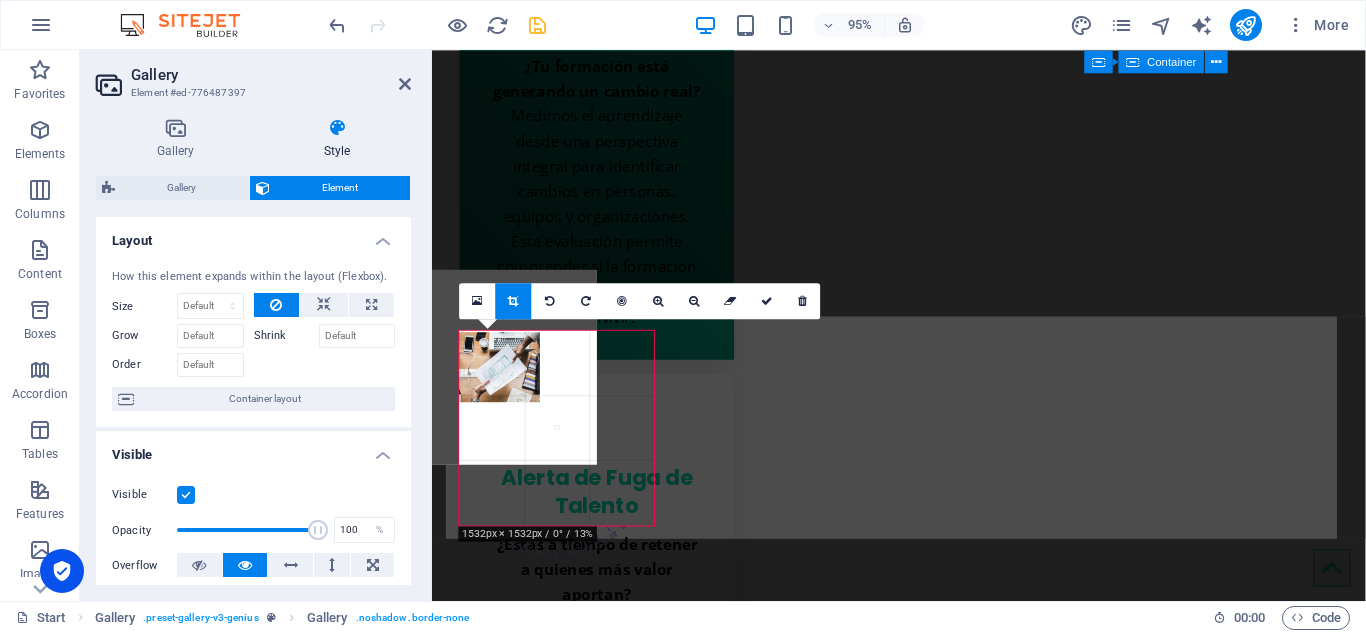 click at bounding box center (500, 366) 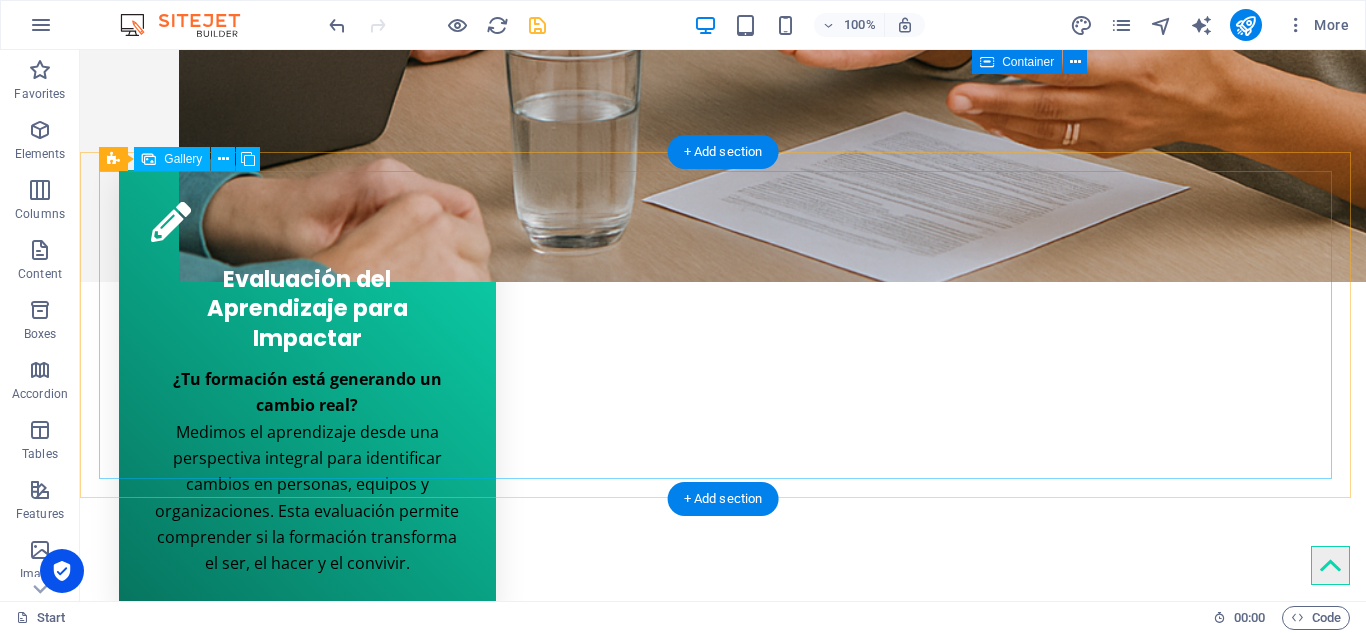click at bounding box center [255, 3174] 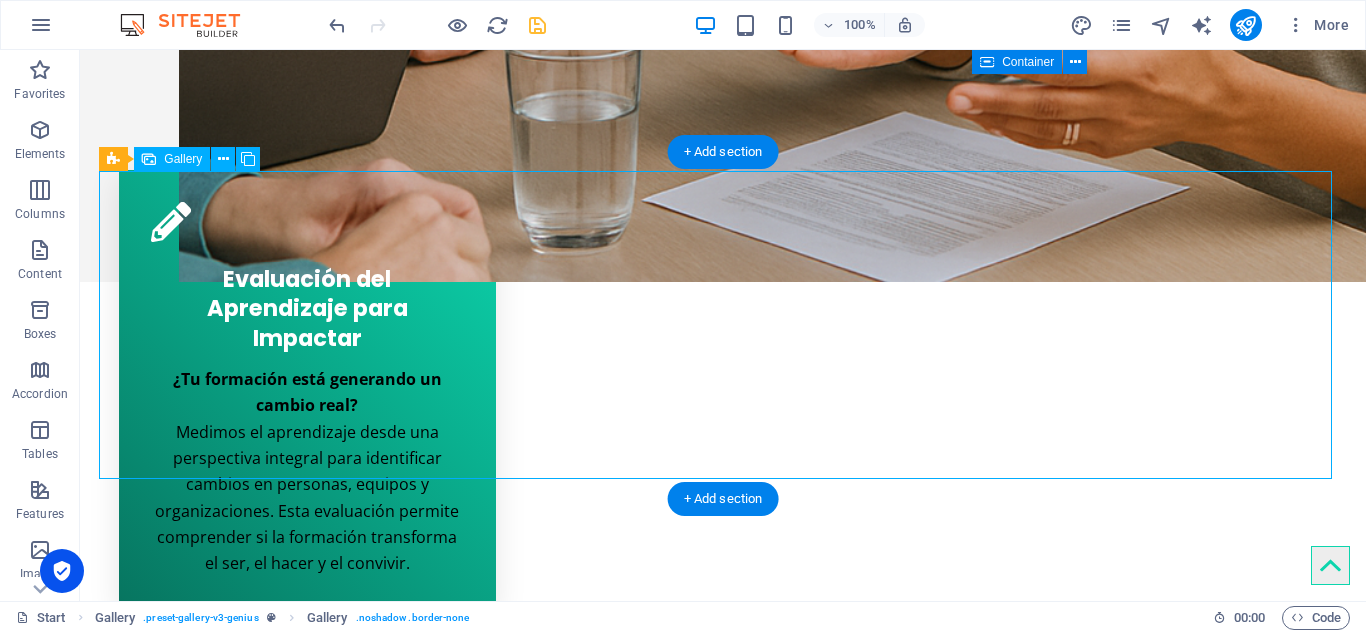 click at bounding box center (255, 3174) 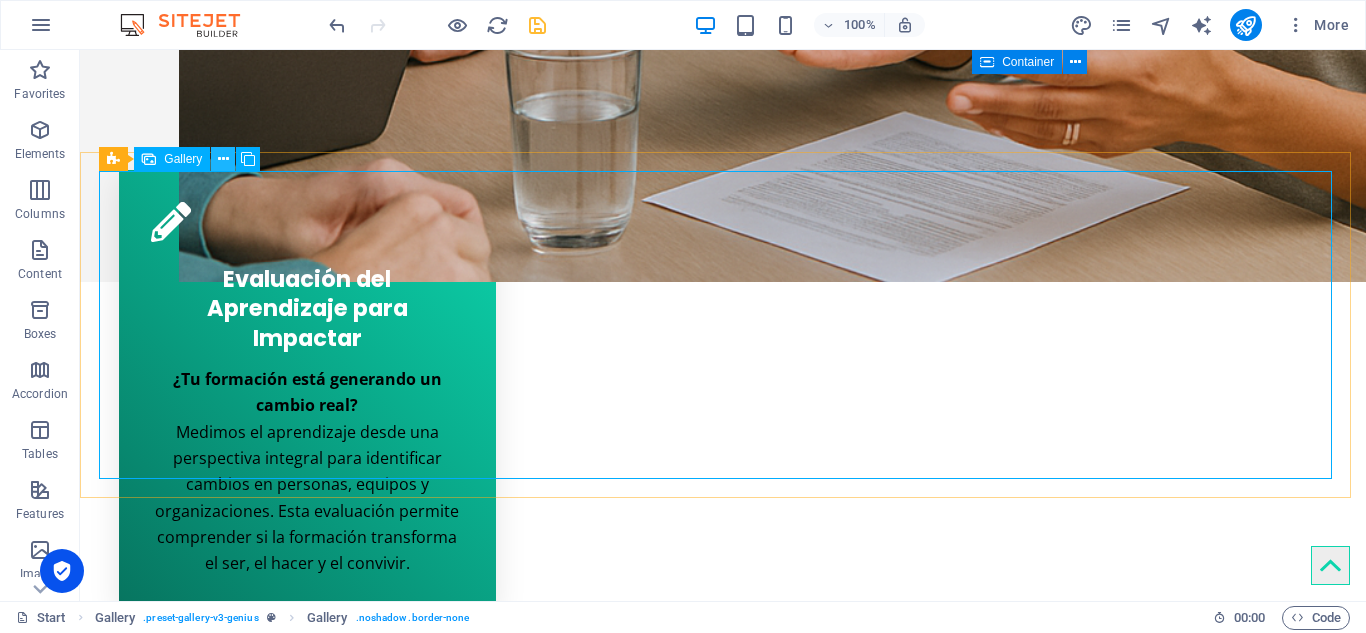 click at bounding box center (223, 159) 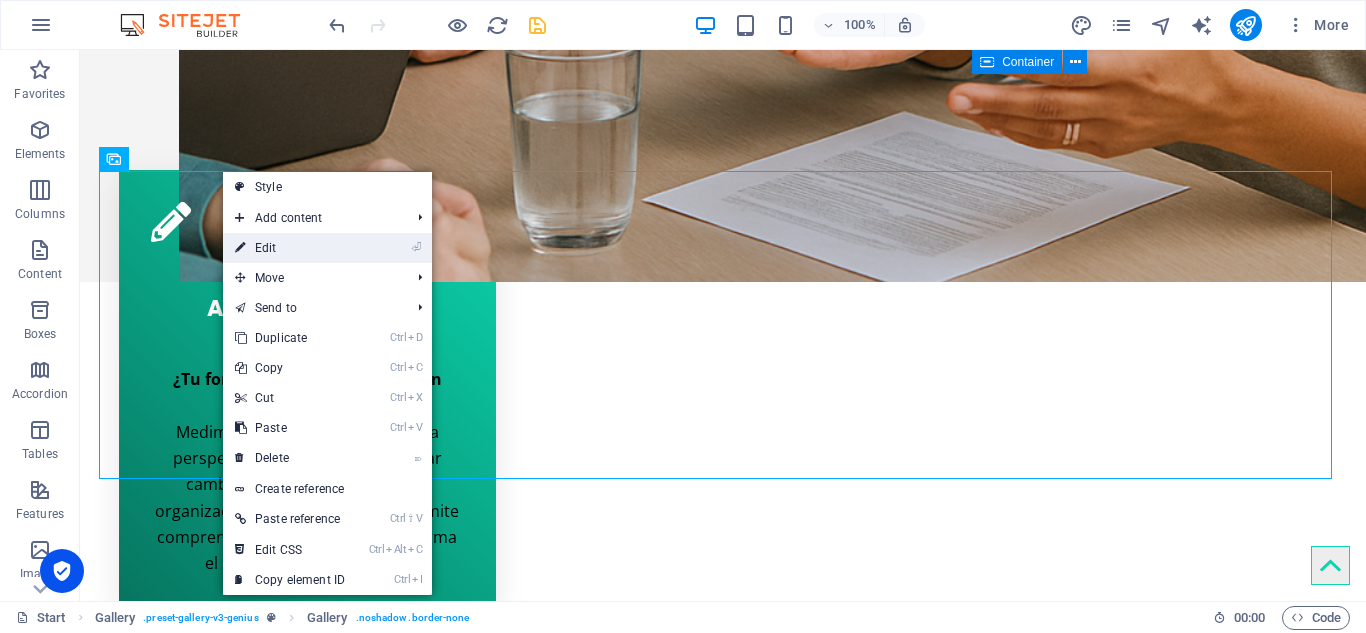 click on "⏎  Edit" at bounding box center (290, 248) 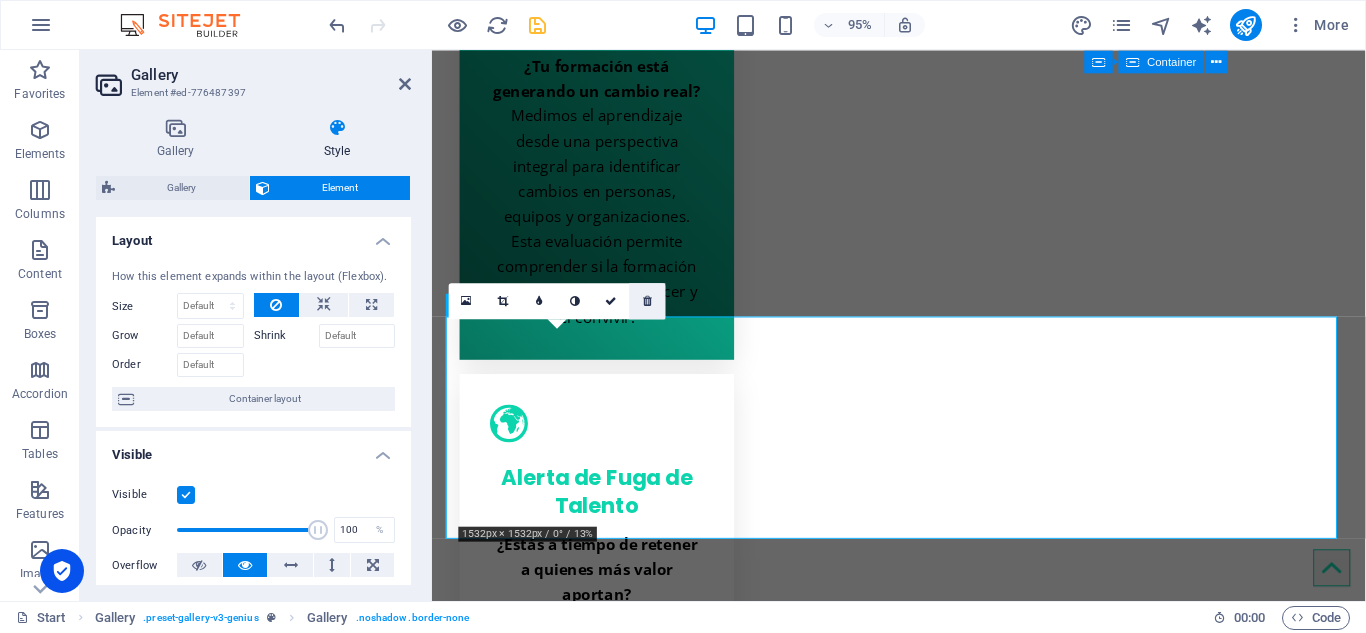 click at bounding box center (647, 300) 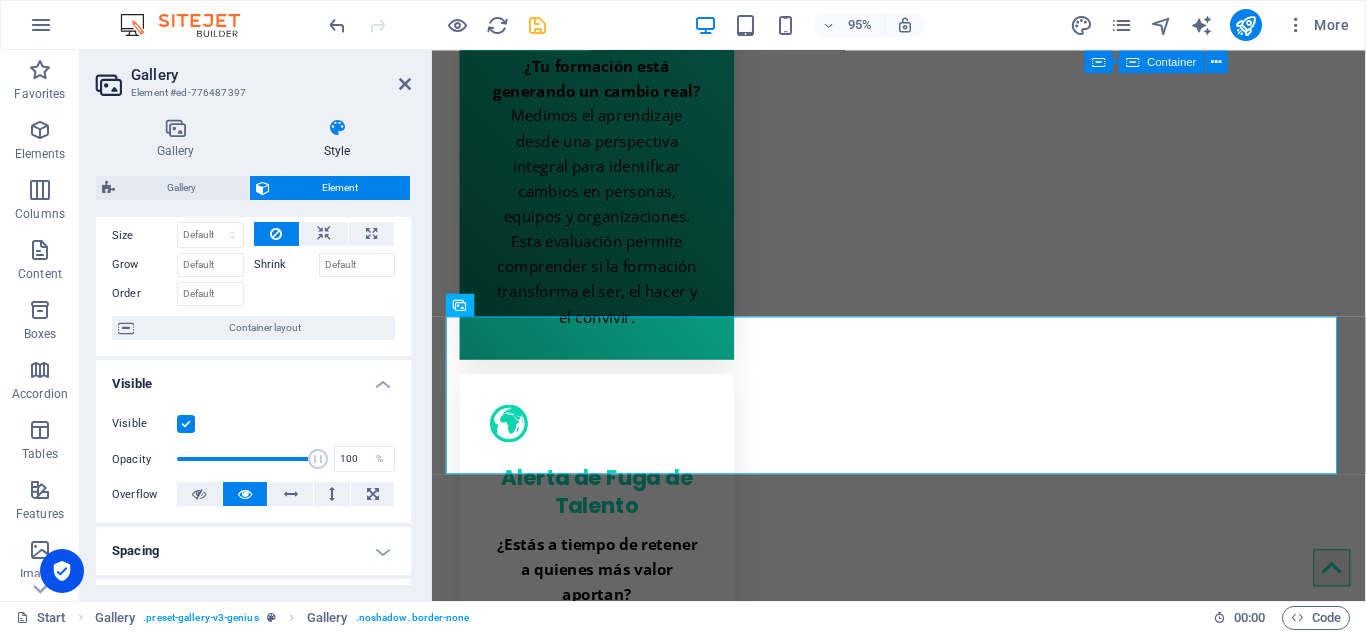 scroll, scrollTop: 100, scrollLeft: 0, axis: vertical 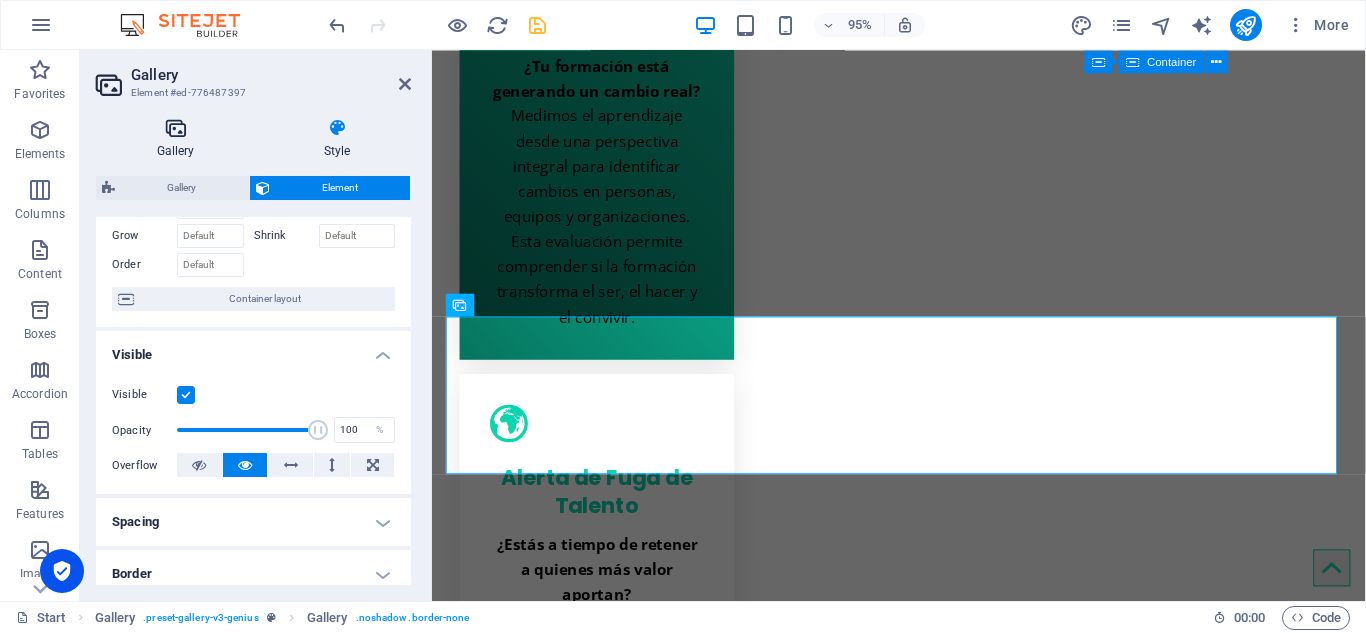 drag, startPoint x: 198, startPoint y: 116, endPoint x: 172, endPoint y: 135, distance: 32.202484 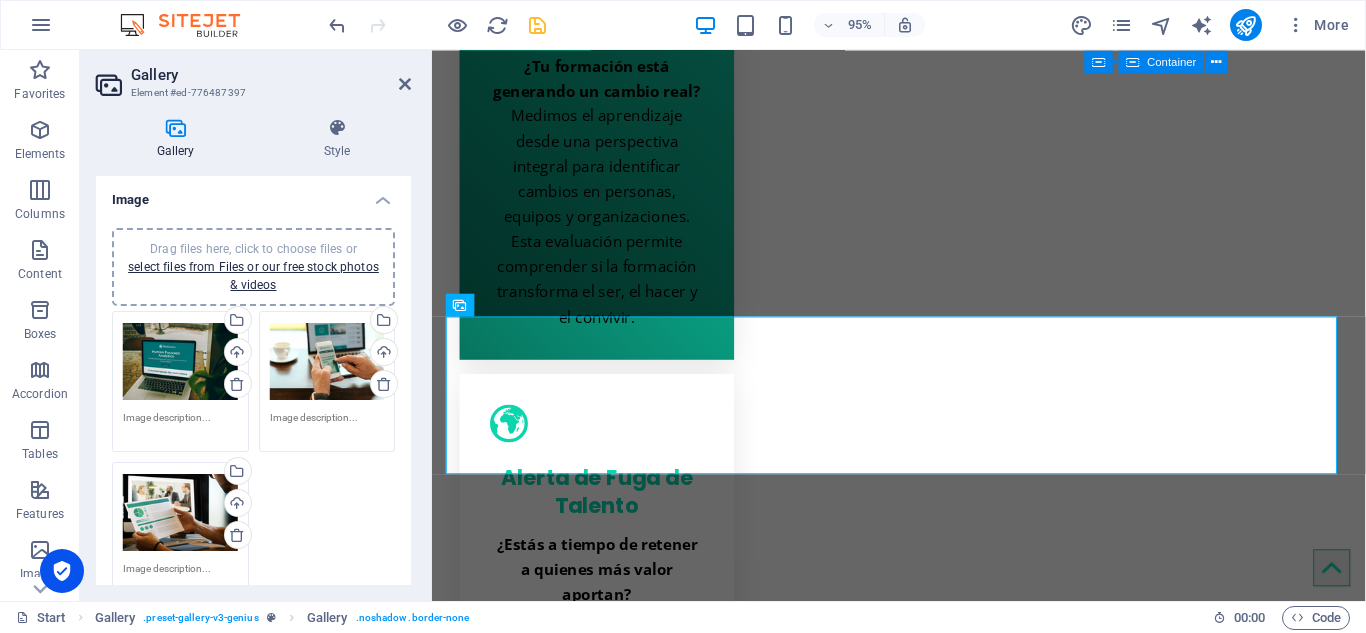 click on "Drag files here, click to choose files or select files from Files or our free stock photos & videos Select files from the file manager, stock photos, or upload file(s) Upload Drag files here, click to choose files or select files from Files or our free stock photos & videos Select files from the file manager, stock photos, or upload file(s) Upload Drag files here, click to choose files or select files from Files or our free stock photos & videos Select files from the file manager, stock photos, or upload file(s) Upload" at bounding box center (253, 457) 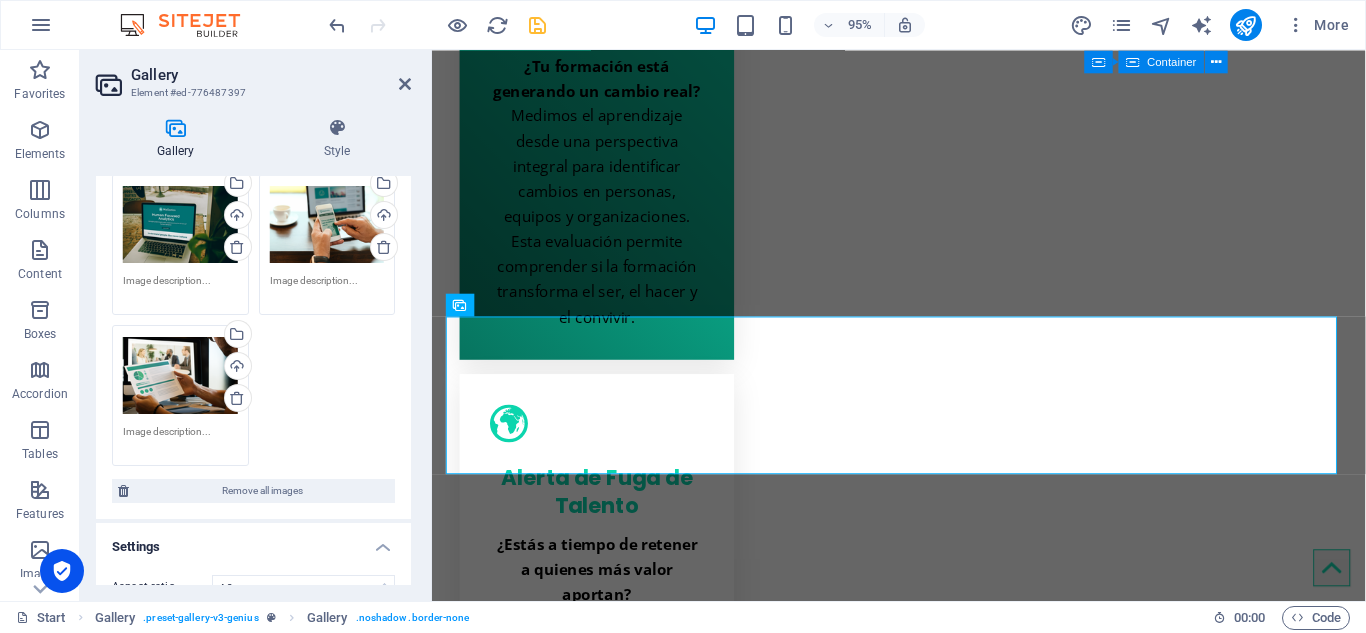 scroll, scrollTop: 0, scrollLeft: 0, axis: both 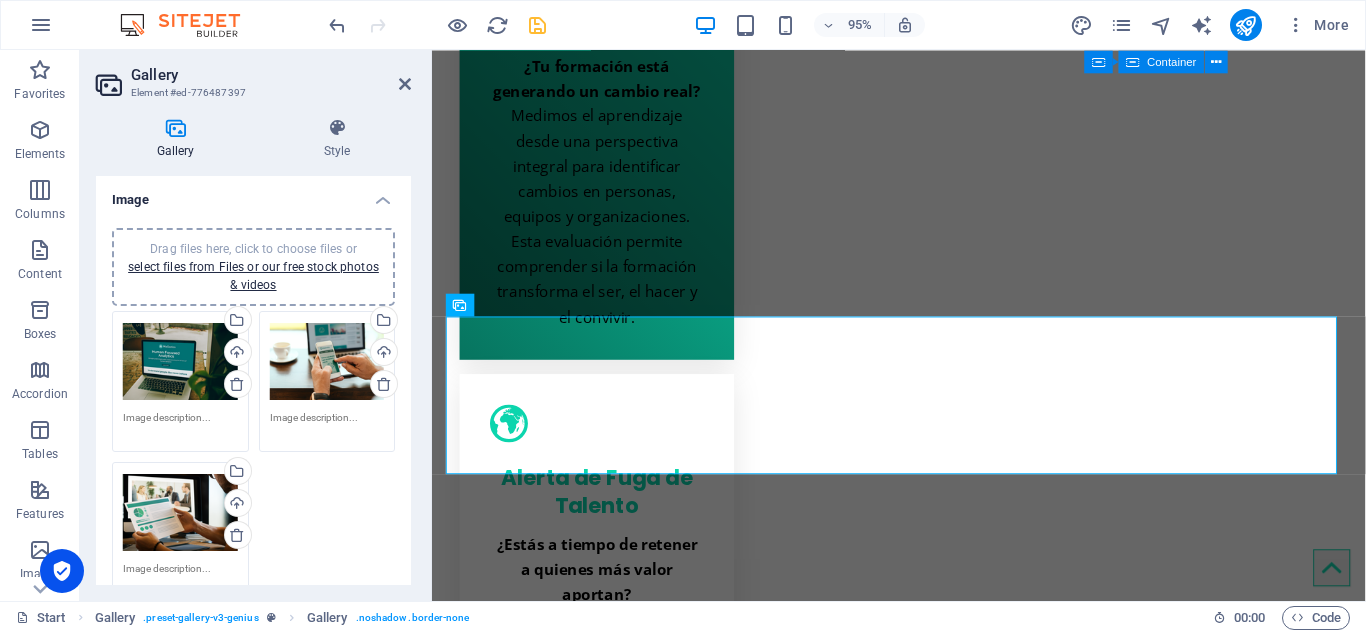 drag, startPoint x: 288, startPoint y: 476, endPoint x: 298, endPoint y: 525, distance: 50.01 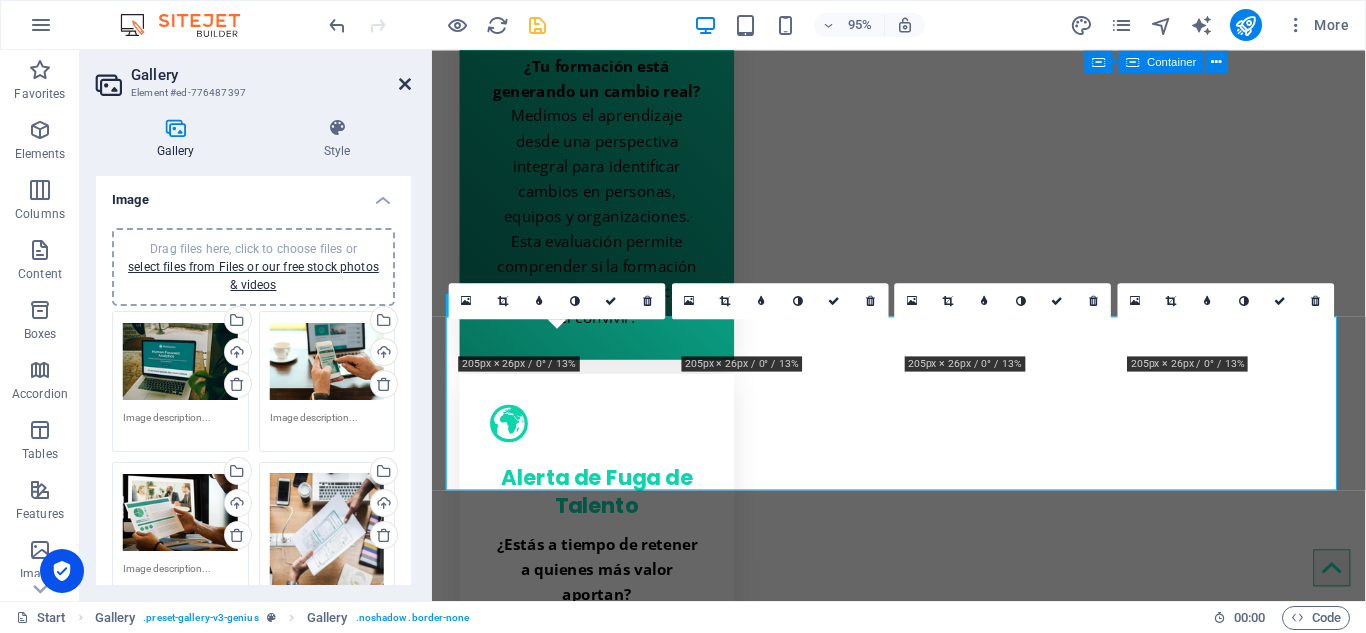 click at bounding box center (405, 84) 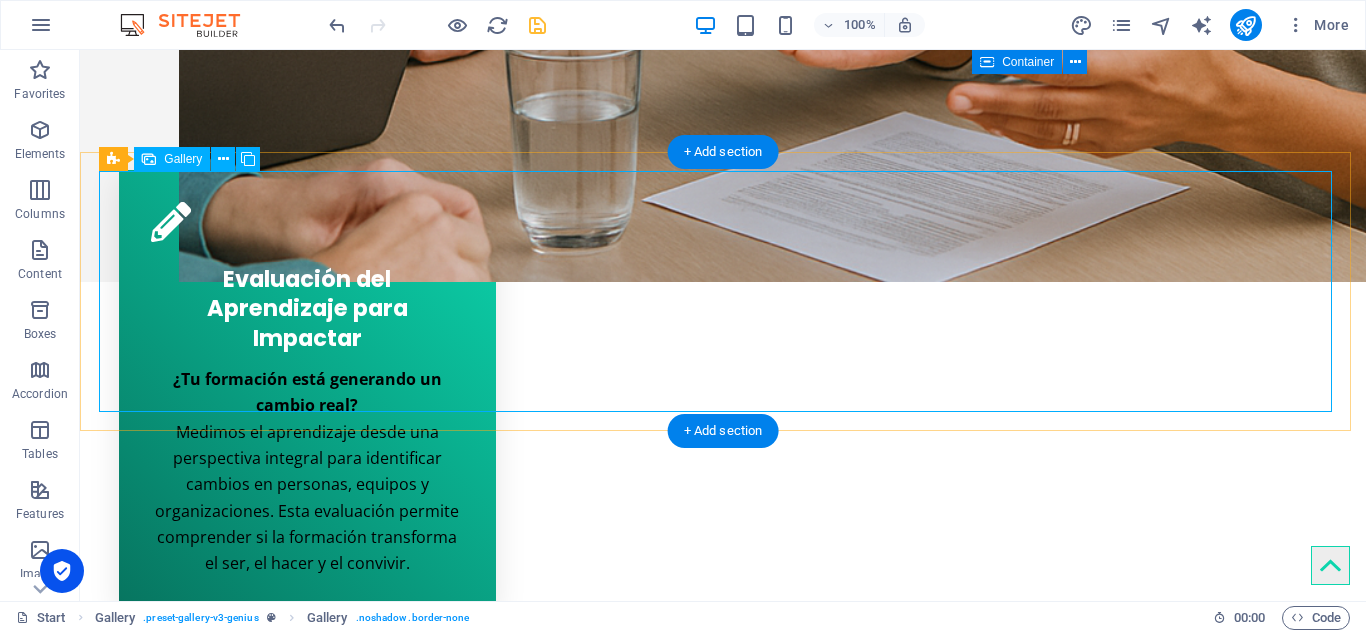 click at bounding box center (722, 3140) 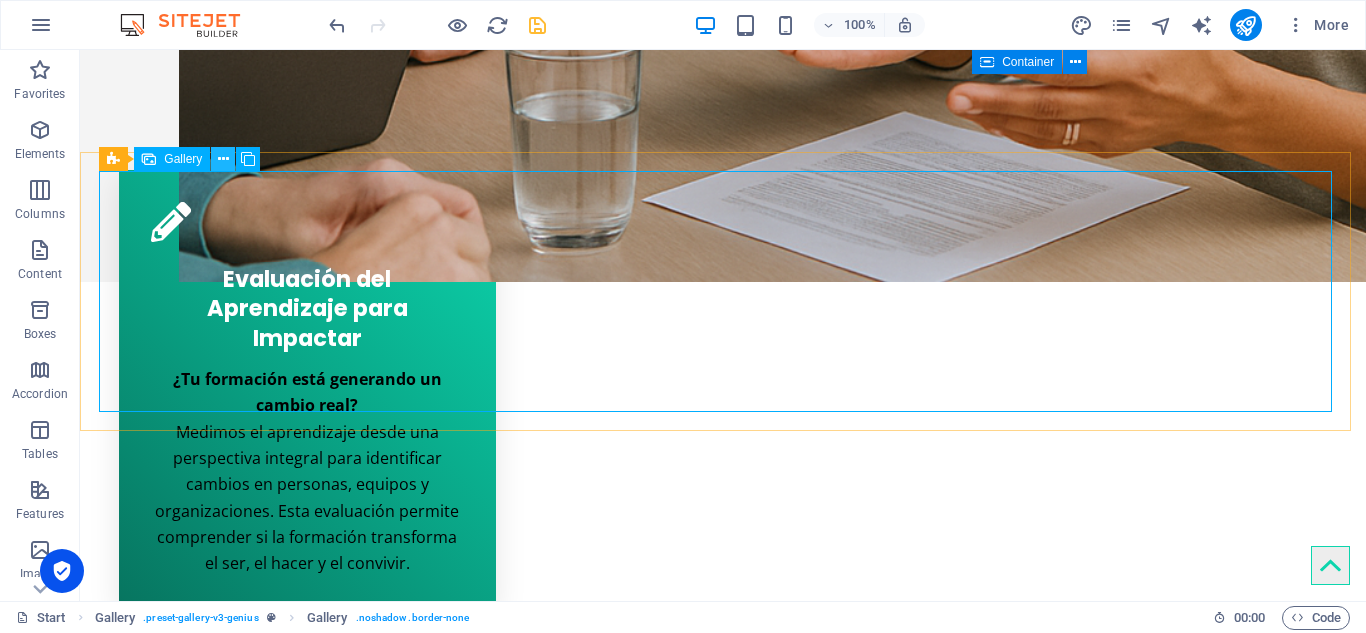 click at bounding box center [223, 159] 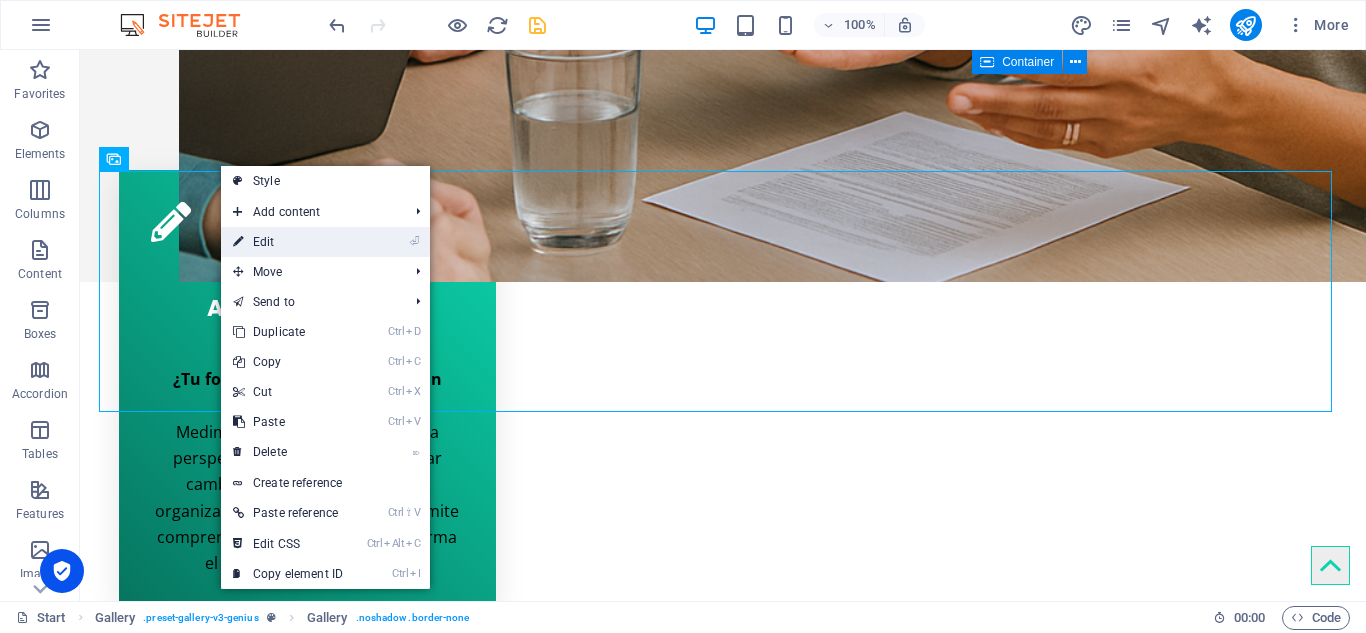 click on "⏎  Edit" at bounding box center [288, 242] 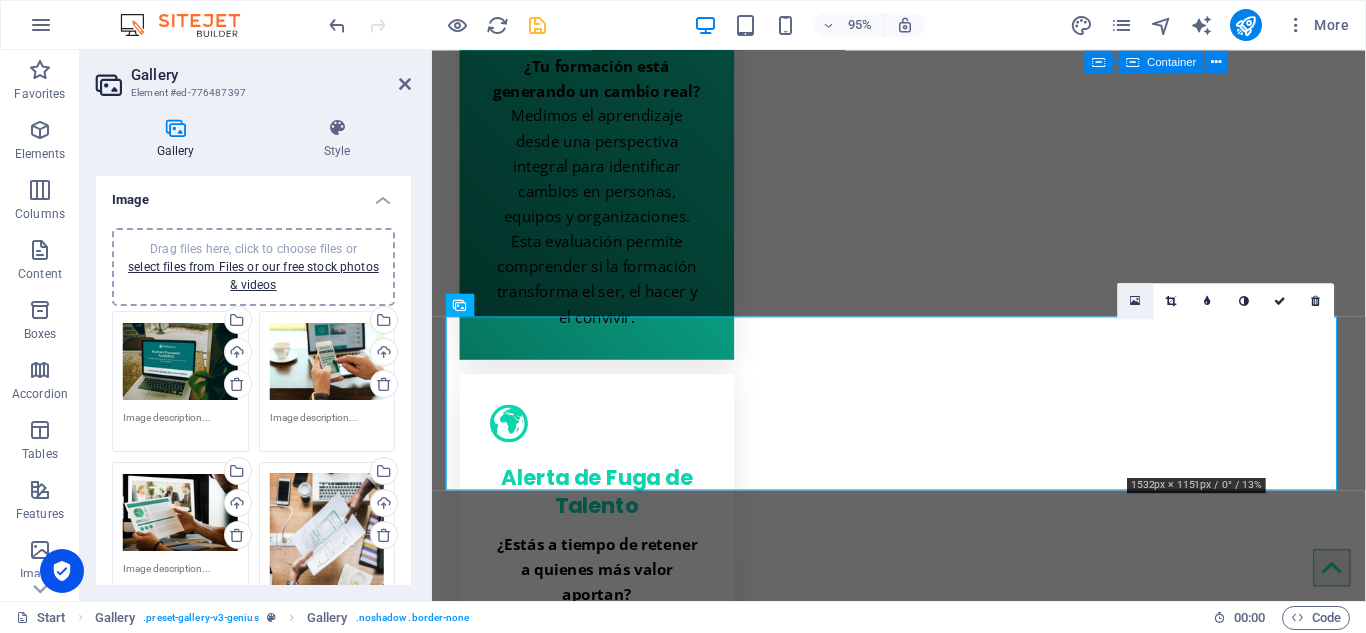 click at bounding box center (1135, 300) 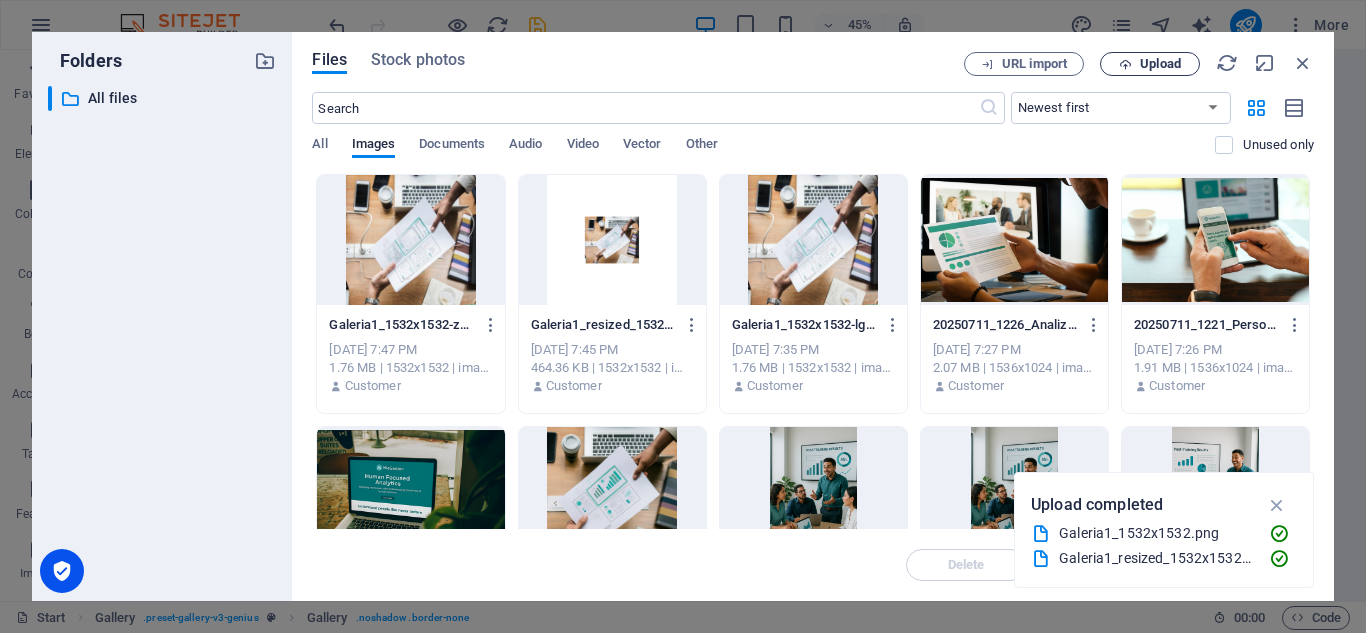 click on "Upload" at bounding box center (1160, 64) 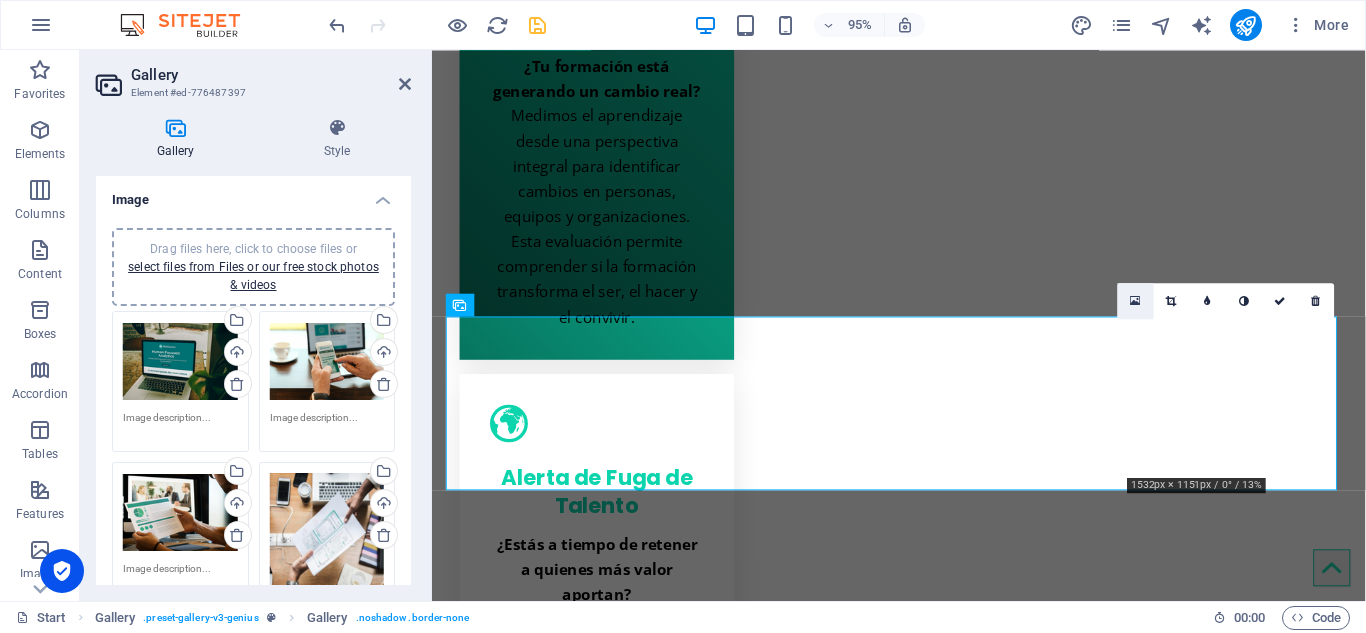click at bounding box center [1136, 300] 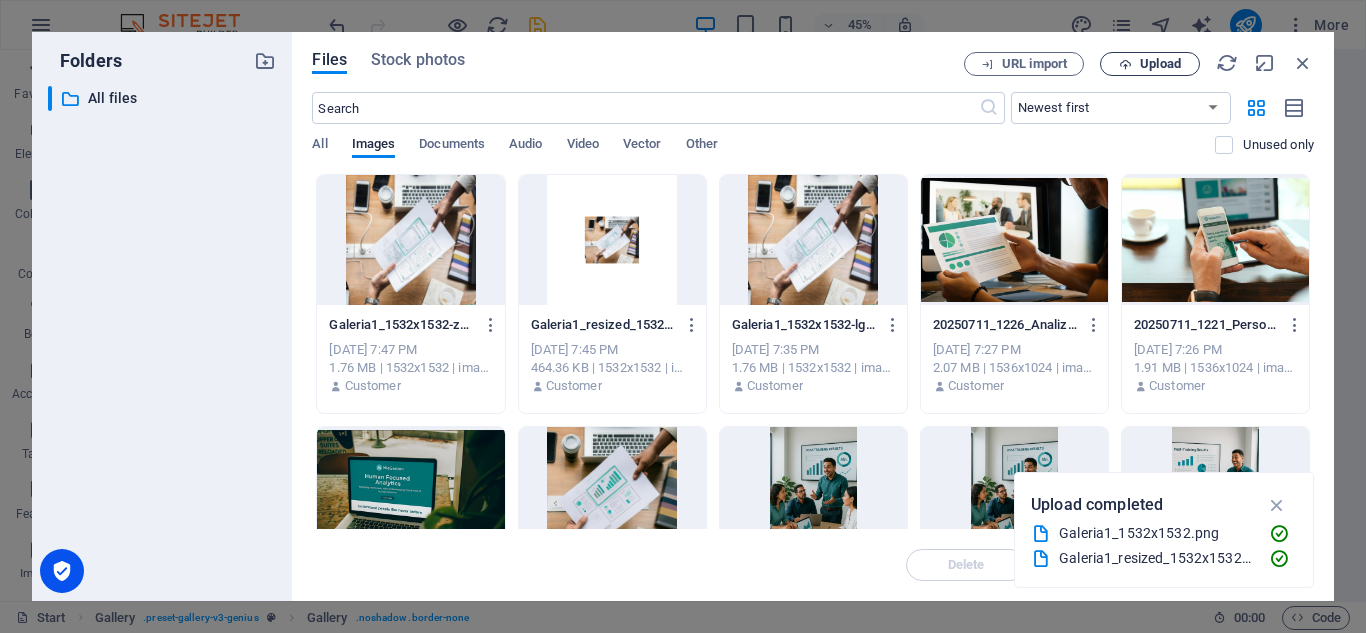 click on "Upload" at bounding box center [1160, 64] 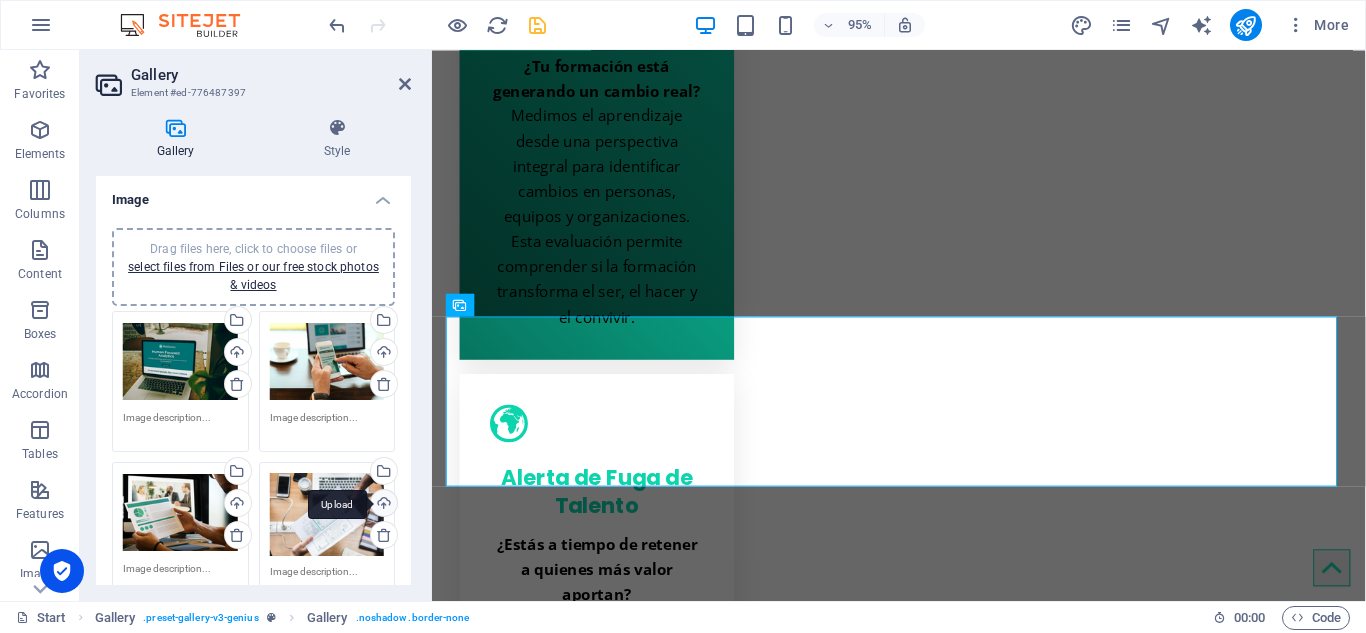 click on "Upload" at bounding box center (382, 505) 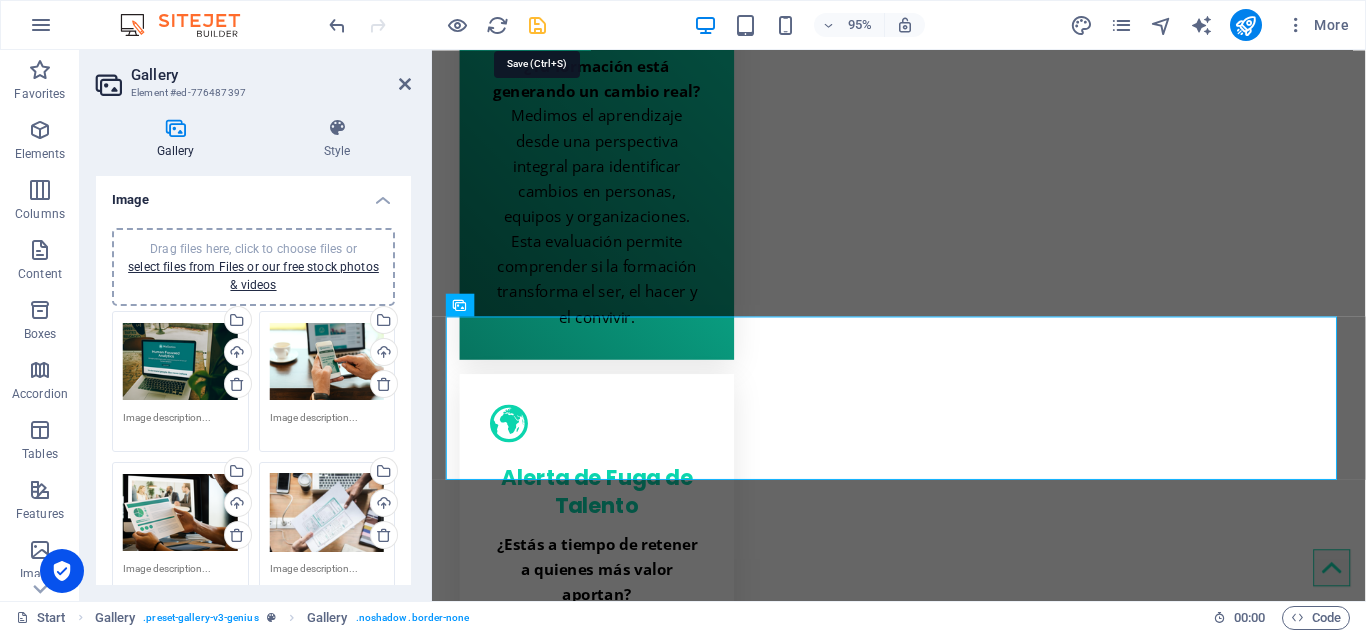 click at bounding box center [537, 25] 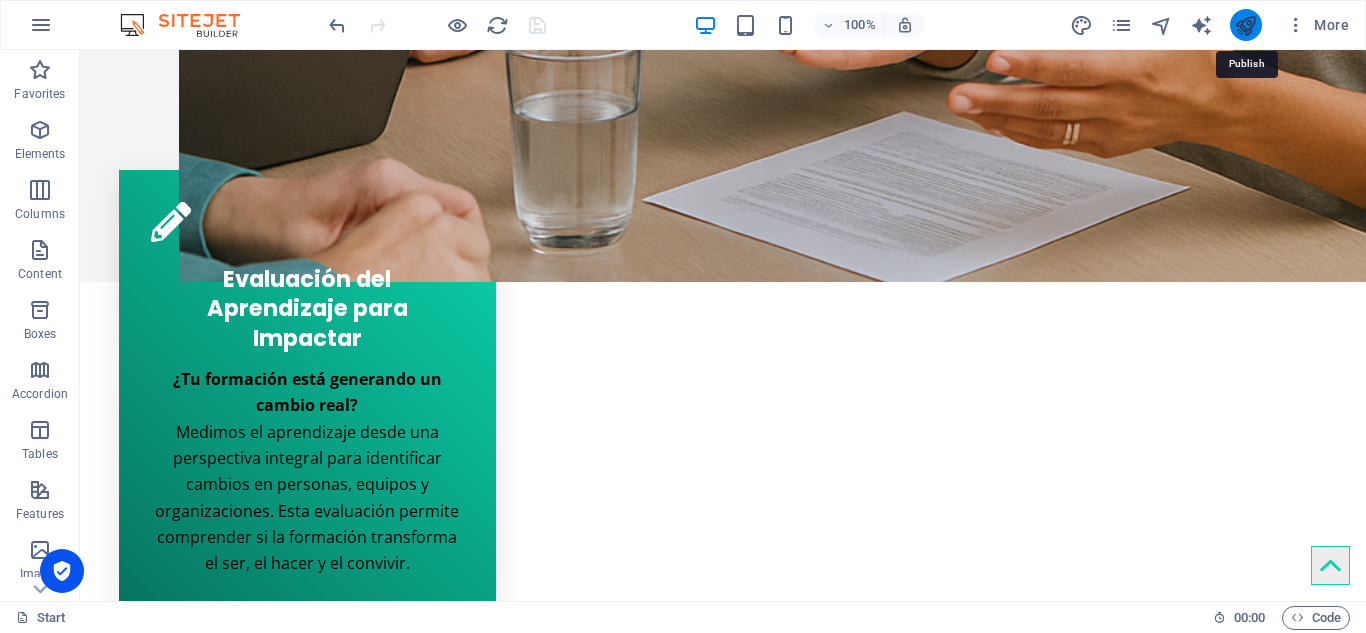 click at bounding box center (1245, 25) 